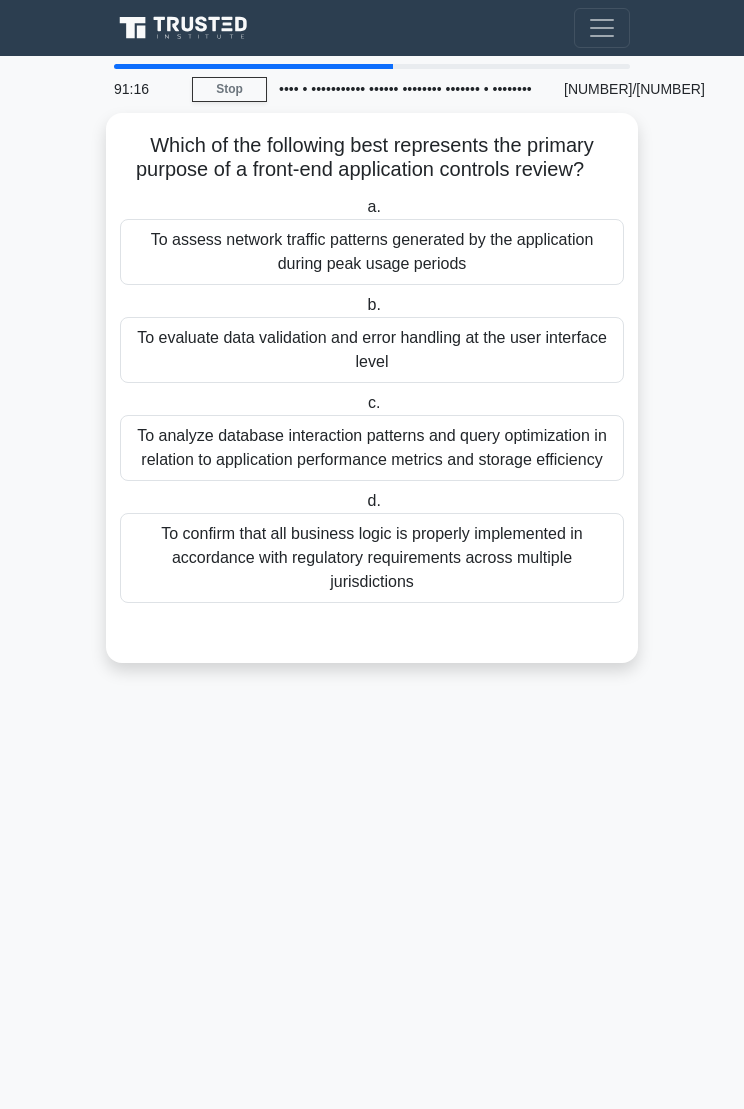scroll, scrollTop: 0, scrollLeft: 0, axis: both 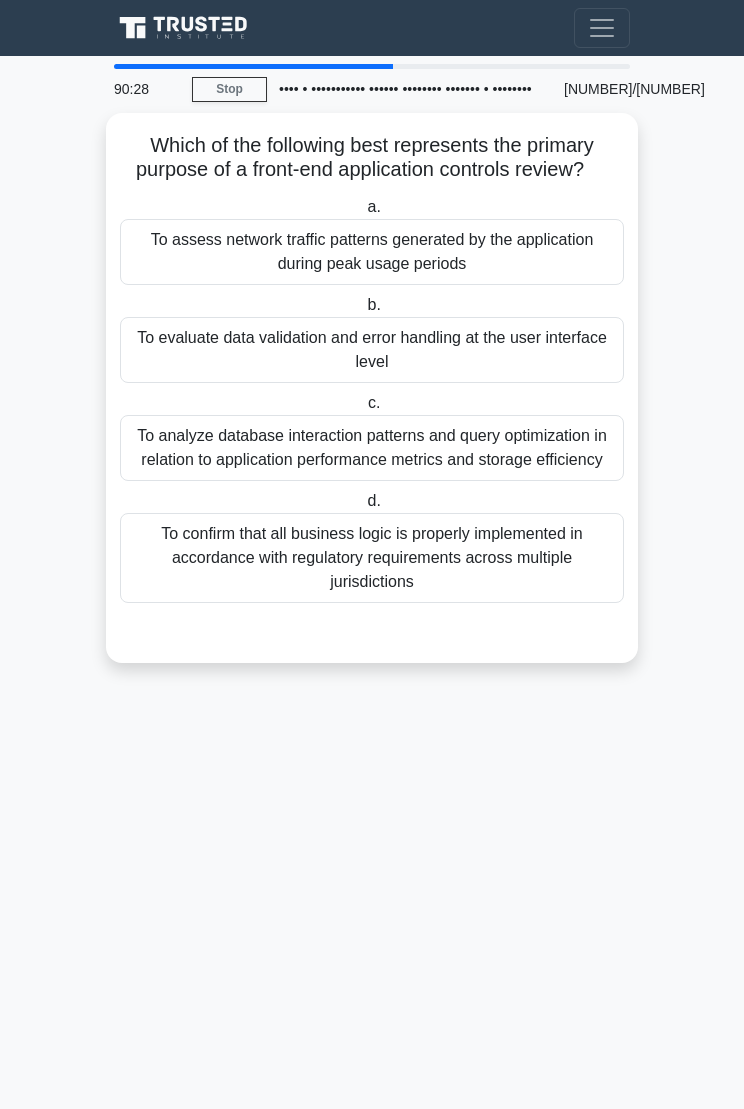 click on "To evaluate data validation and error handling at the user interface level" at bounding box center (372, 350) 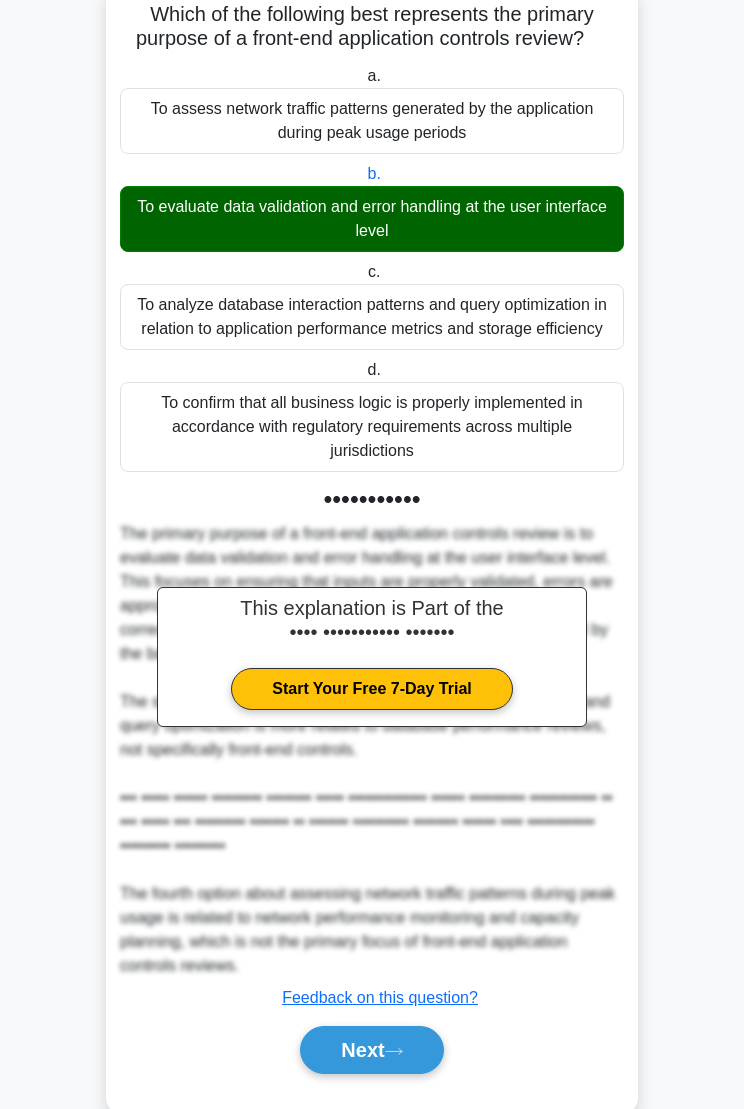 scroll, scrollTop: 293, scrollLeft: 0, axis: vertical 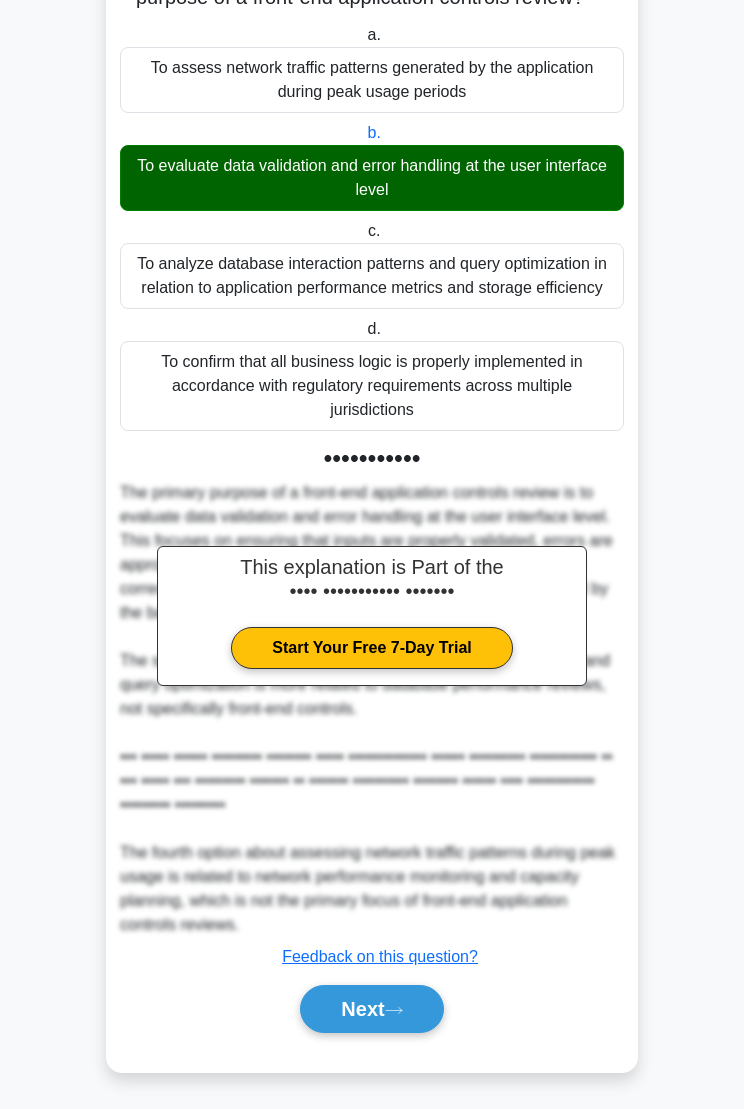 click on "Next" at bounding box center (371, 1009) 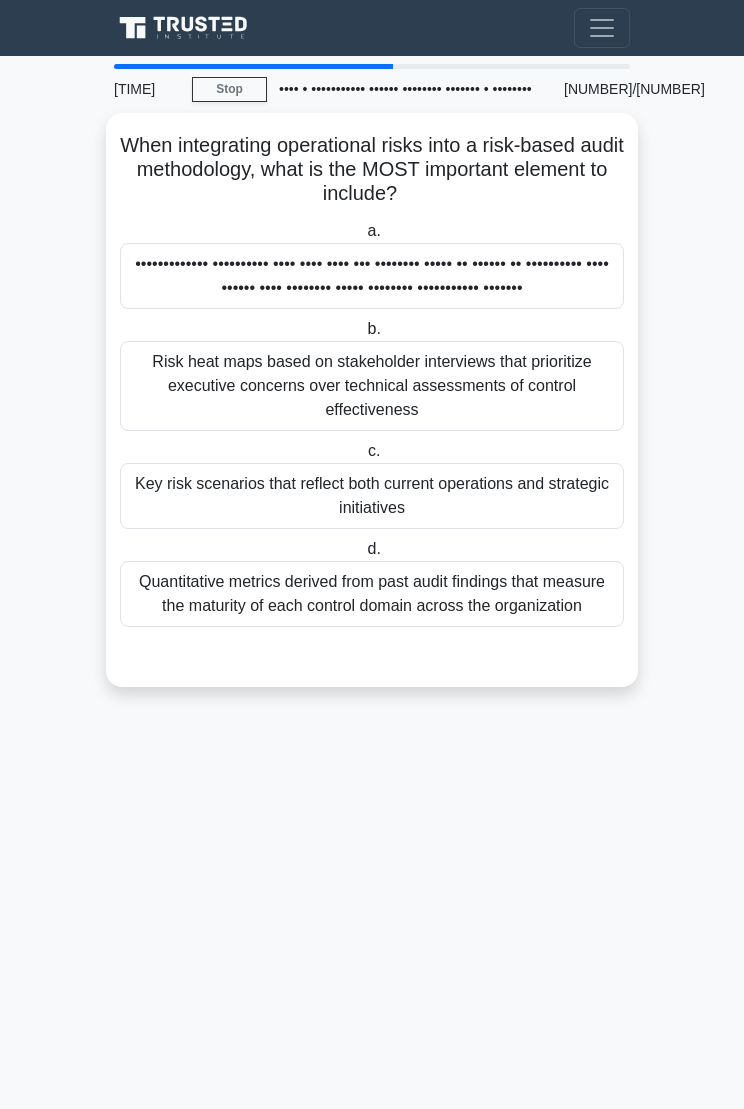 click on "Key risk scenarios that reflect both current operations and strategic initiatives" at bounding box center (372, 496) 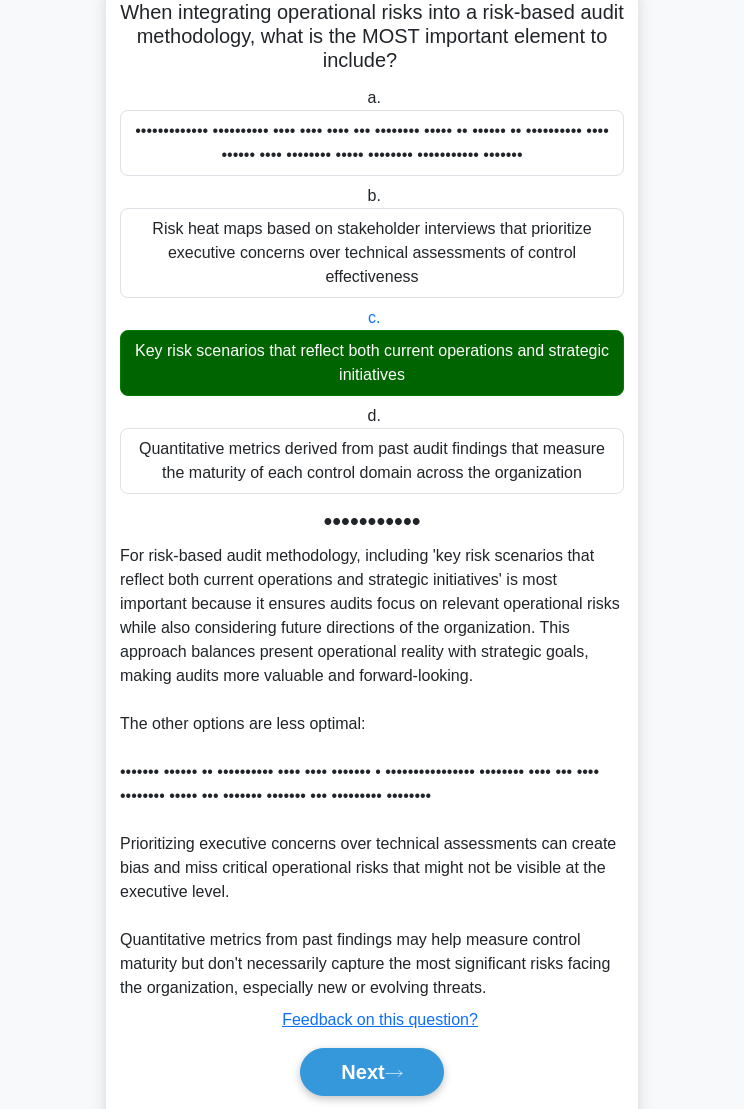 scroll, scrollTop: 341, scrollLeft: 0, axis: vertical 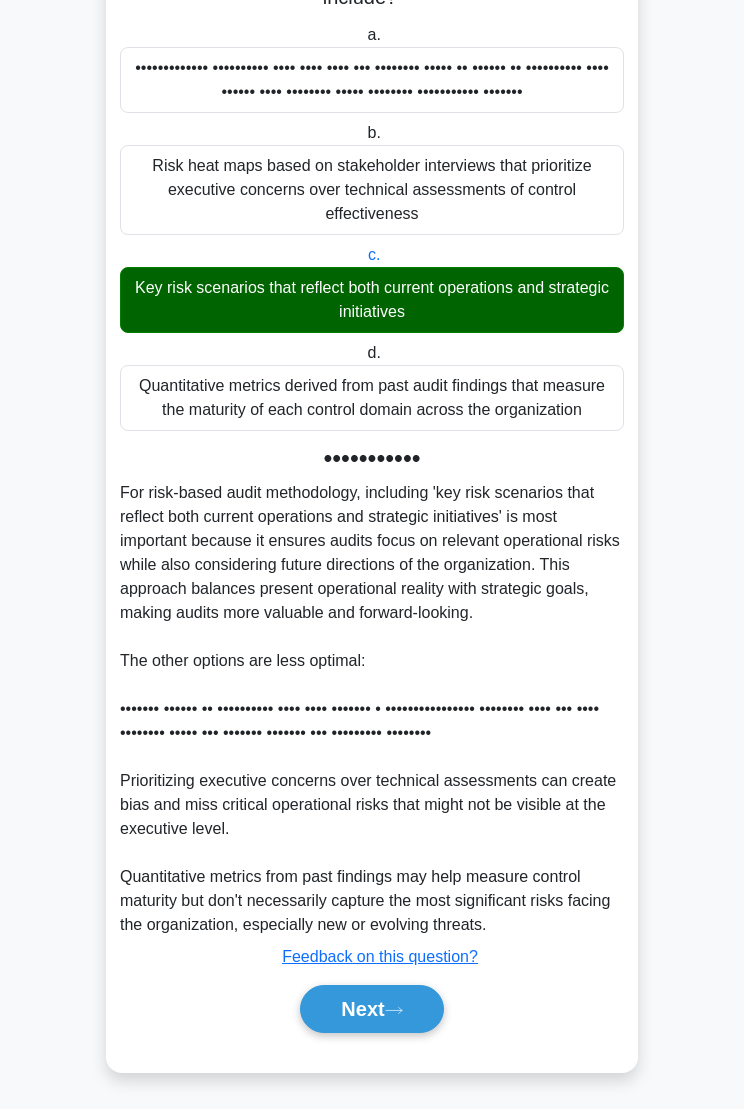 click on "Next" at bounding box center [371, 1009] 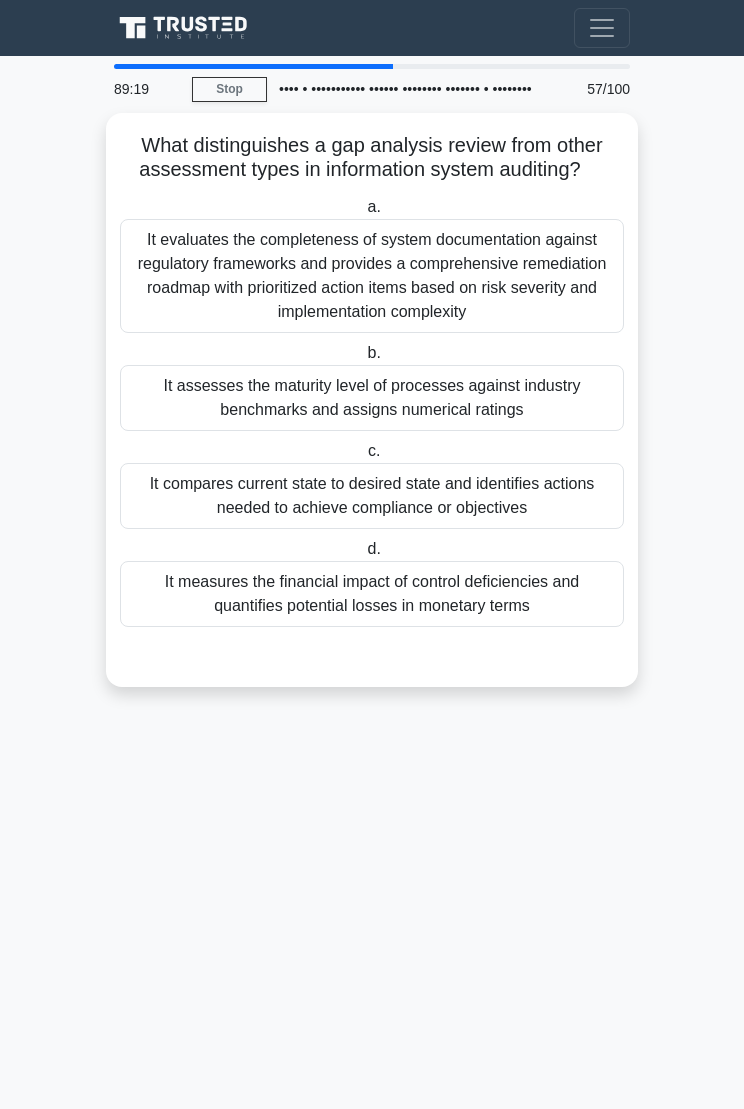 click on "It compares current state to desired state and identifies actions needed to achieve compliance or objectives" at bounding box center (372, 496) 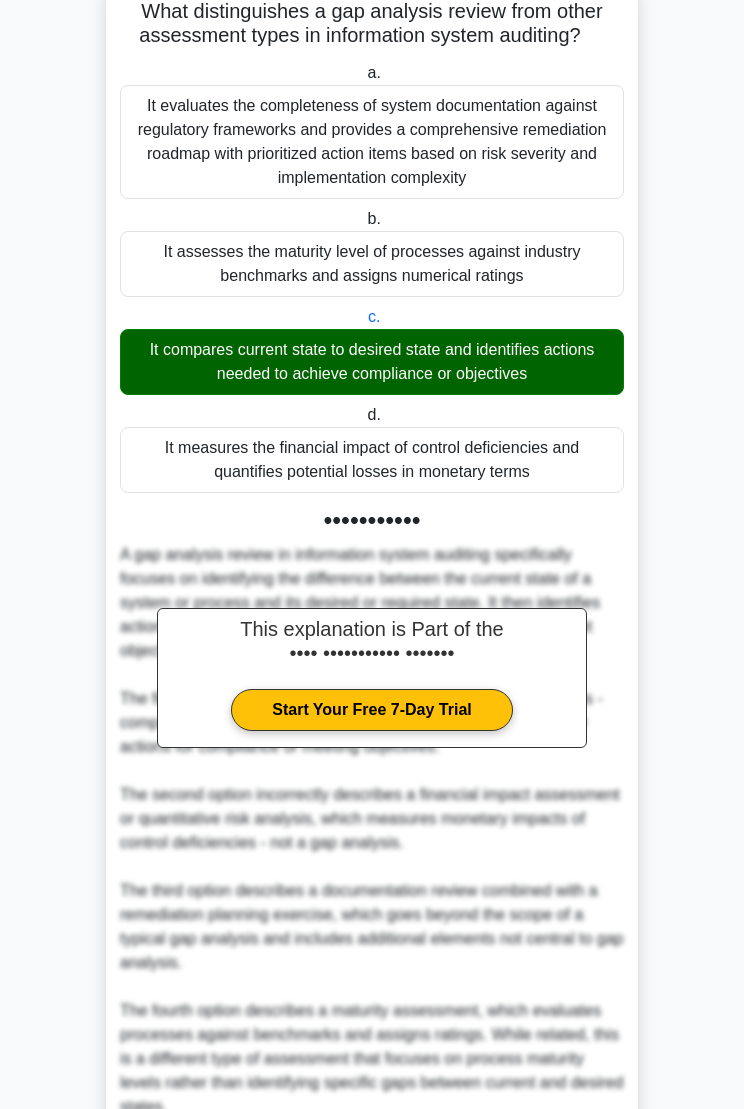 scroll, scrollTop: 389, scrollLeft: 0, axis: vertical 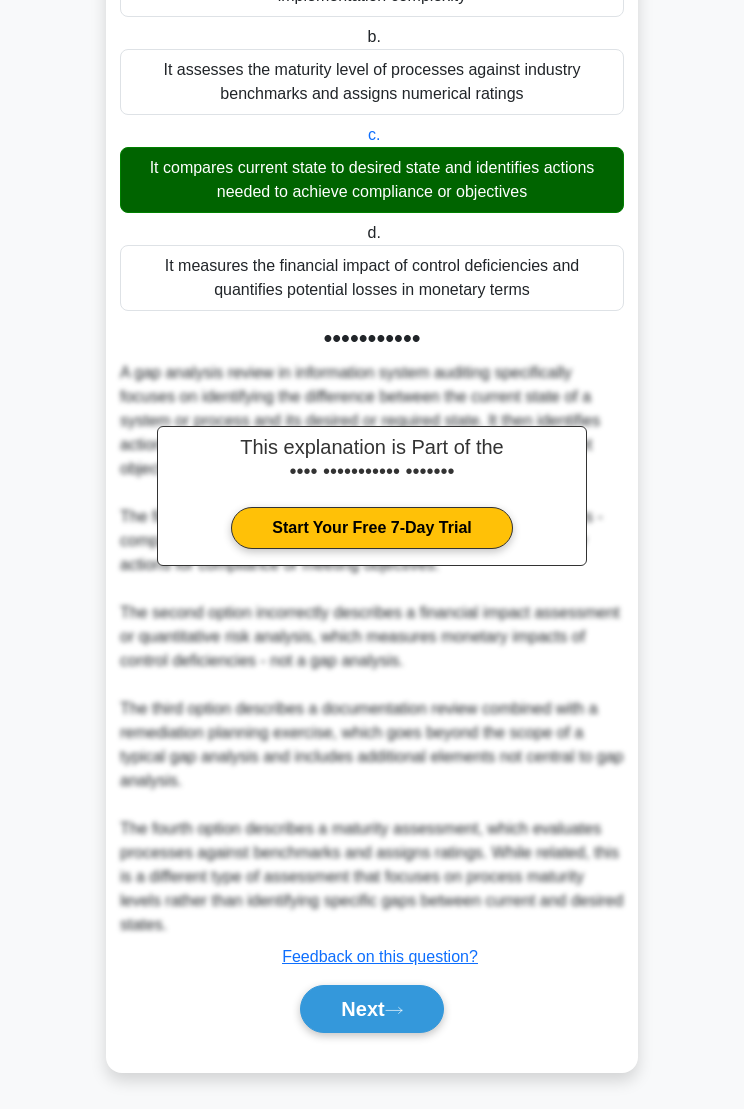 click on "Next" at bounding box center (371, 1009) 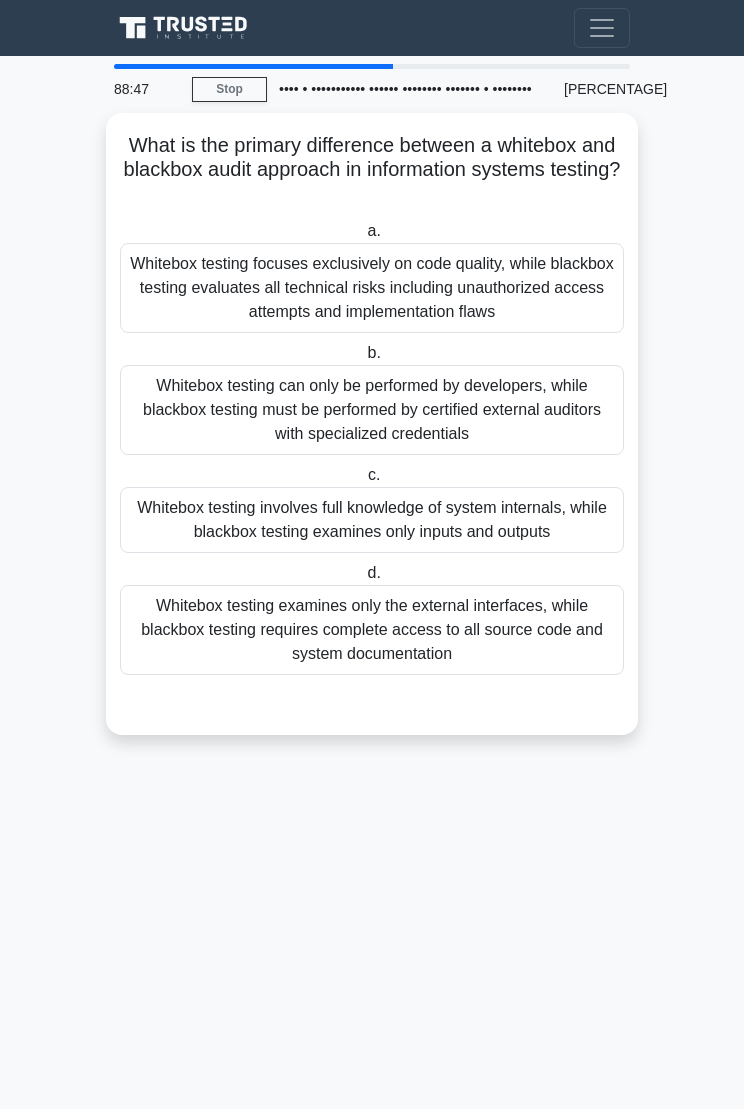 click on "Whitebox testing focuses exclusively on code quality, while blackbox testing evaluates all technical risks including unauthorized access attempts and implementation flaws" at bounding box center (372, 288) 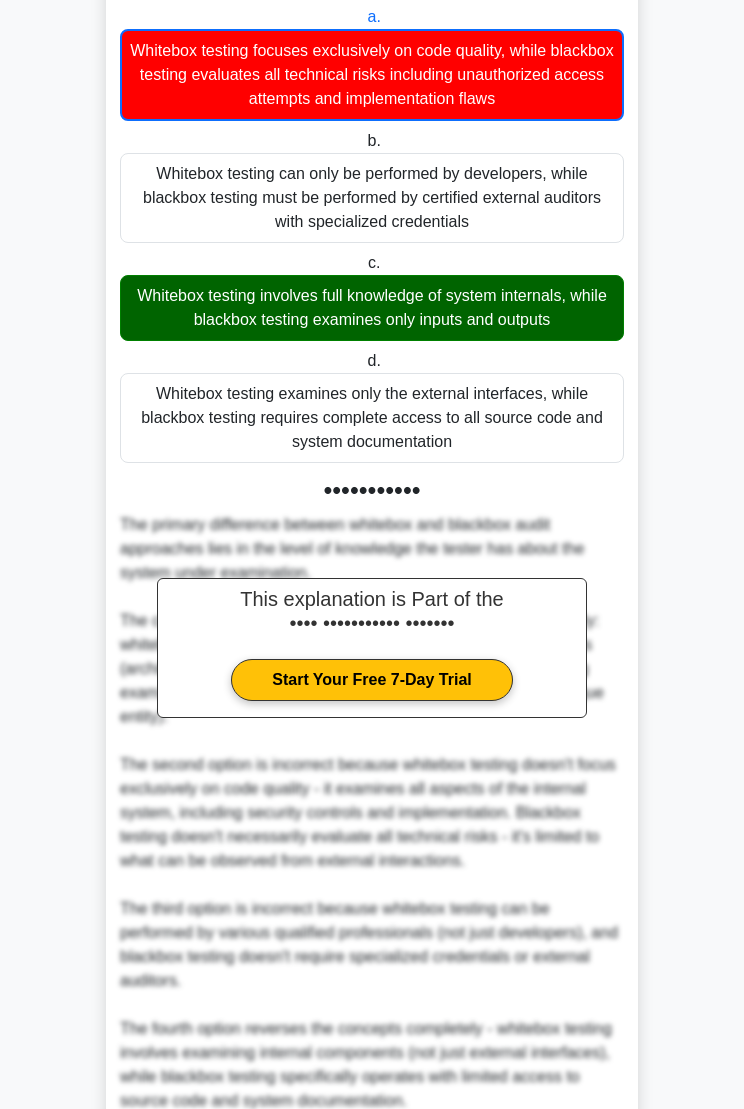 scroll, scrollTop: 487, scrollLeft: 0, axis: vertical 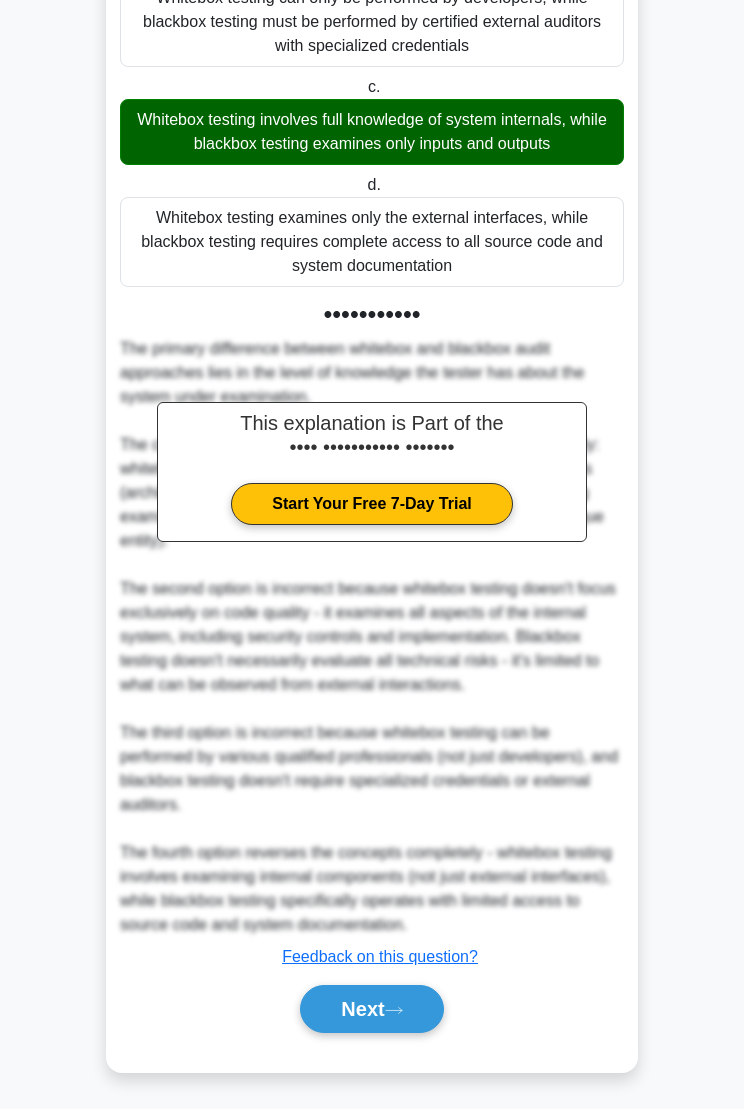 click on "Next" at bounding box center [371, 1009] 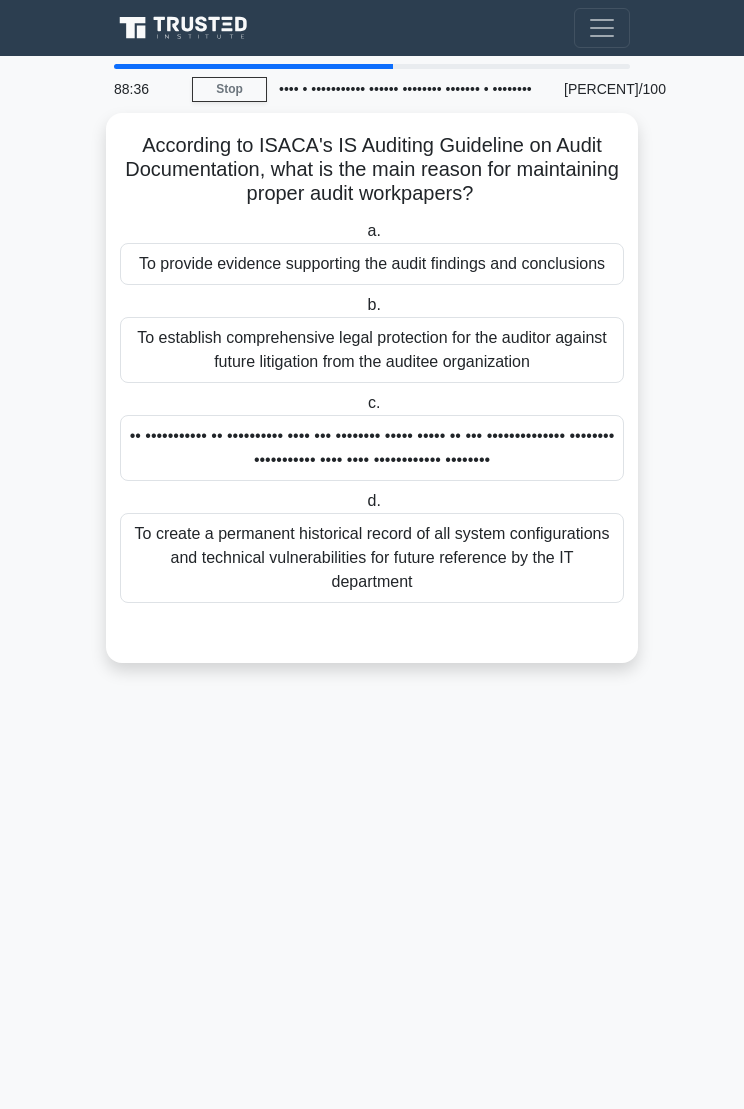 scroll, scrollTop: 0, scrollLeft: 0, axis: both 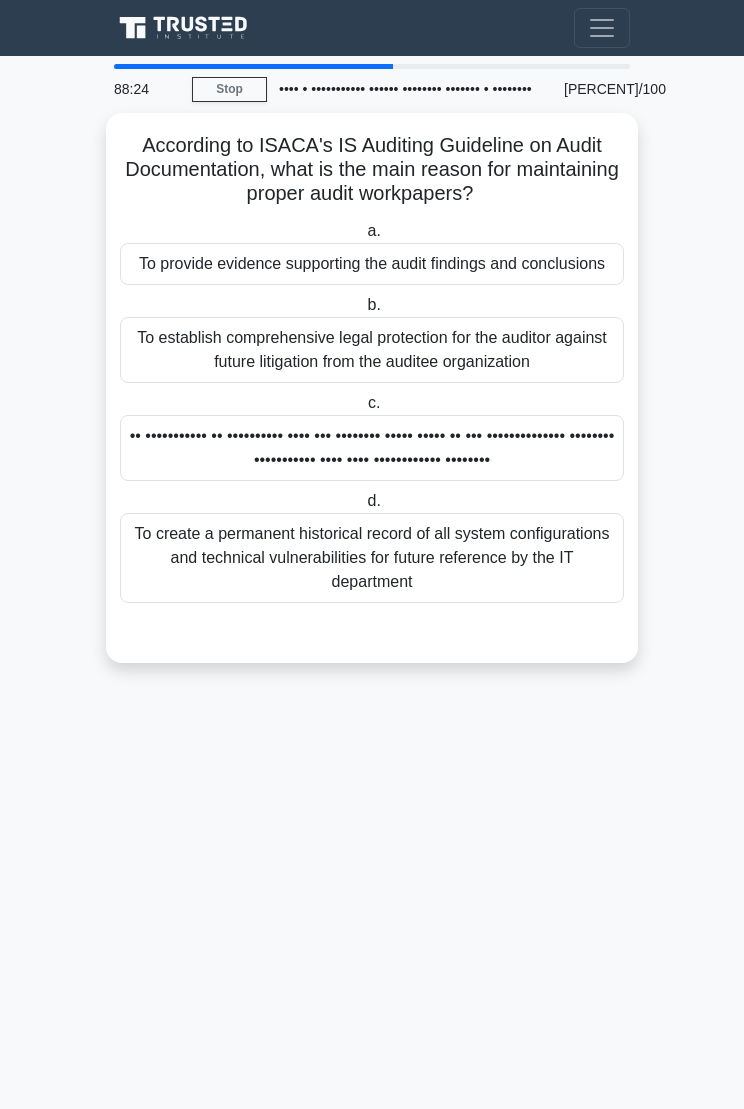 click on "To provide evidence supporting the audit findings and conclusions" at bounding box center (372, 264) 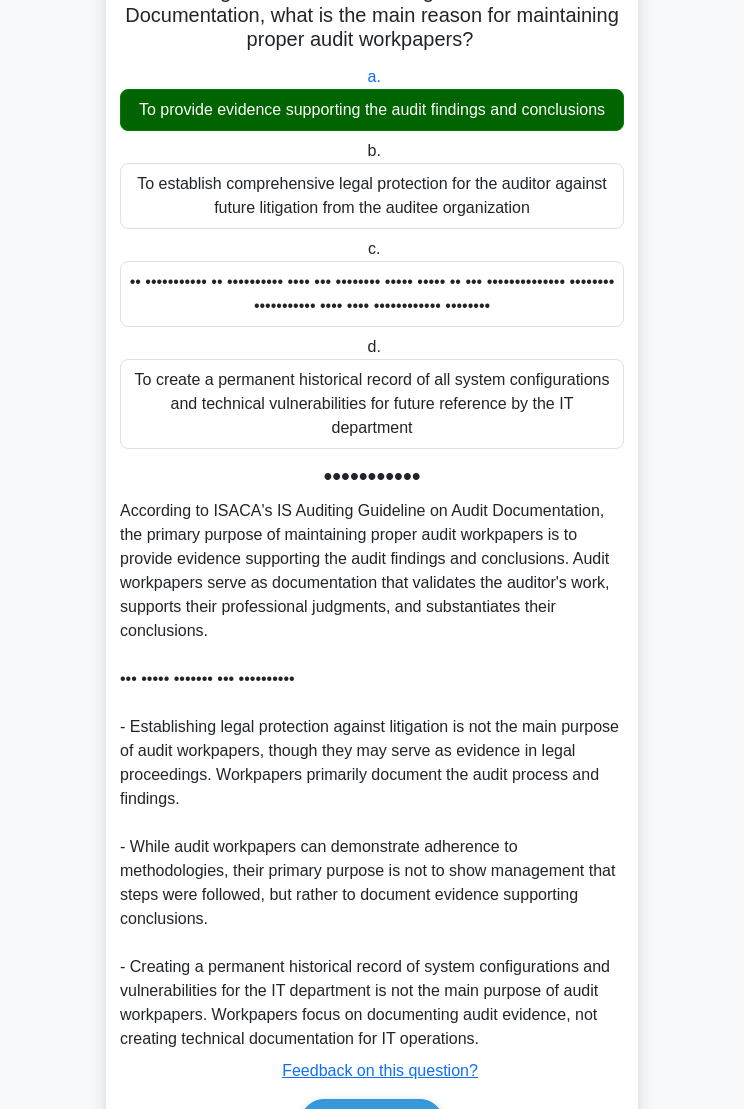 scroll, scrollTop: 389, scrollLeft: 0, axis: vertical 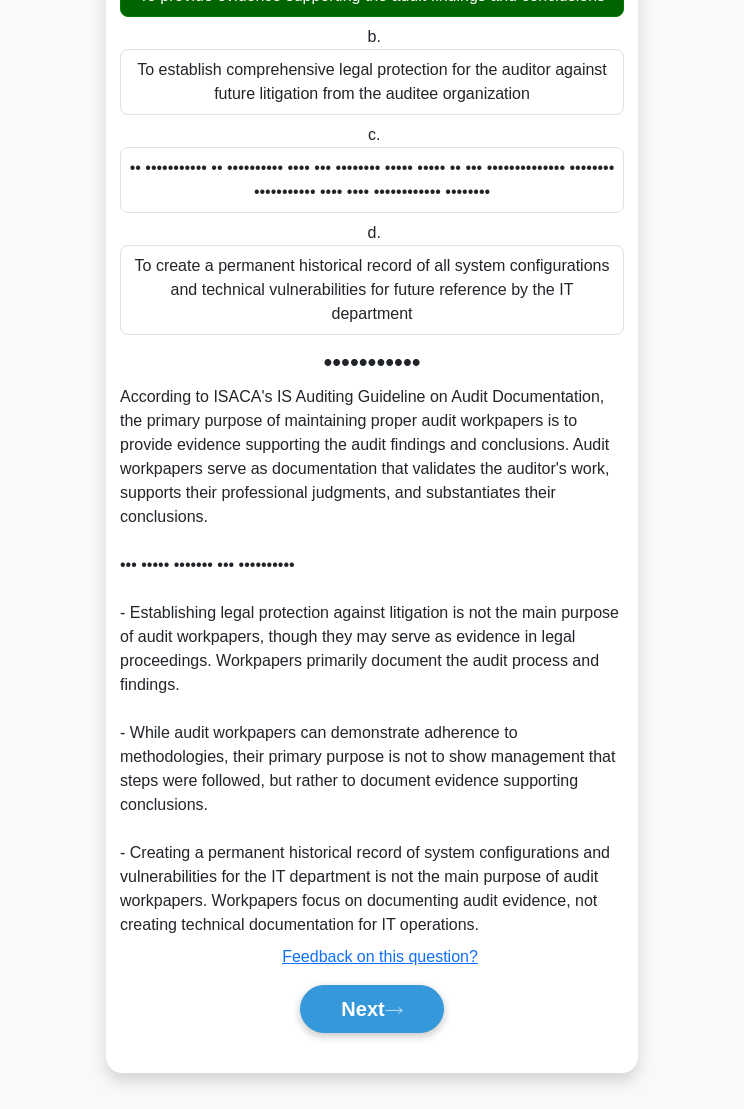 click on "Next" at bounding box center (371, 1009) 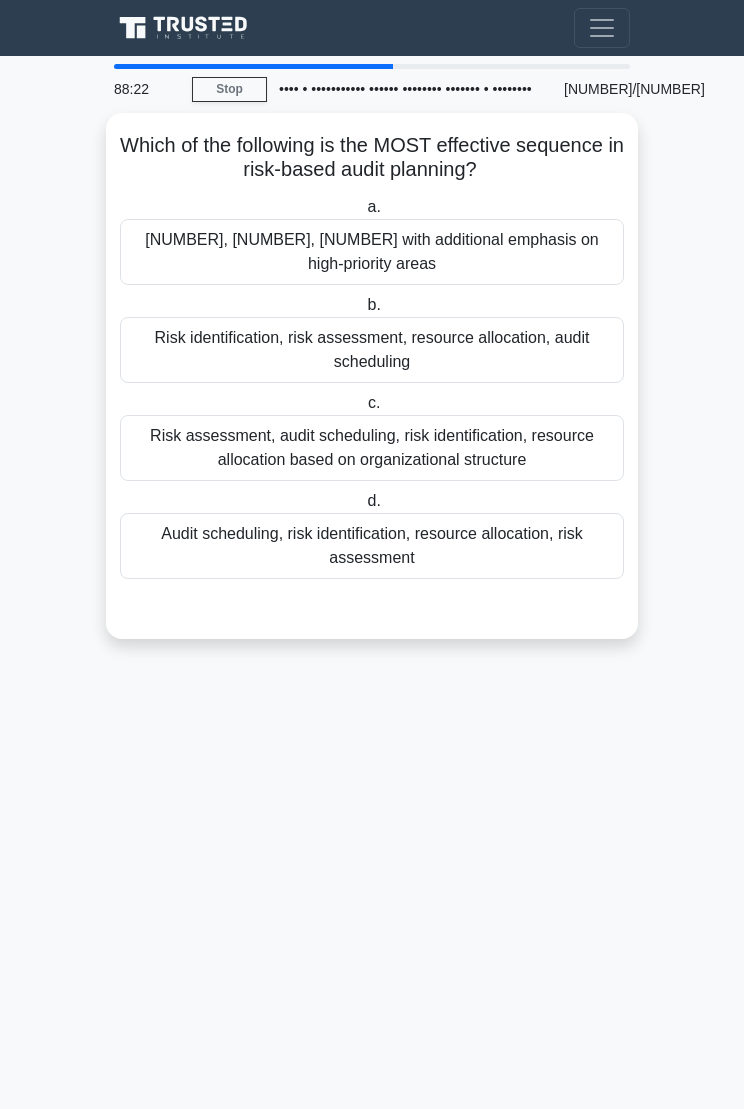 scroll, scrollTop: 0, scrollLeft: 0, axis: both 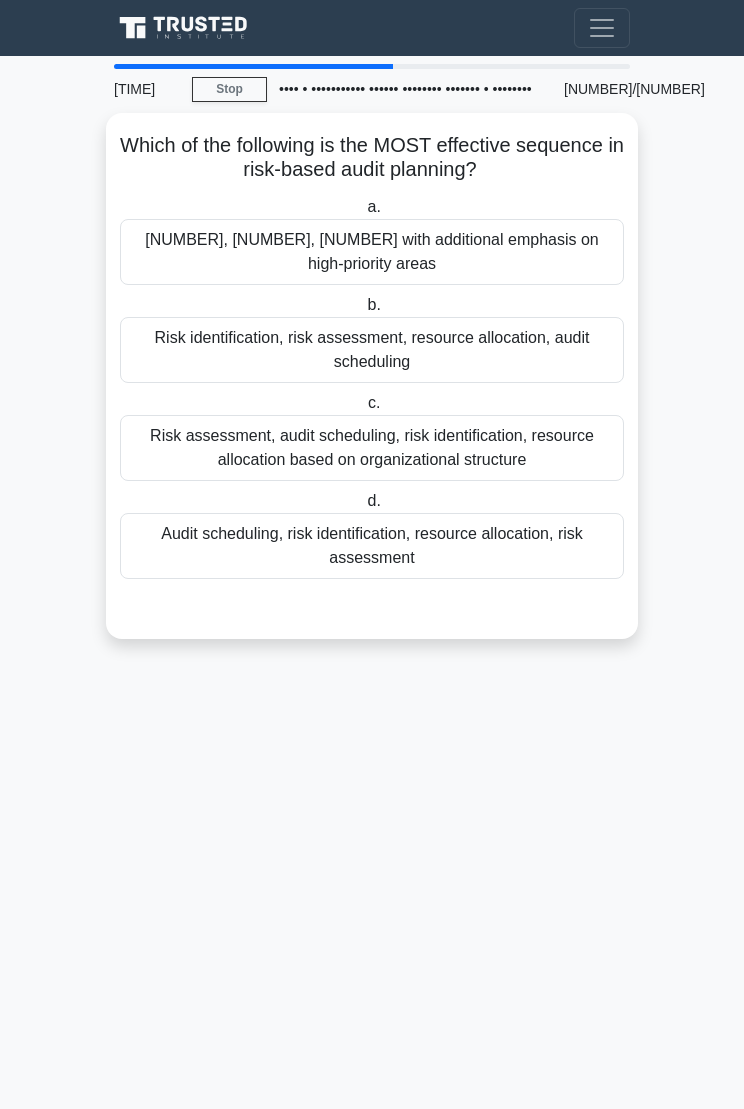 click on "Risk identification, risk assessment, resource allocation, audit scheduling" at bounding box center [372, 350] 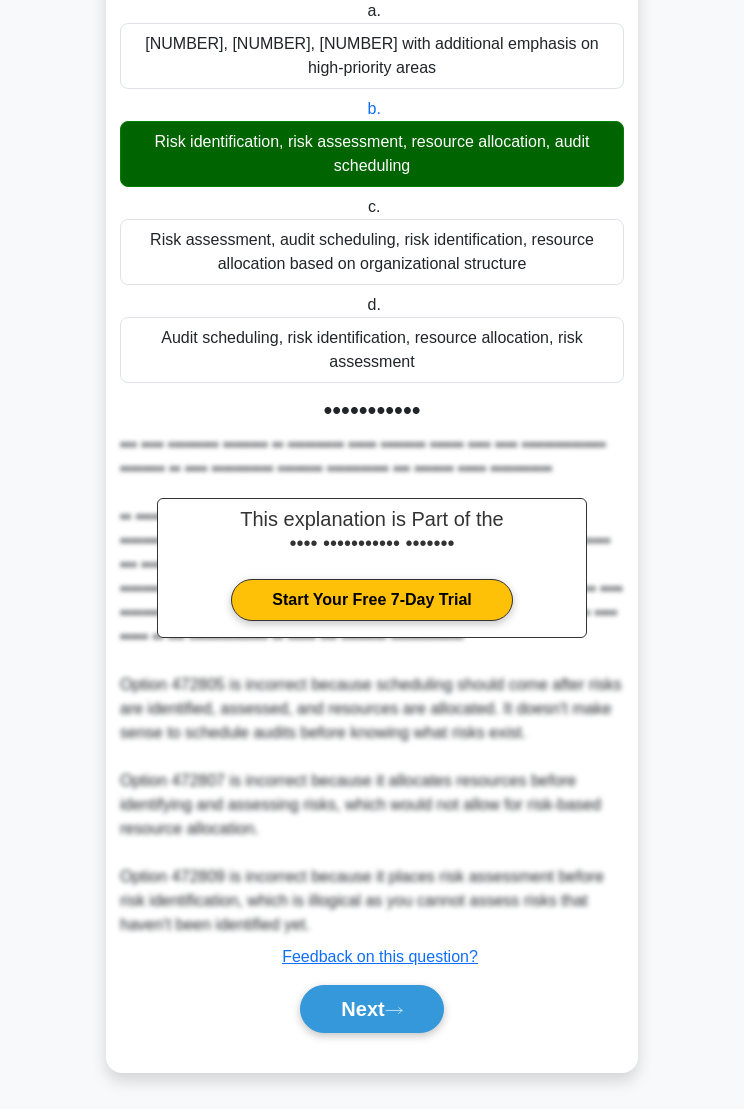 scroll, scrollTop: 365, scrollLeft: 0, axis: vertical 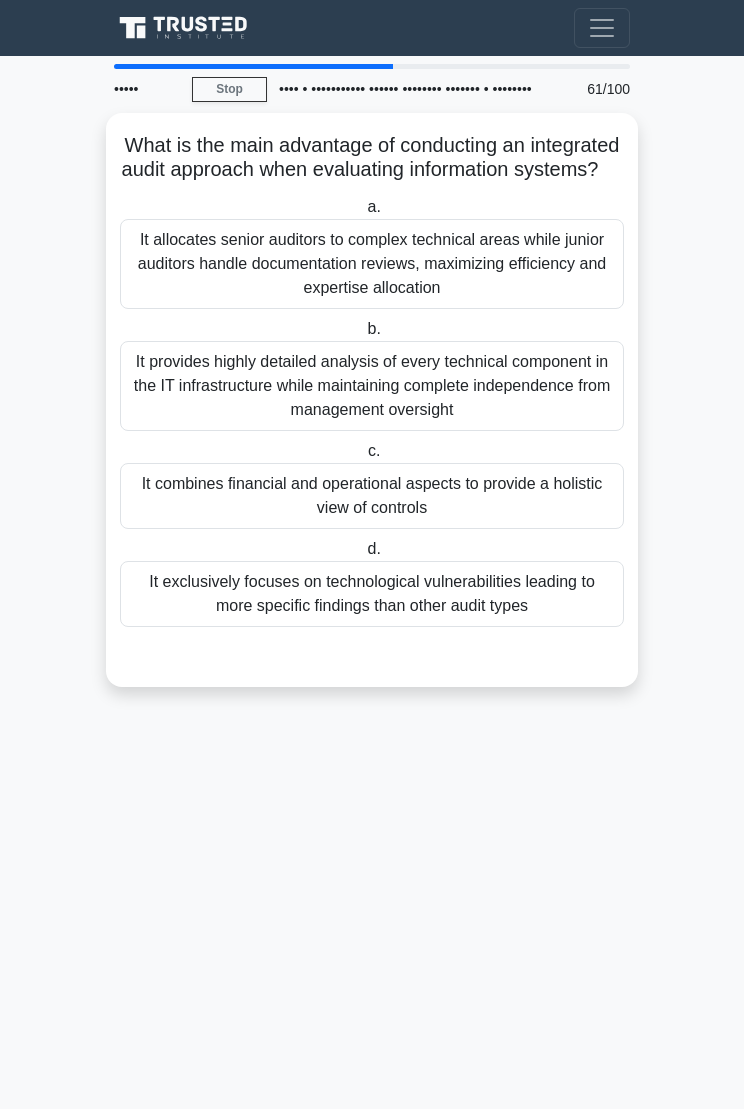 click on "It combines financial and operational aspects to provide a holistic view of controls" at bounding box center [372, 496] 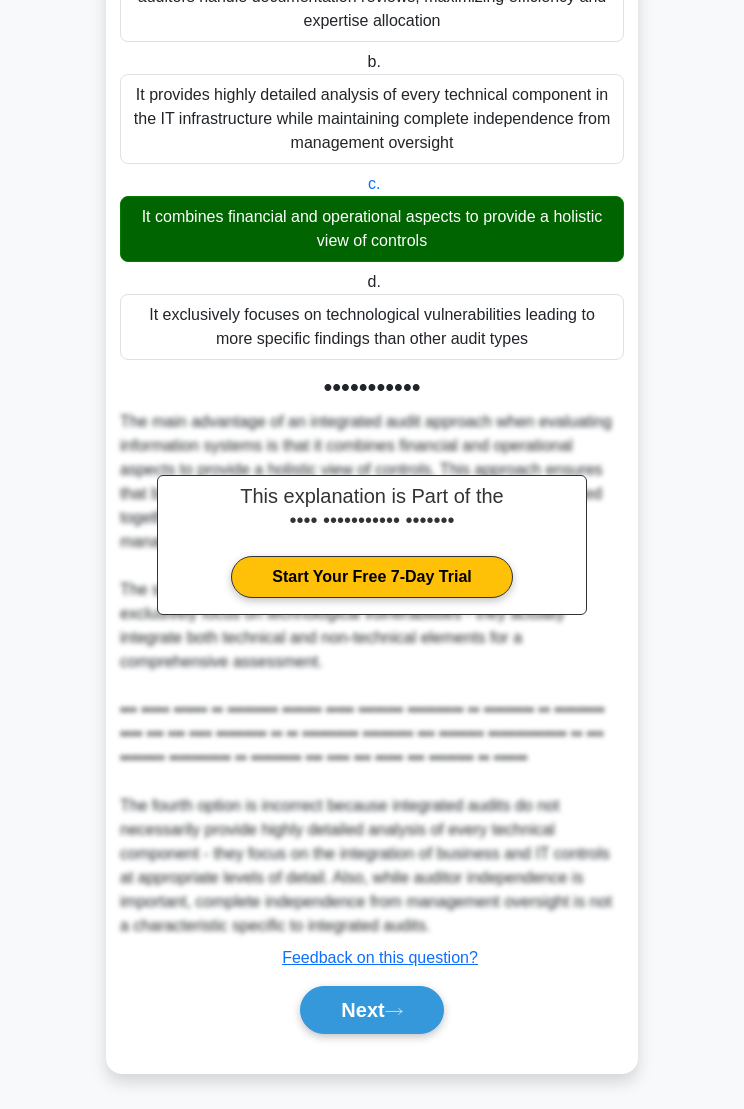 scroll, scrollTop: 389, scrollLeft: 0, axis: vertical 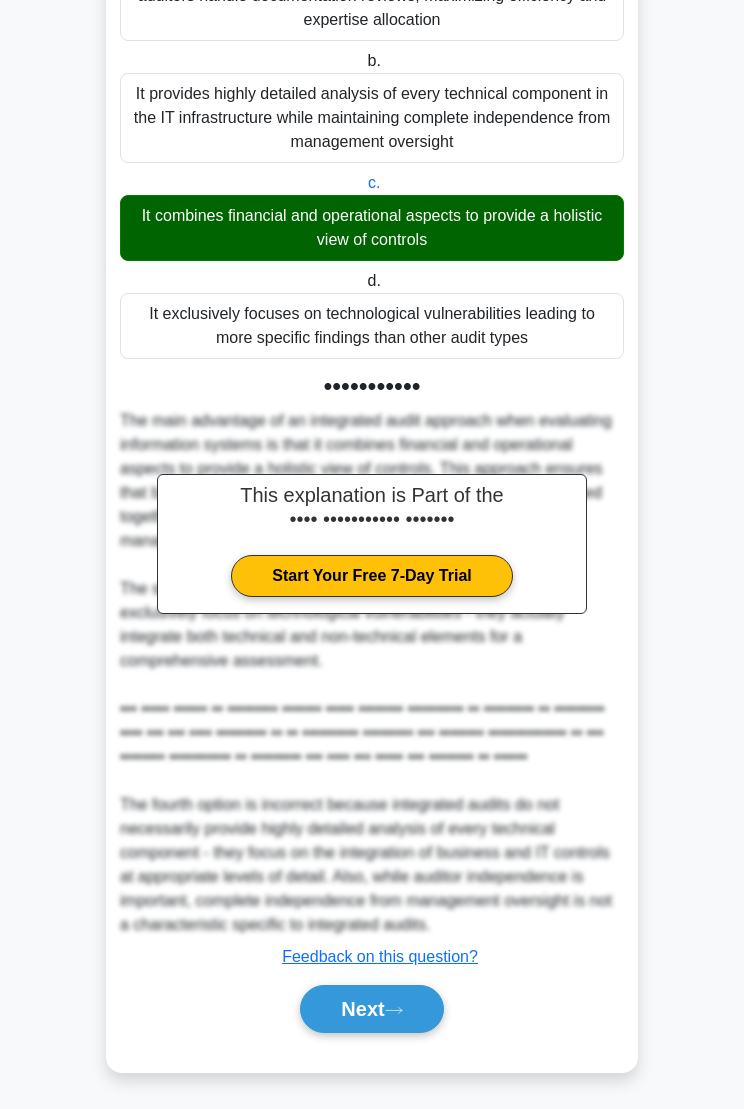 click on "Next" at bounding box center [371, 1009] 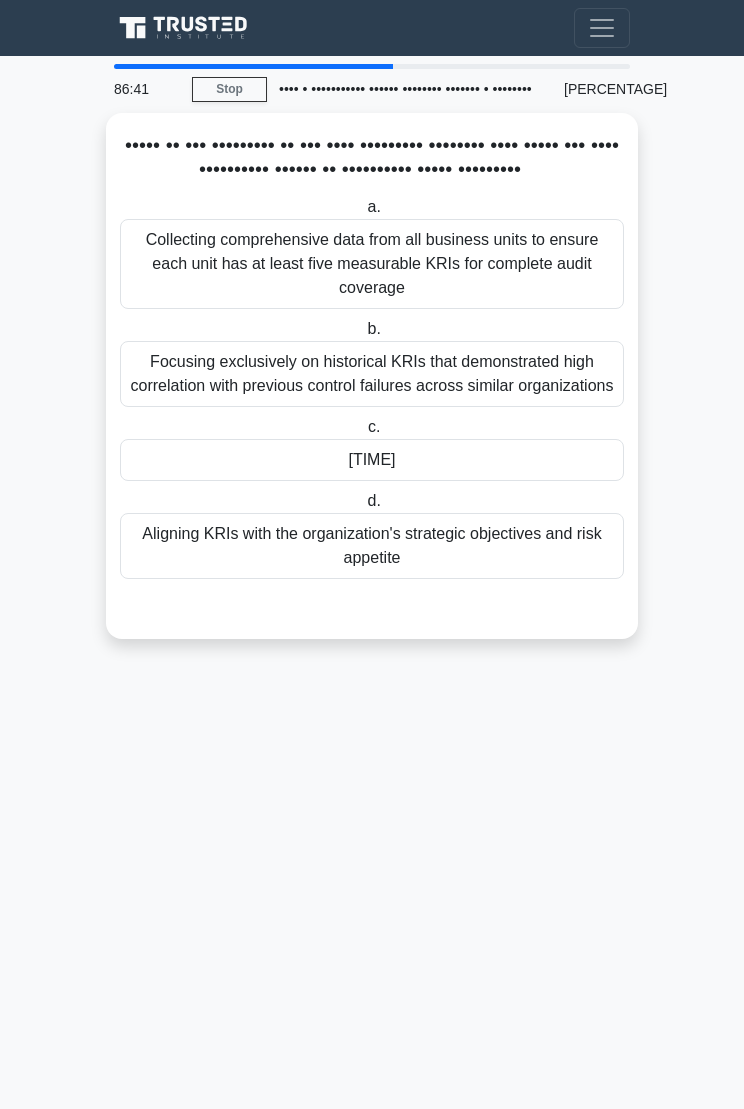 click on "Aligning KRIs with the organization's strategic objectives and risk appetite" at bounding box center (372, 546) 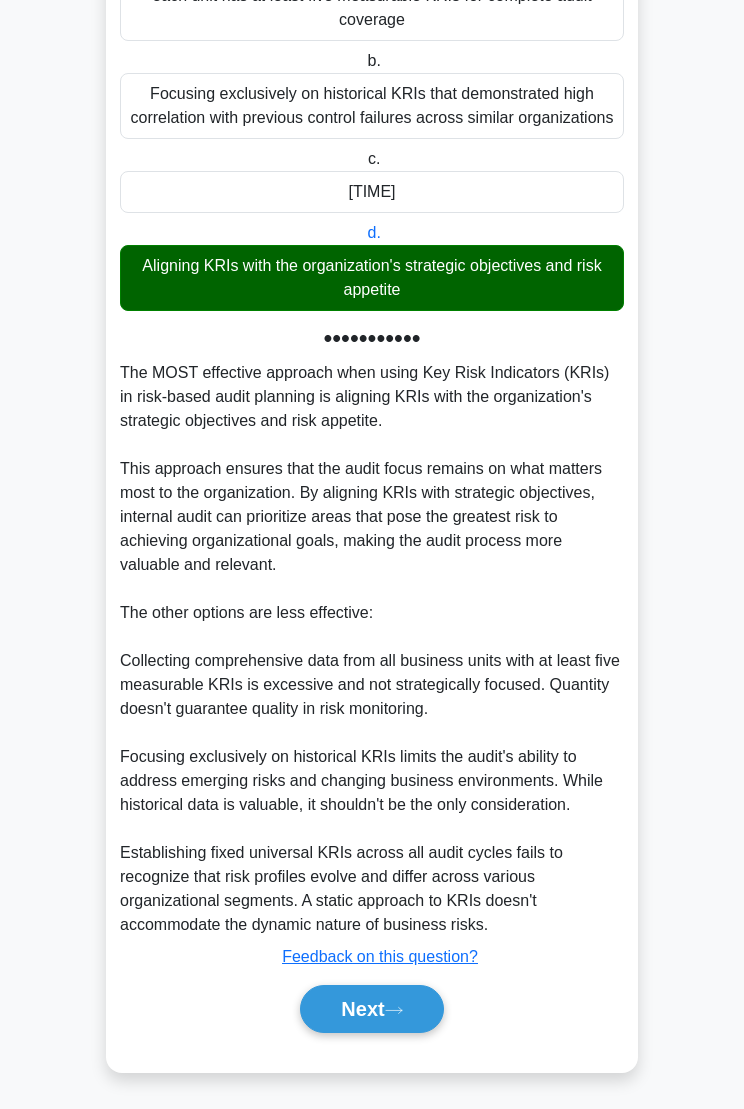 scroll, scrollTop: 437, scrollLeft: 0, axis: vertical 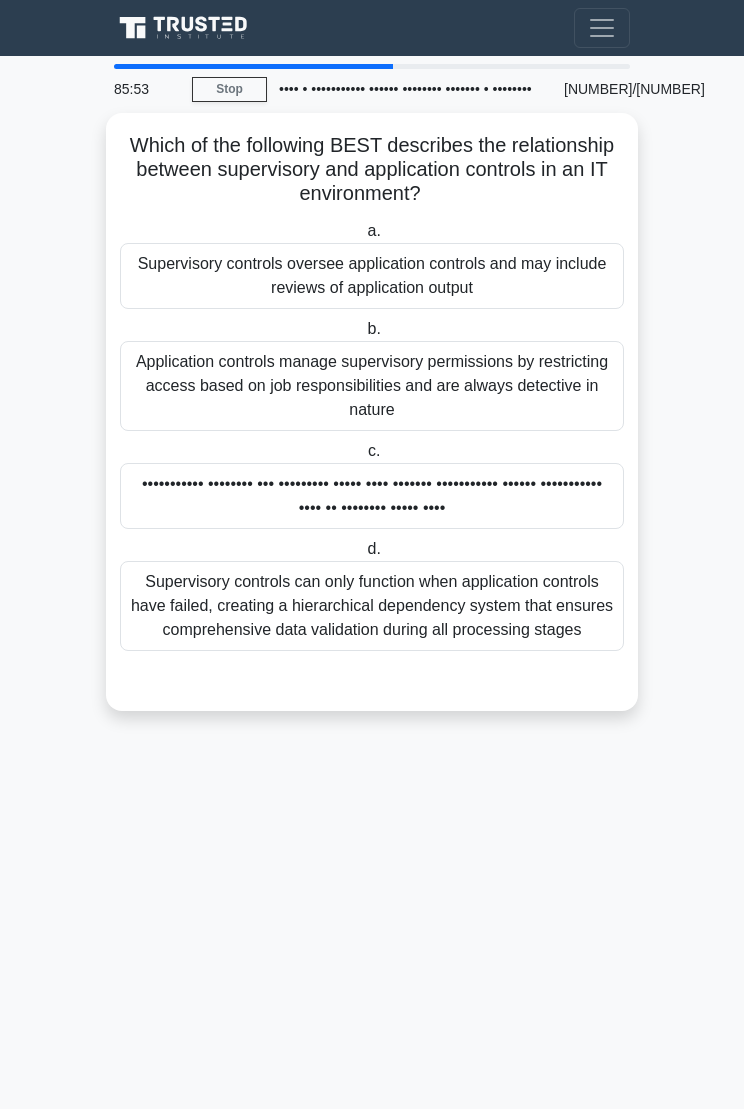 click on "Supervisory controls oversee application controls and may include reviews of application output" at bounding box center [372, 276] 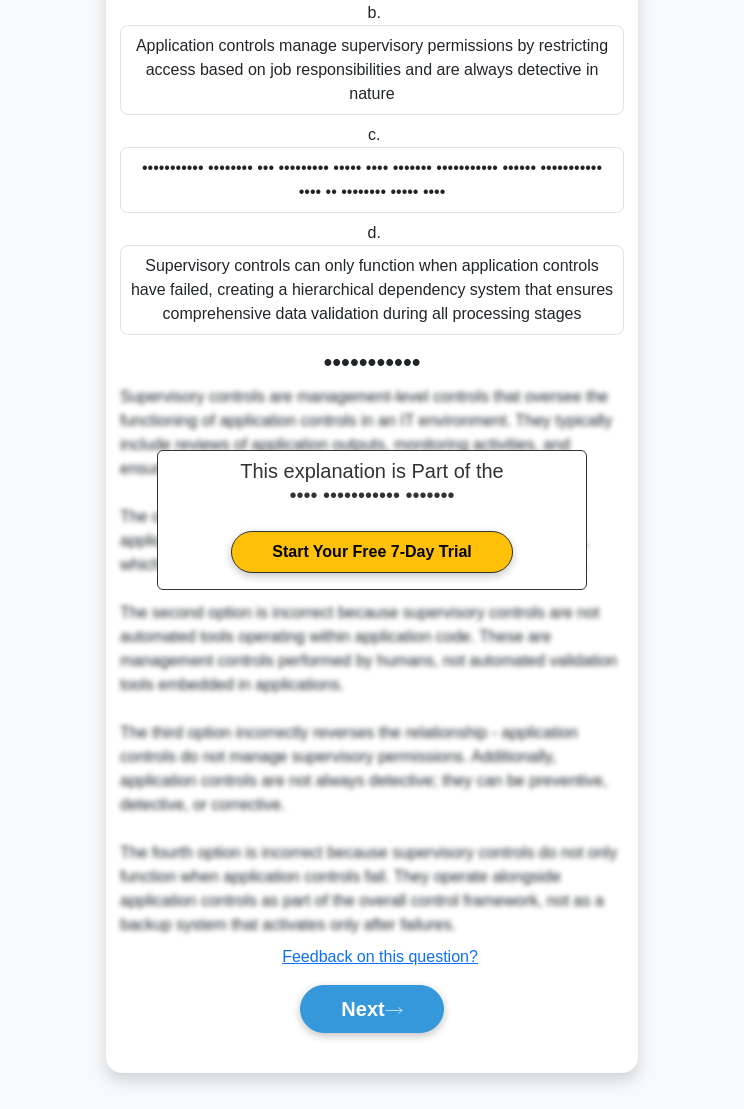 scroll, scrollTop: 437, scrollLeft: 0, axis: vertical 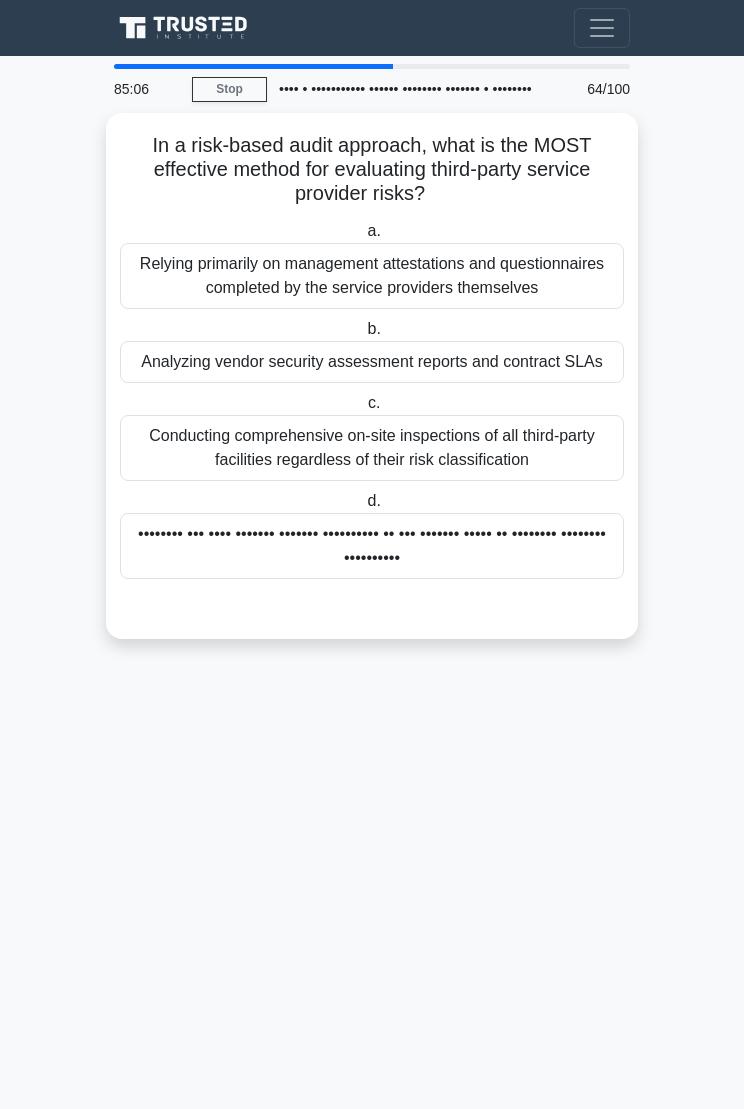 click on "Analyzing vendor security assessment reports and contract SLAs" at bounding box center [372, 362] 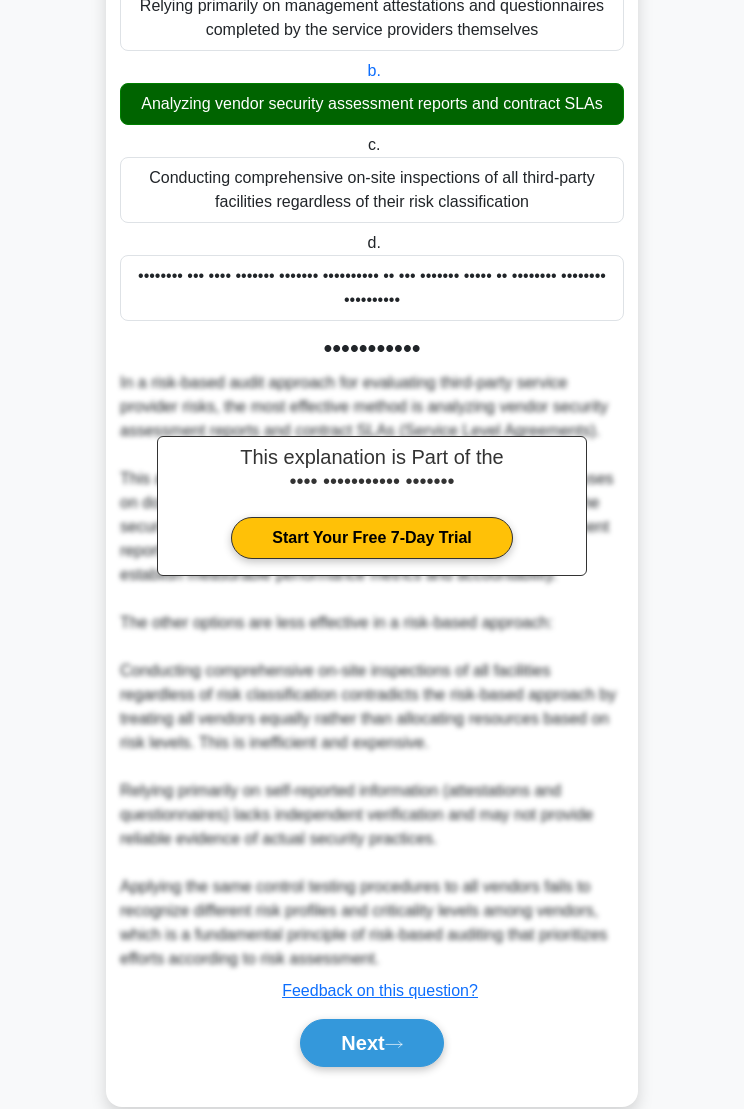 scroll, scrollTop: 461, scrollLeft: 0, axis: vertical 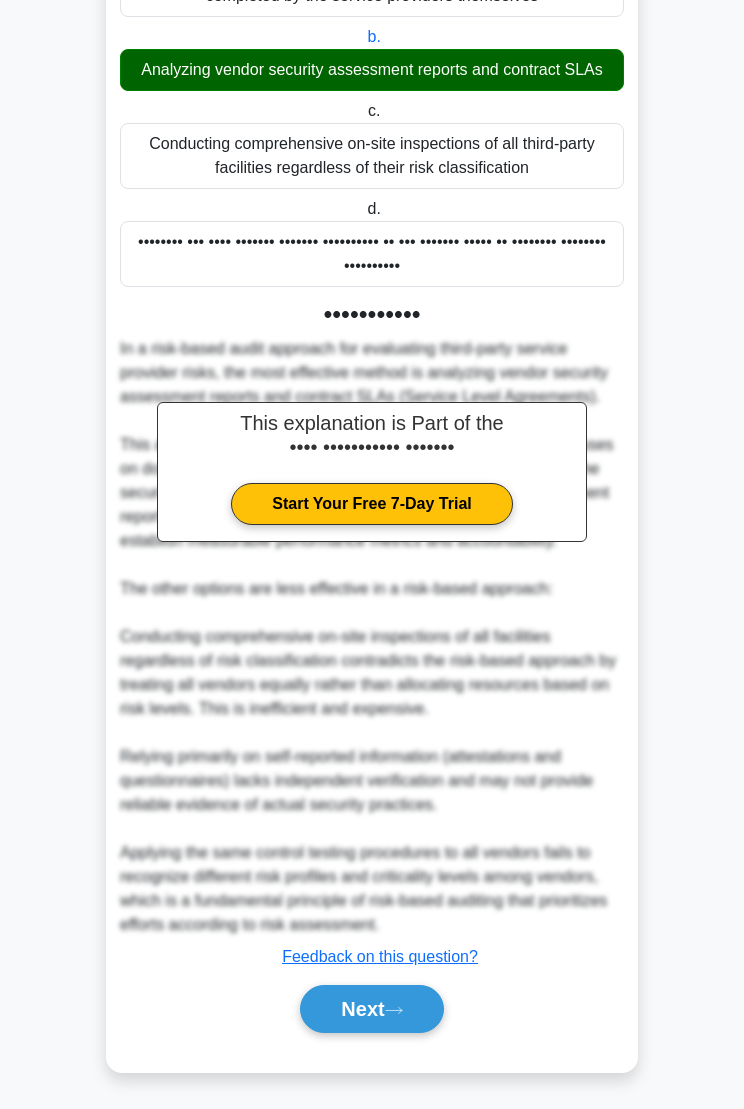 click on "Next" at bounding box center (371, 1009) 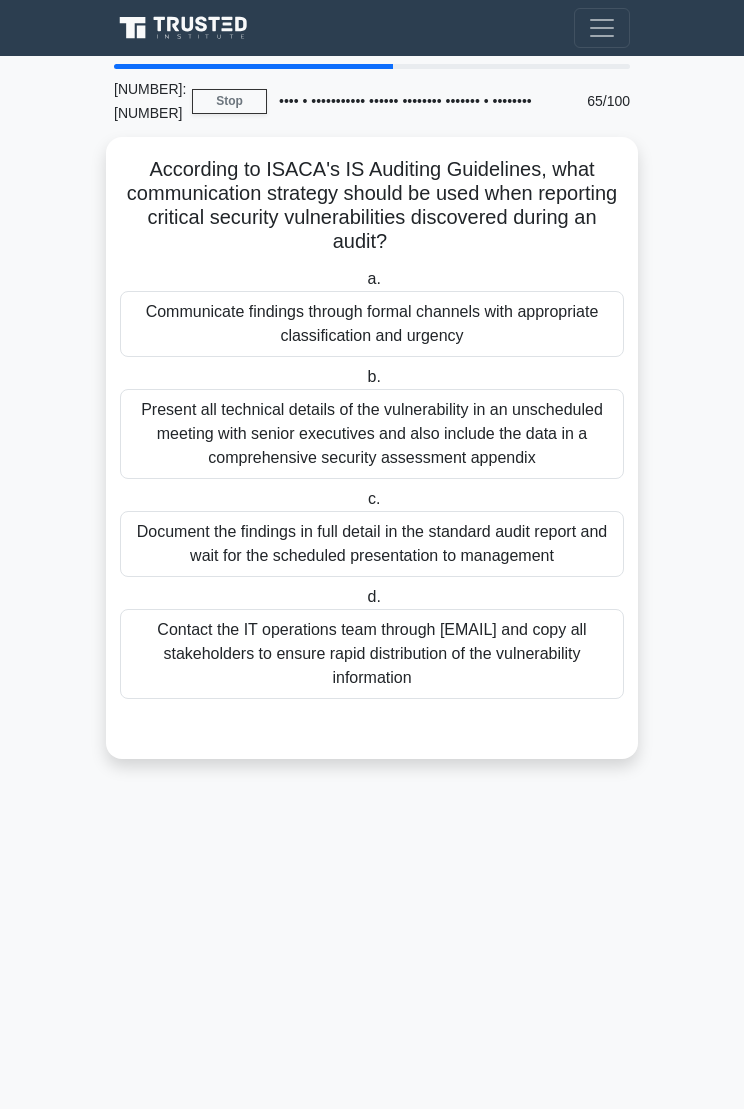 click on "Communicate findings through formal channels with appropriate classification and urgency" at bounding box center (372, 324) 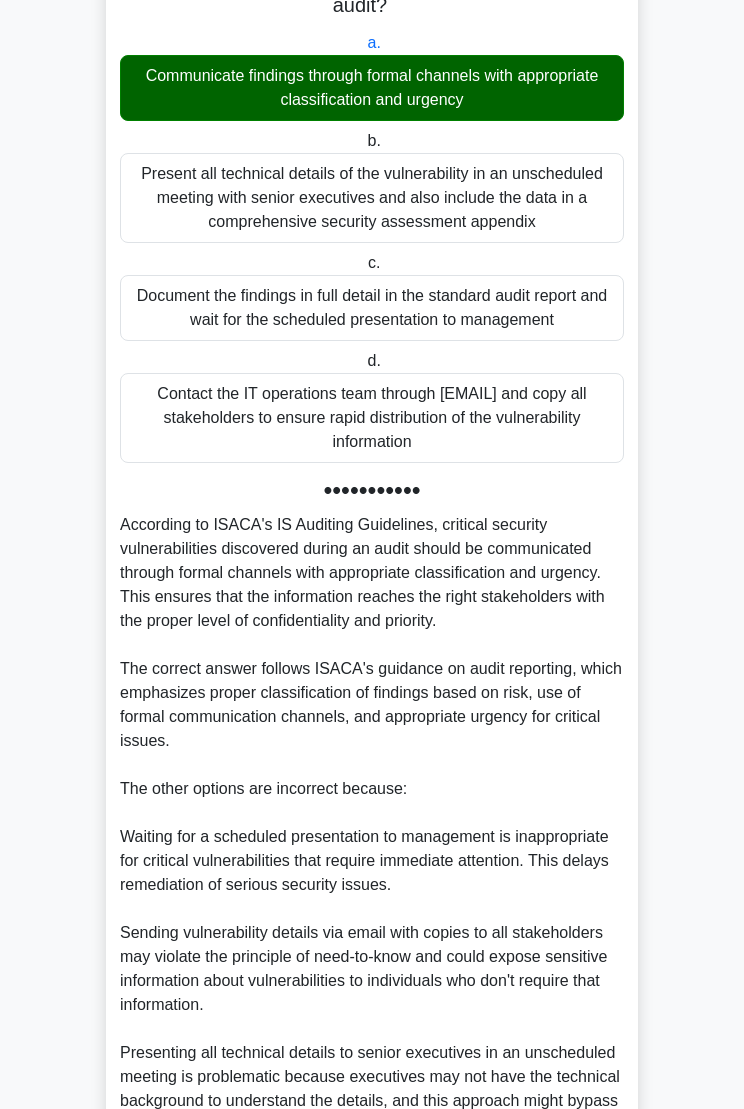 scroll, scrollTop: 533, scrollLeft: 0, axis: vertical 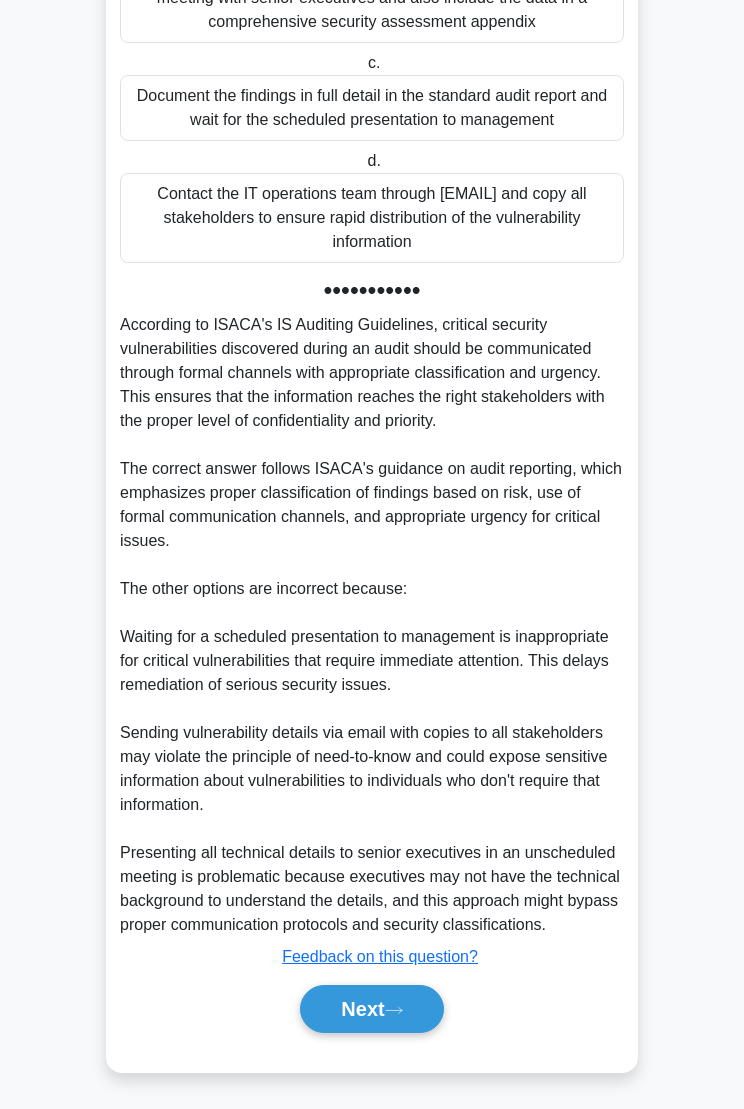 click on "Next" at bounding box center [371, 1009] 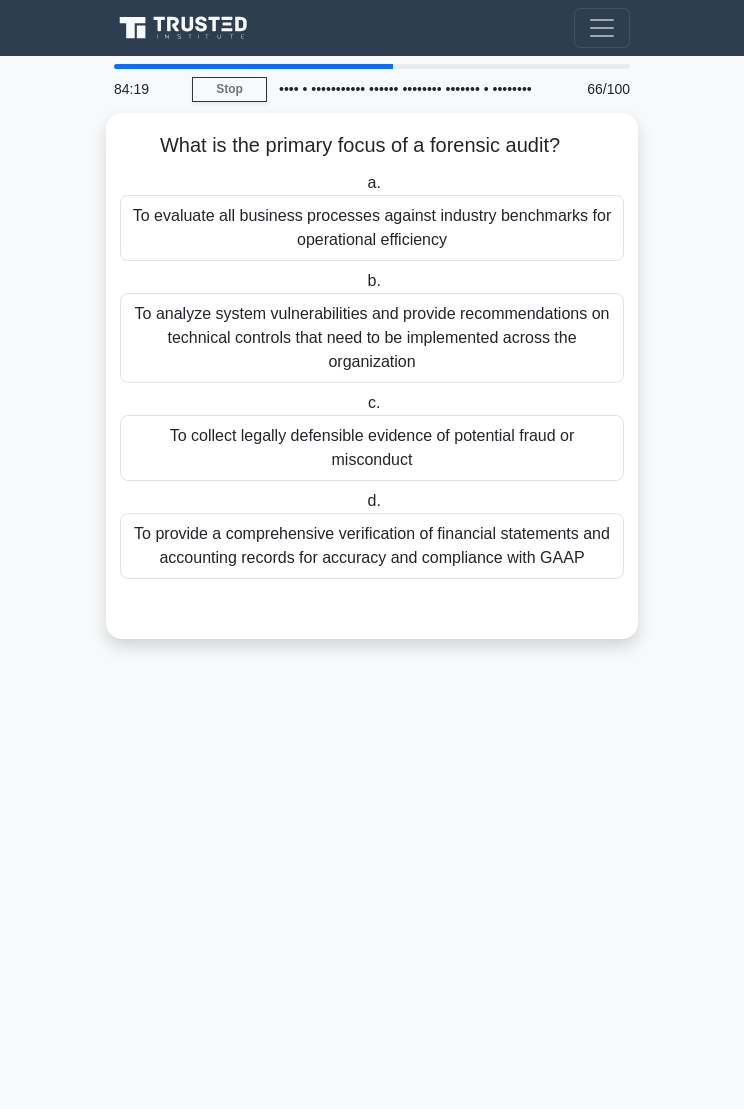 click on "To collect legally defensible evidence of potential fraud or misconduct" at bounding box center [372, 448] 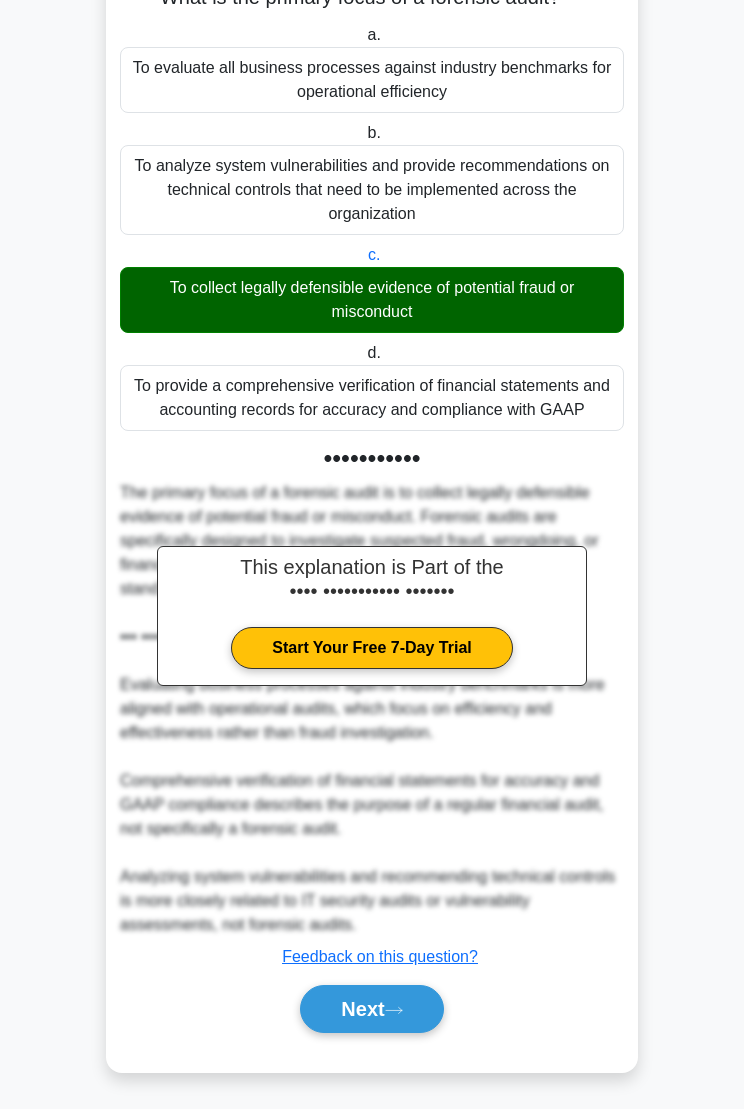 scroll, scrollTop: 197, scrollLeft: 0, axis: vertical 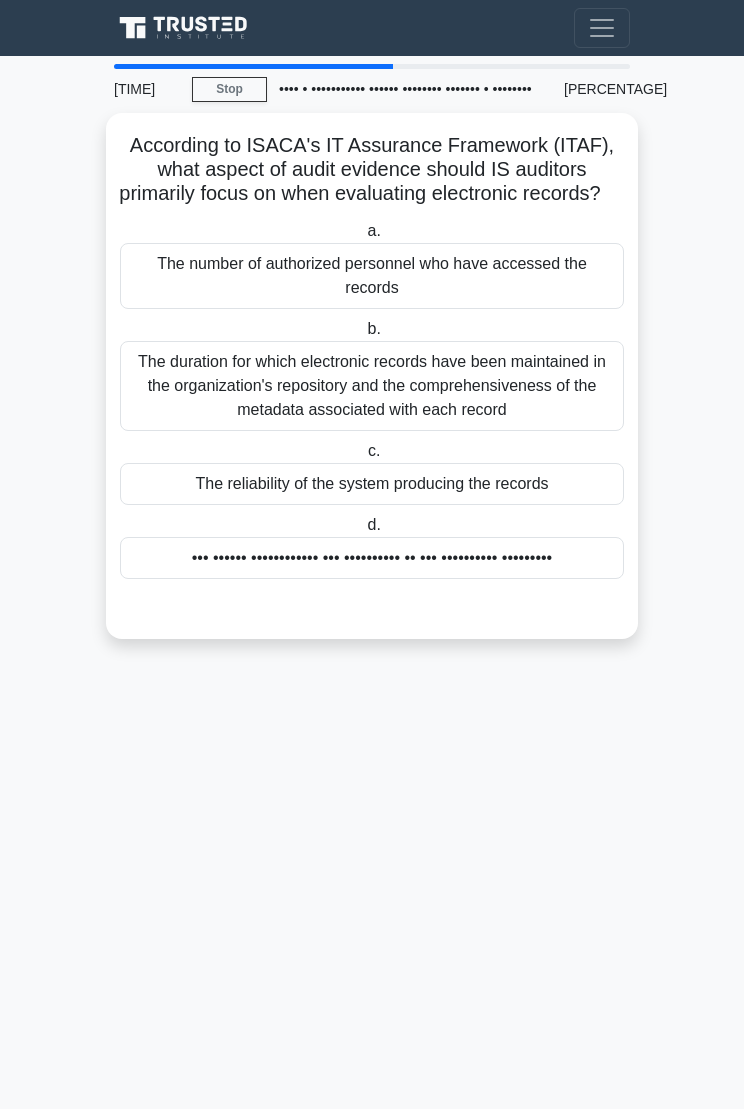 click on "The reliability of the system producing the records" at bounding box center [372, 484] 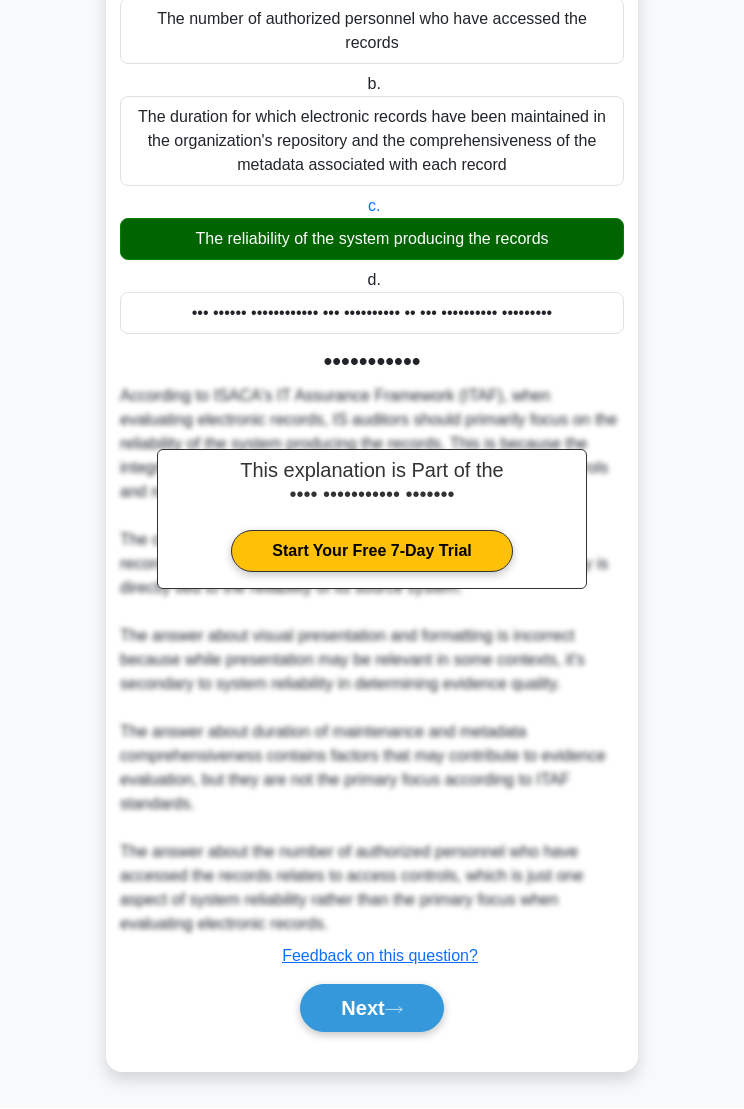 scroll, scrollTop: 413, scrollLeft: 0, axis: vertical 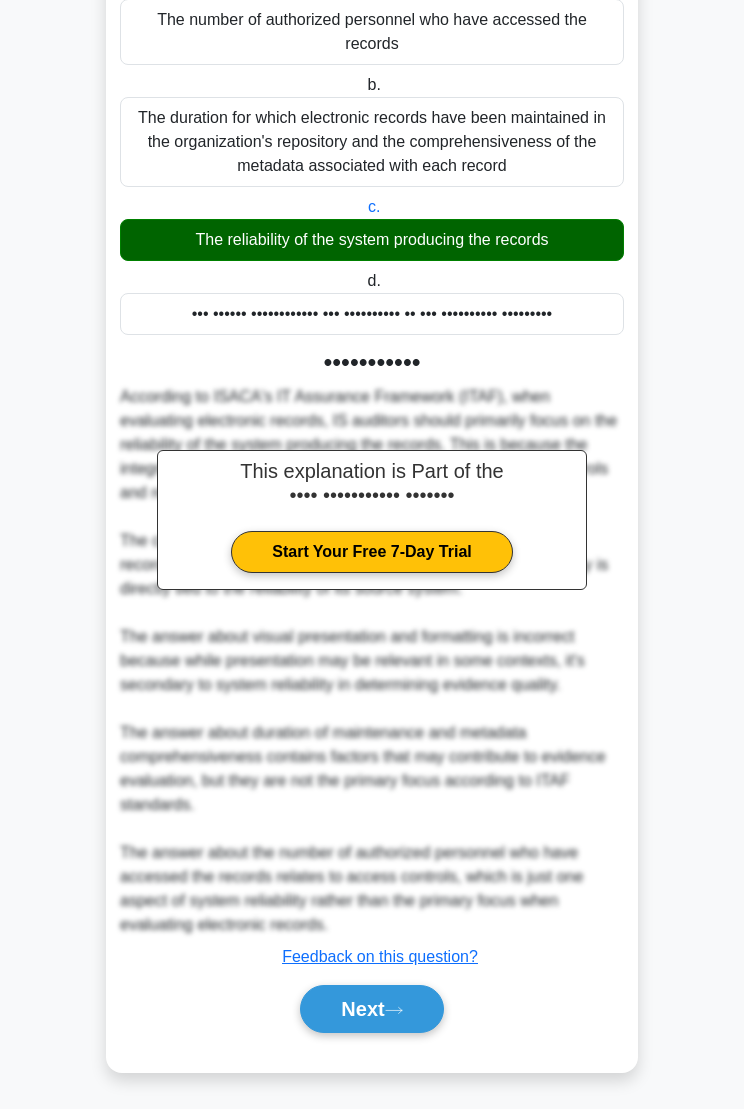 click on "Next" at bounding box center (371, 1009) 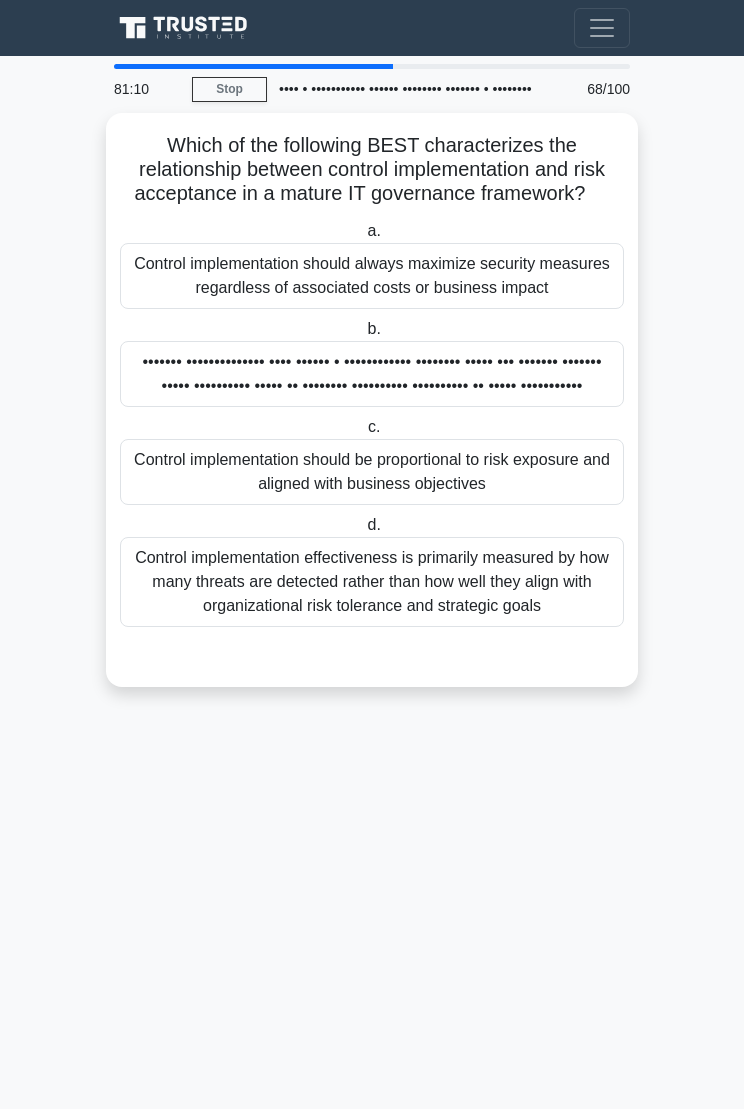 click on "Control implementation should be proportional to risk exposure and aligned with business objectives" at bounding box center (372, 472) 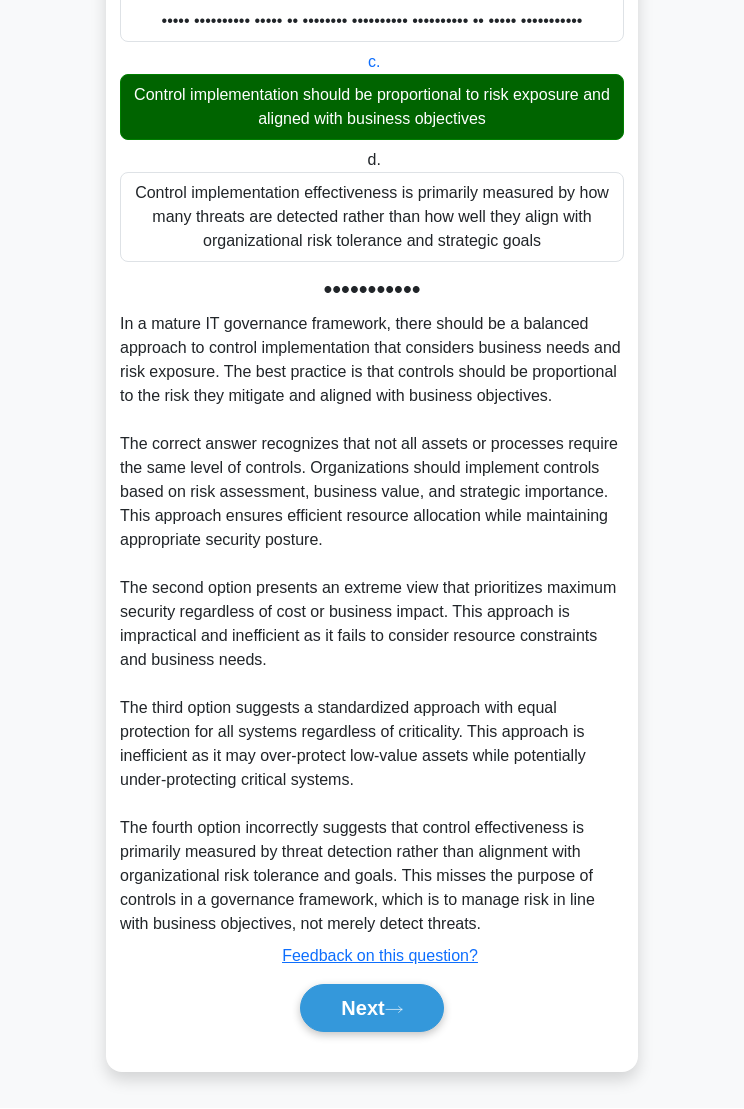 scroll, scrollTop: 533, scrollLeft: 0, axis: vertical 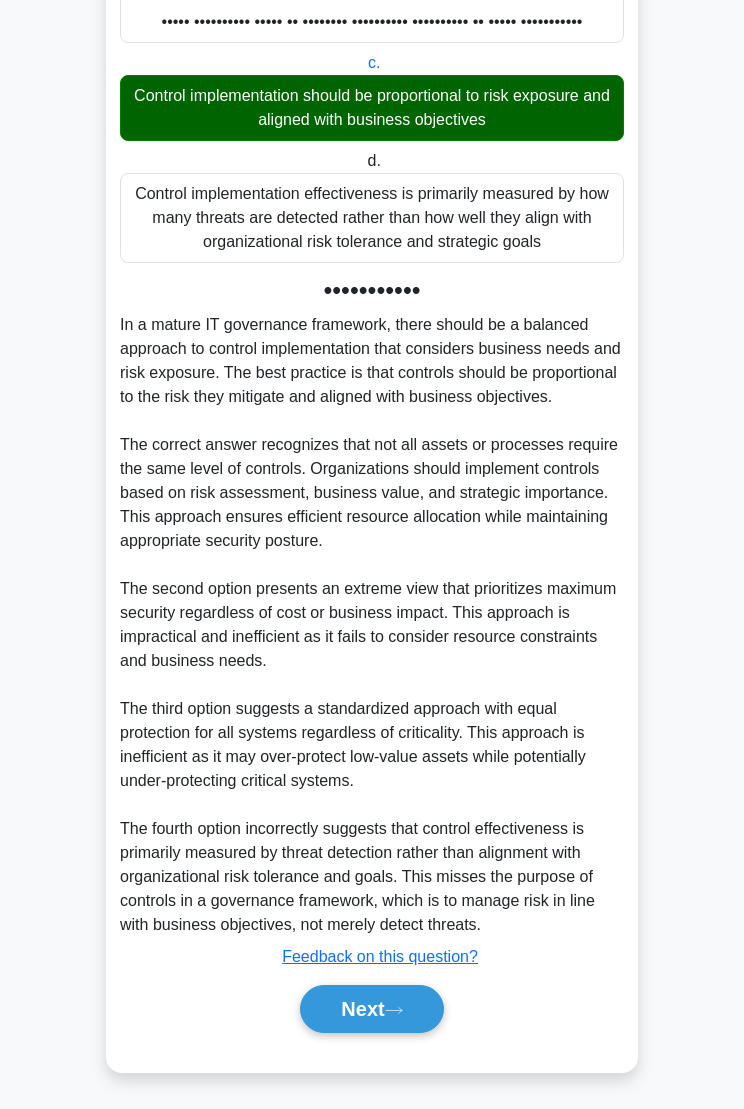 click on "Next" at bounding box center [371, 1009] 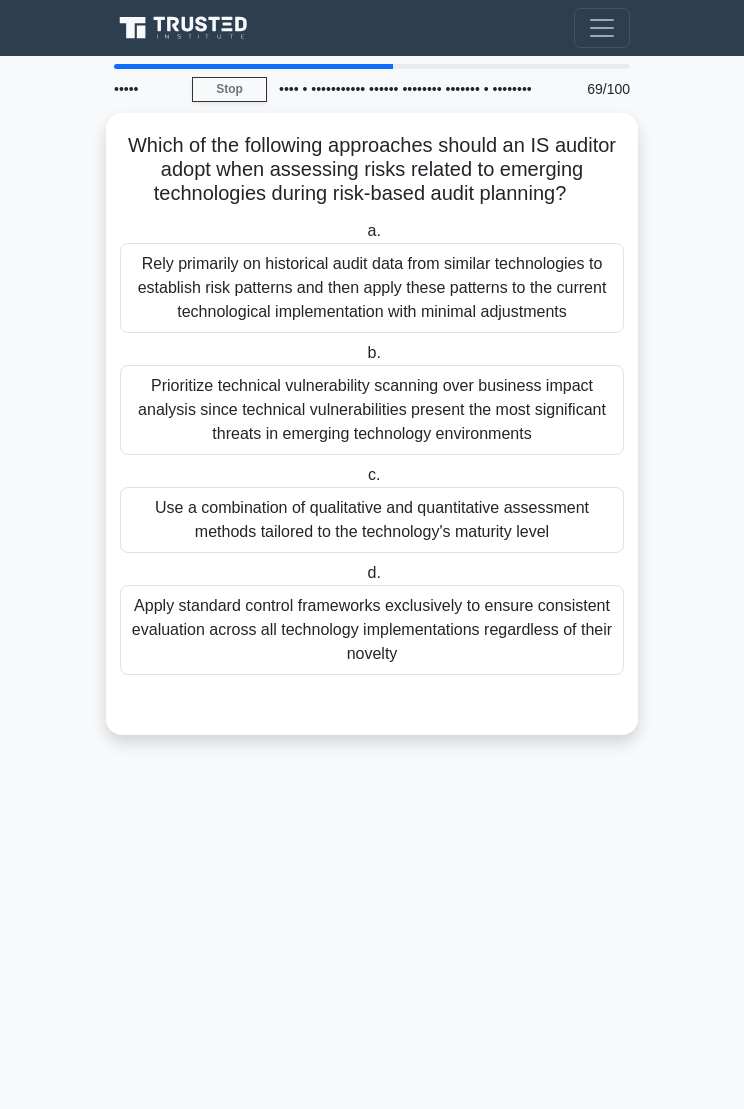 click on "Use a combination of qualitative and quantitative assessment methods tailored to the technology's maturity level" at bounding box center [372, 520] 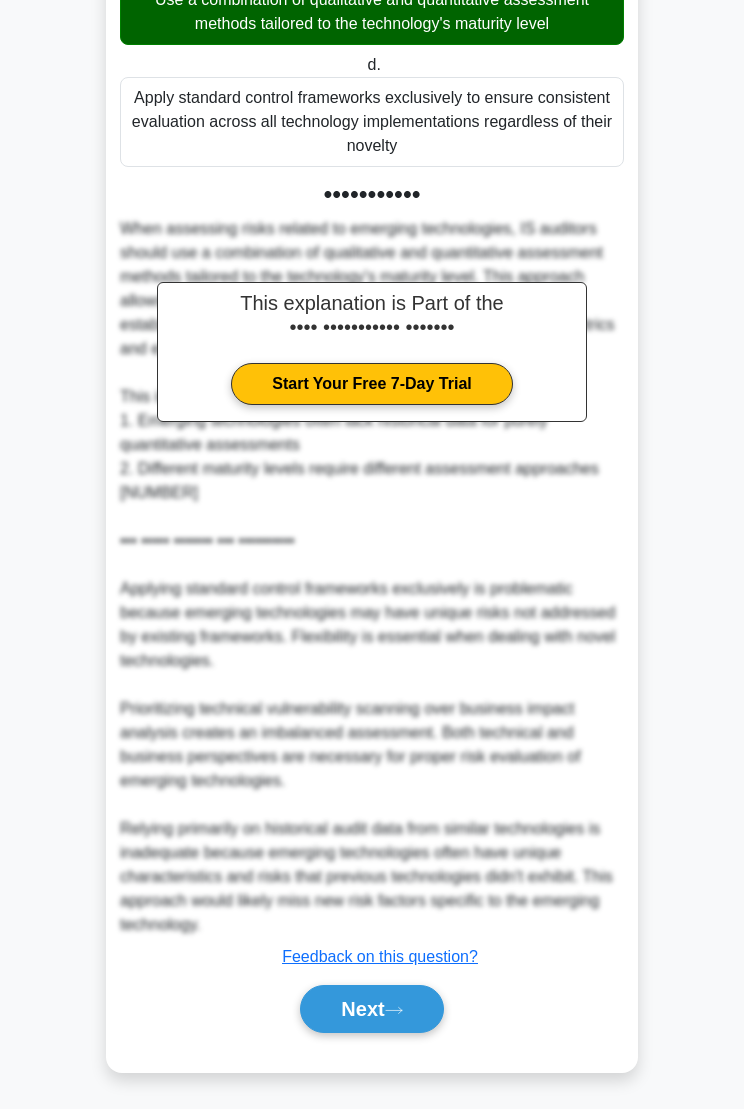 scroll, scrollTop: 701, scrollLeft: 0, axis: vertical 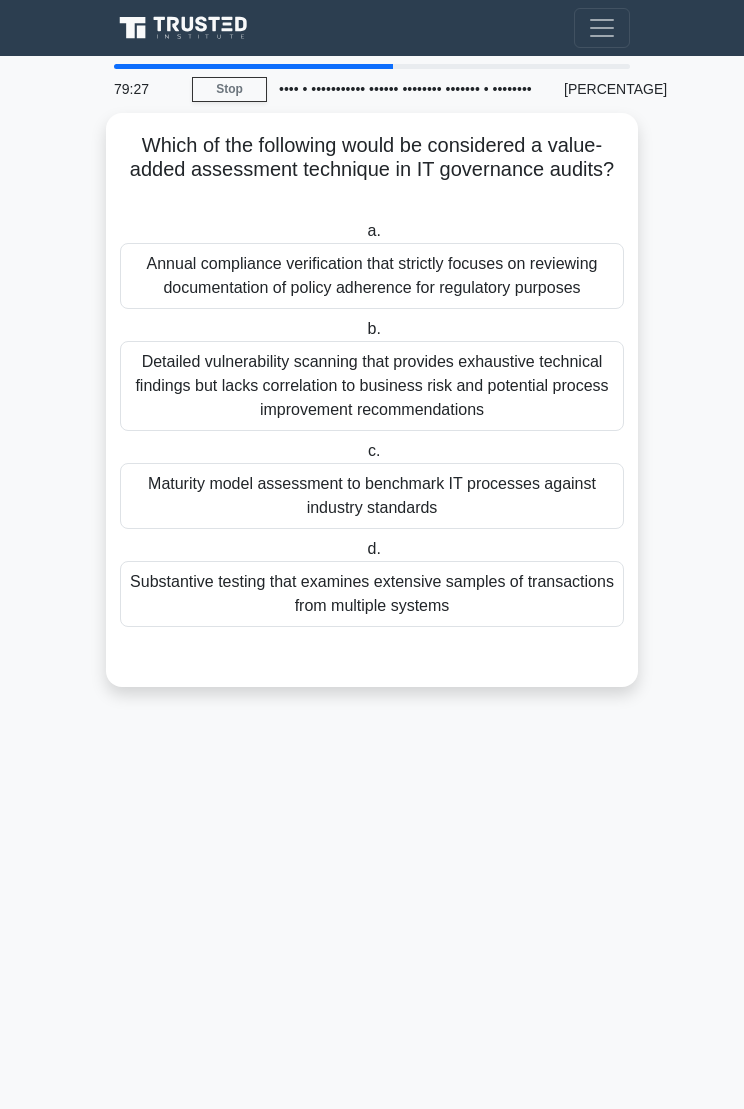 click on "Substantive testing that examines extensive samples of transactions from multiple systems" at bounding box center (372, 594) 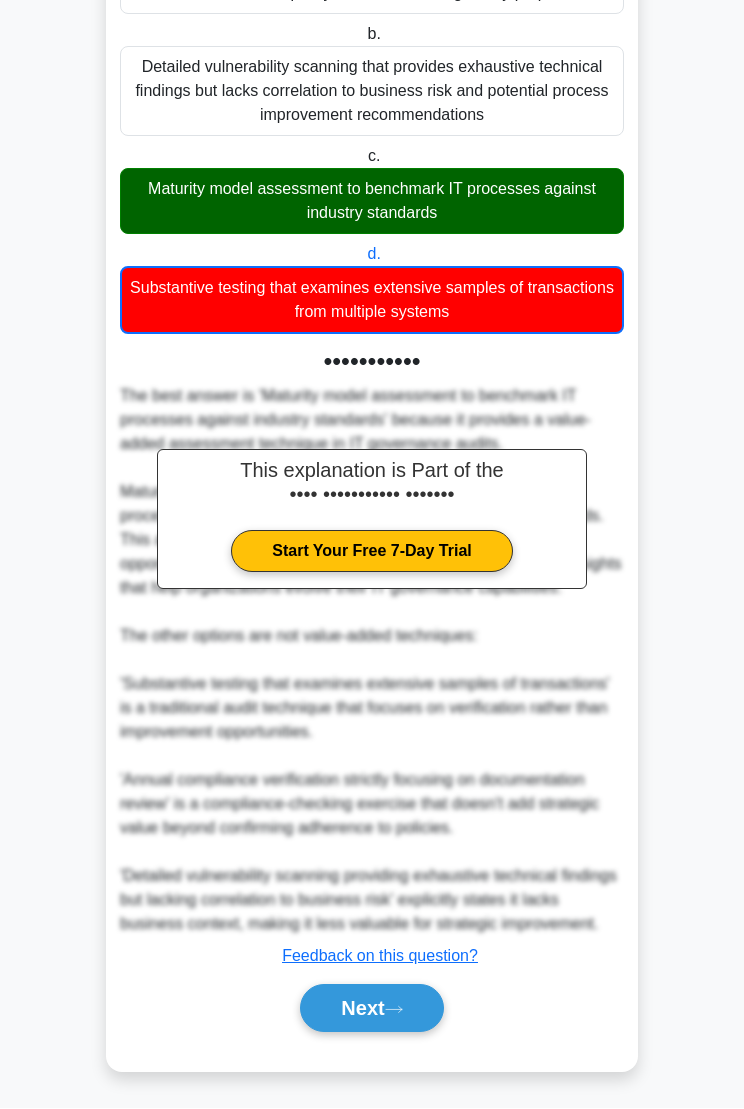 scroll, scrollTop: 415, scrollLeft: 0, axis: vertical 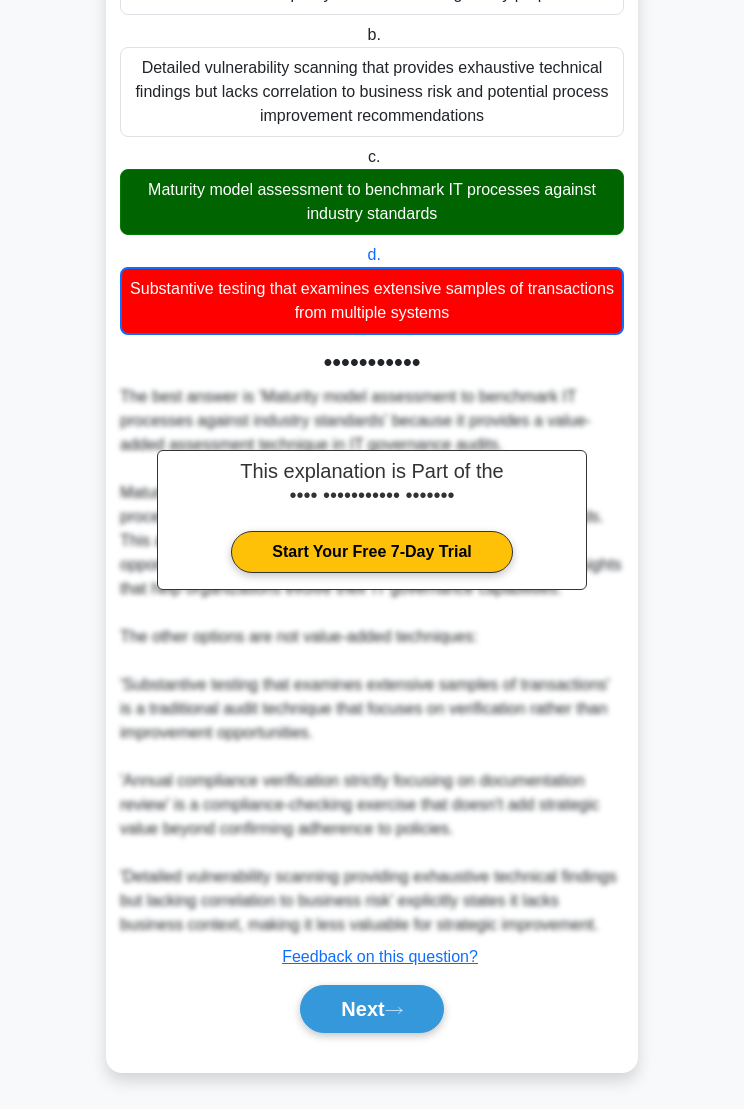 click on "Next" at bounding box center (371, 1009) 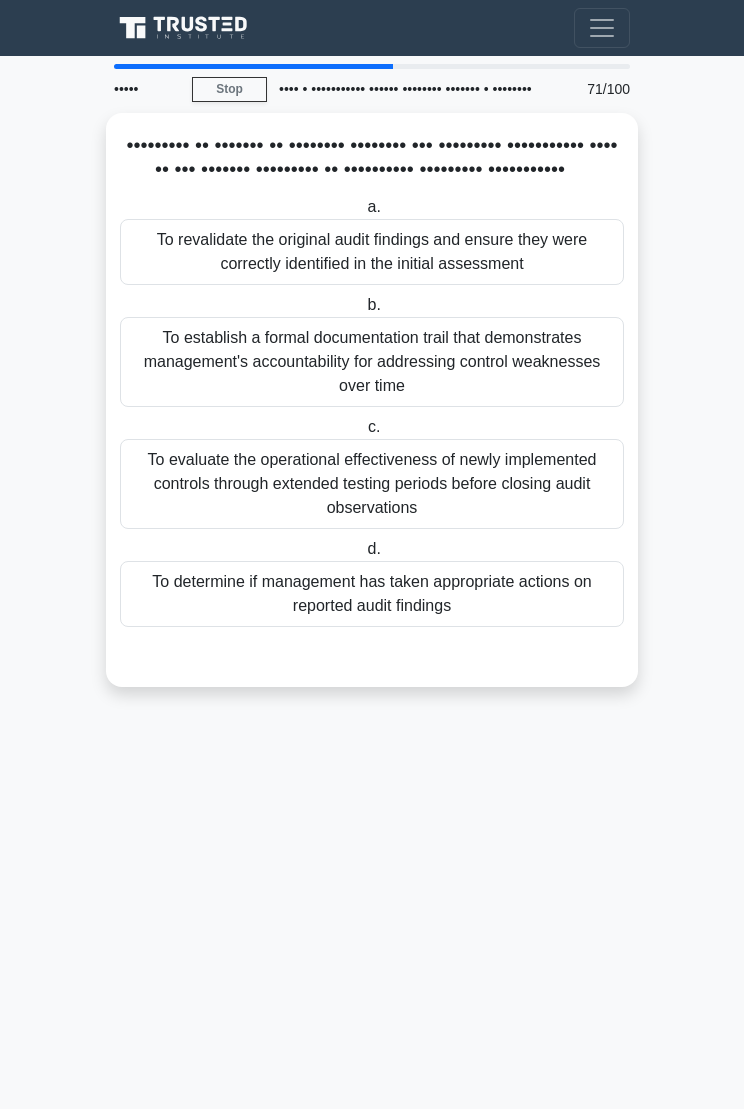 scroll, scrollTop: 0, scrollLeft: 0, axis: both 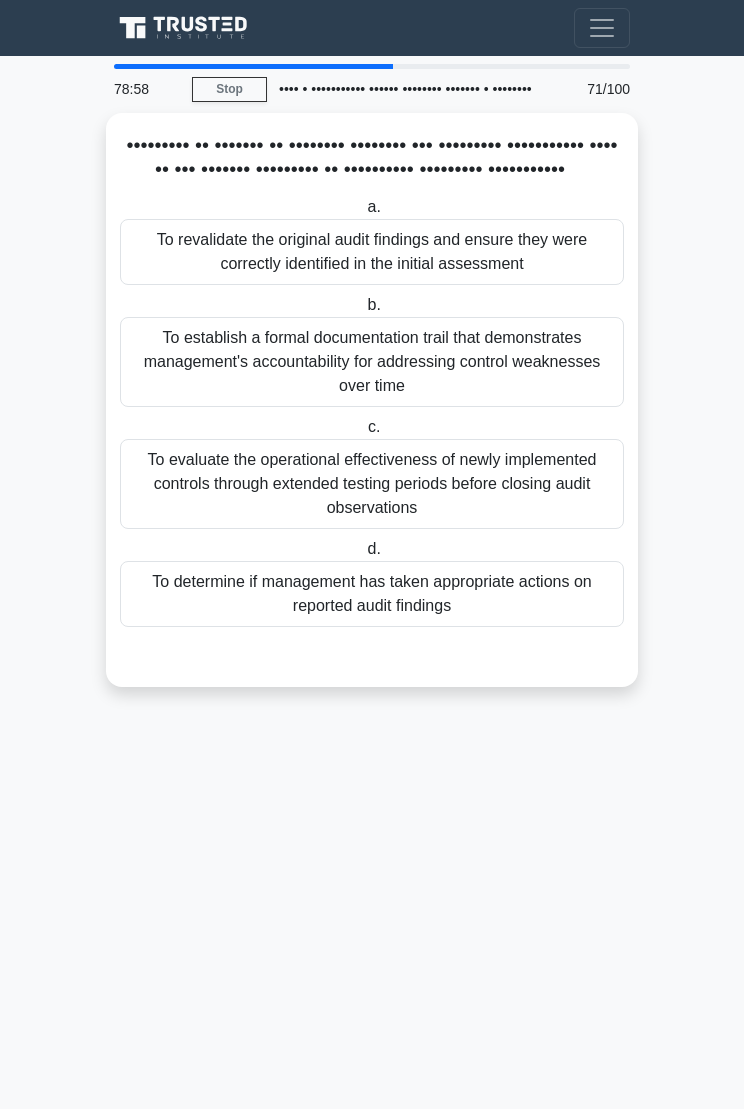 click on "To determine if management has taken appropriate actions on reported audit findings" at bounding box center (372, 594) 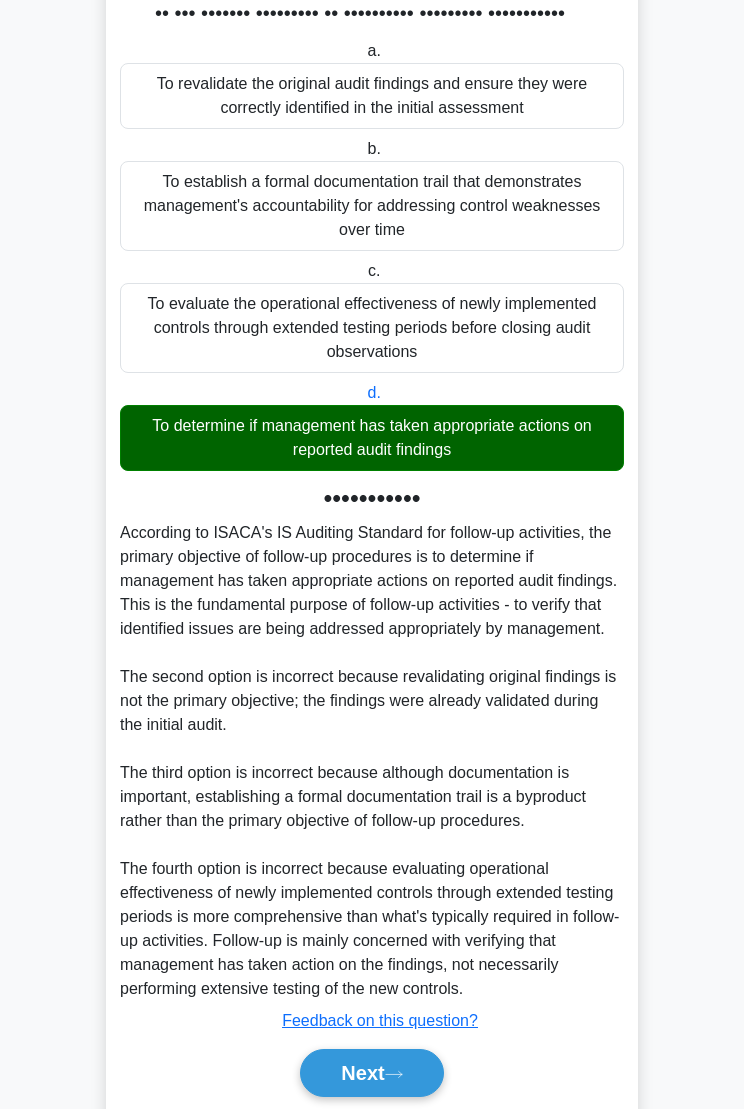 scroll, scrollTop: 341, scrollLeft: 0, axis: vertical 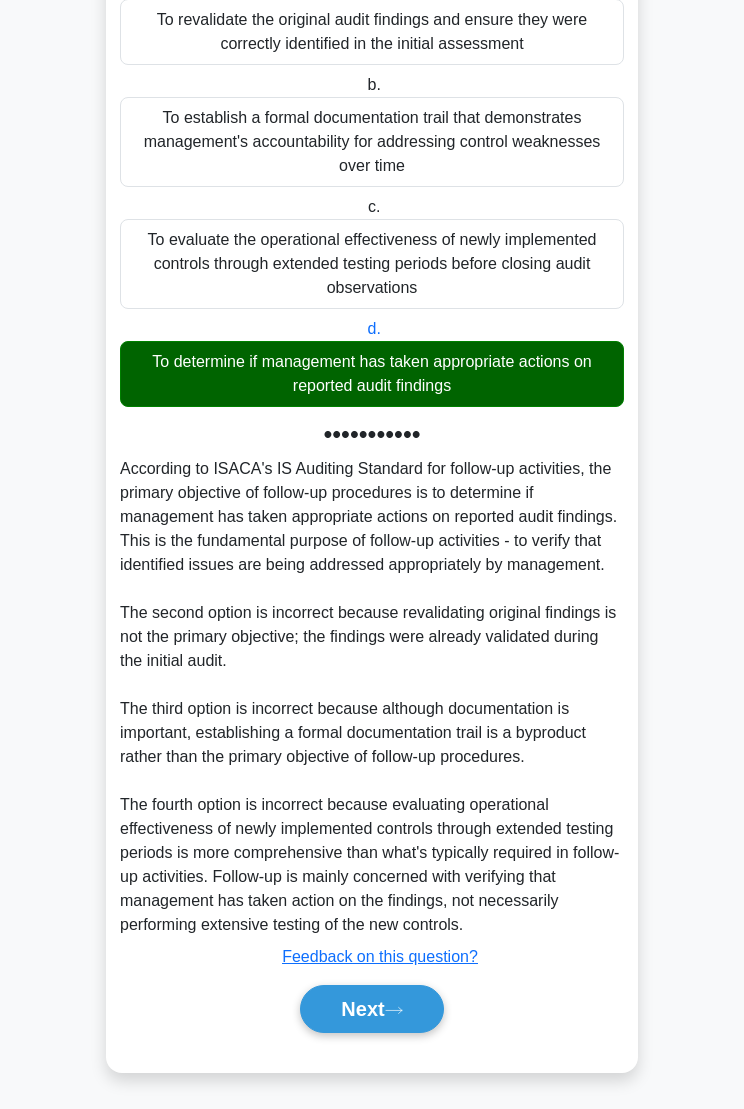 click on "Next" at bounding box center [371, 1009] 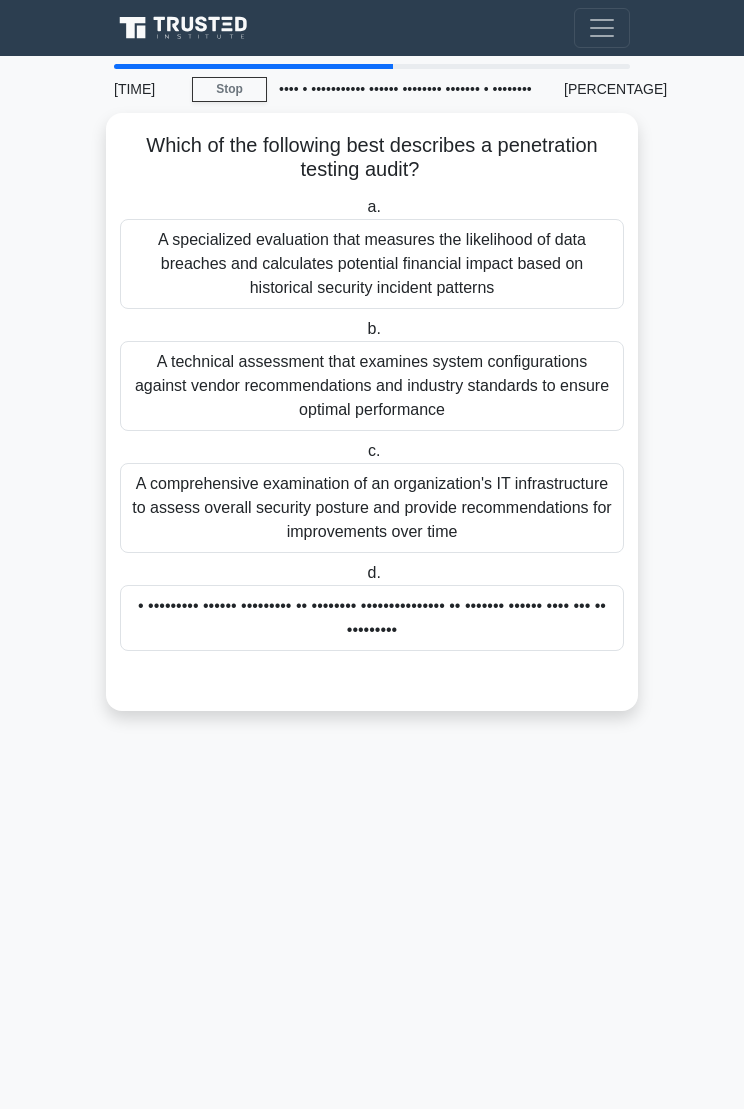click on "• ••••••••• •••••• ••••••••• •• •••••••• ••••••••••••••• •• ••••••• •••••• •••• ••• •• •••••••••" at bounding box center [372, 618] 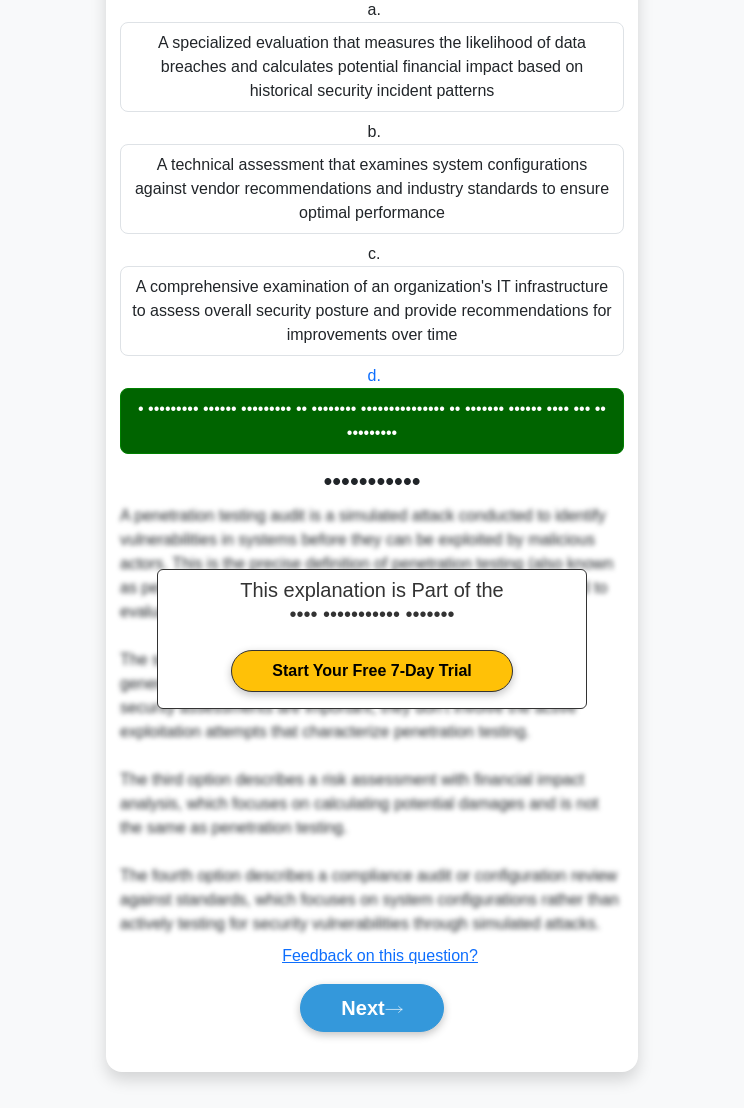 scroll, scrollTop: 293, scrollLeft: 0, axis: vertical 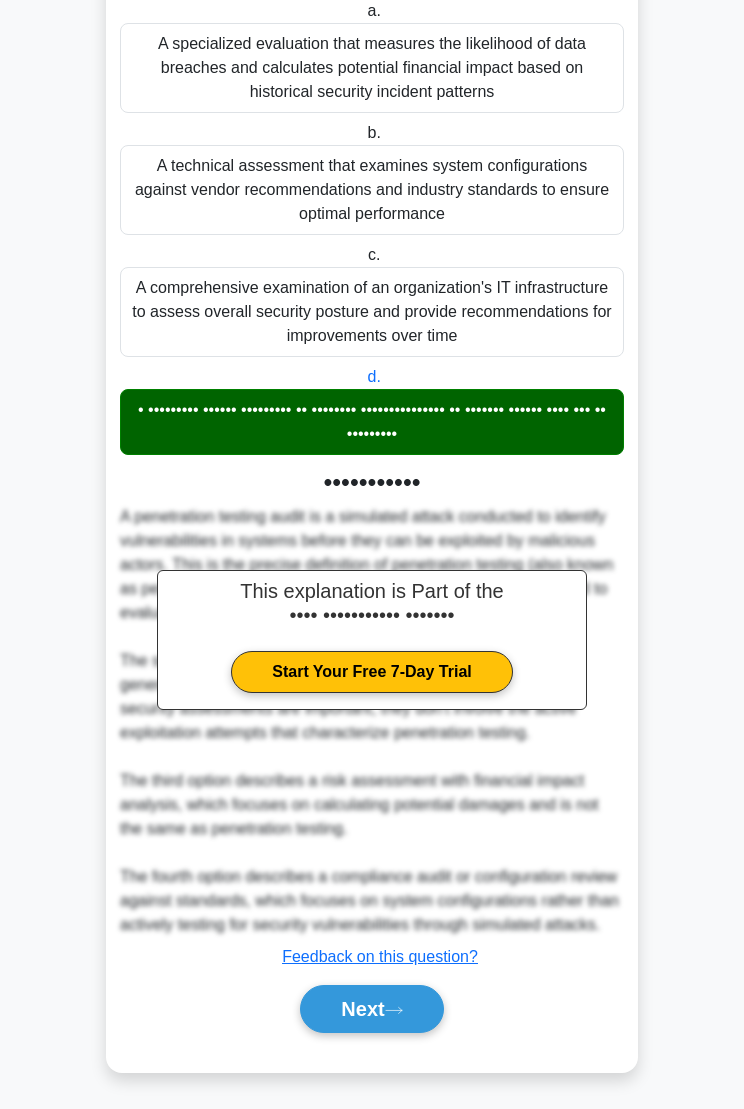 click on "Next" at bounding box center [371, 1009] 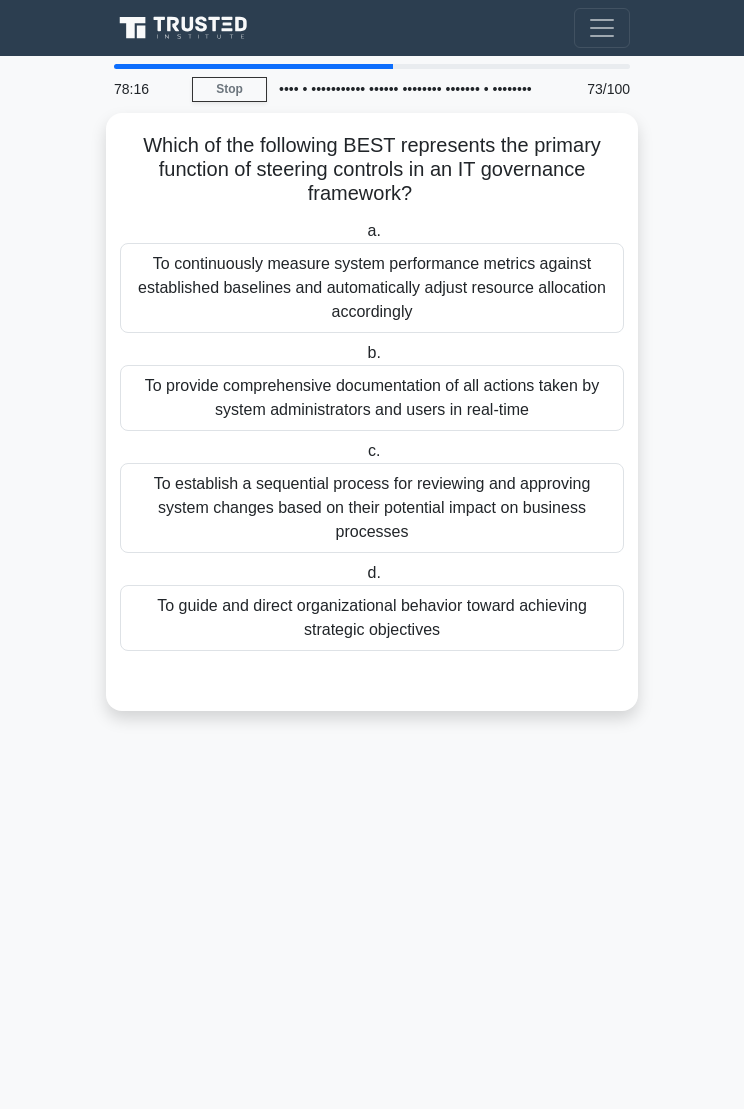click on "To guide and direct organizational behavior toward achieving strategic objectives" at bounding box center [372, 618] 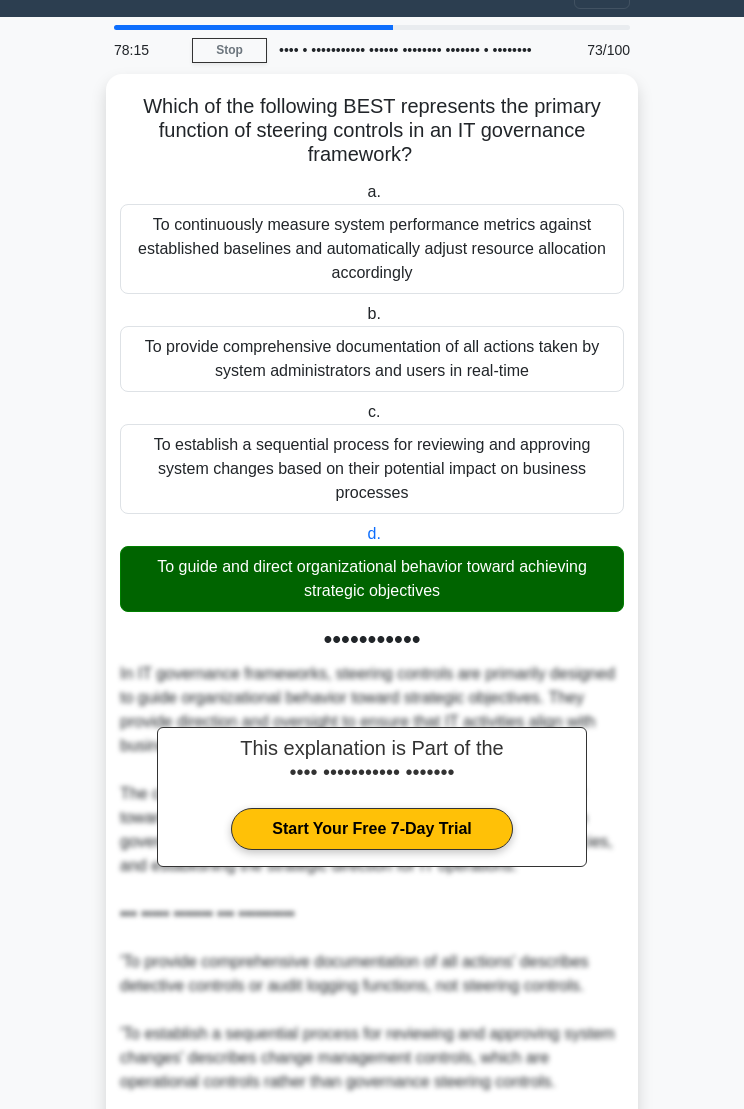 scroll, scrollTop: 413, scrollLeft: 0, axis: vertical 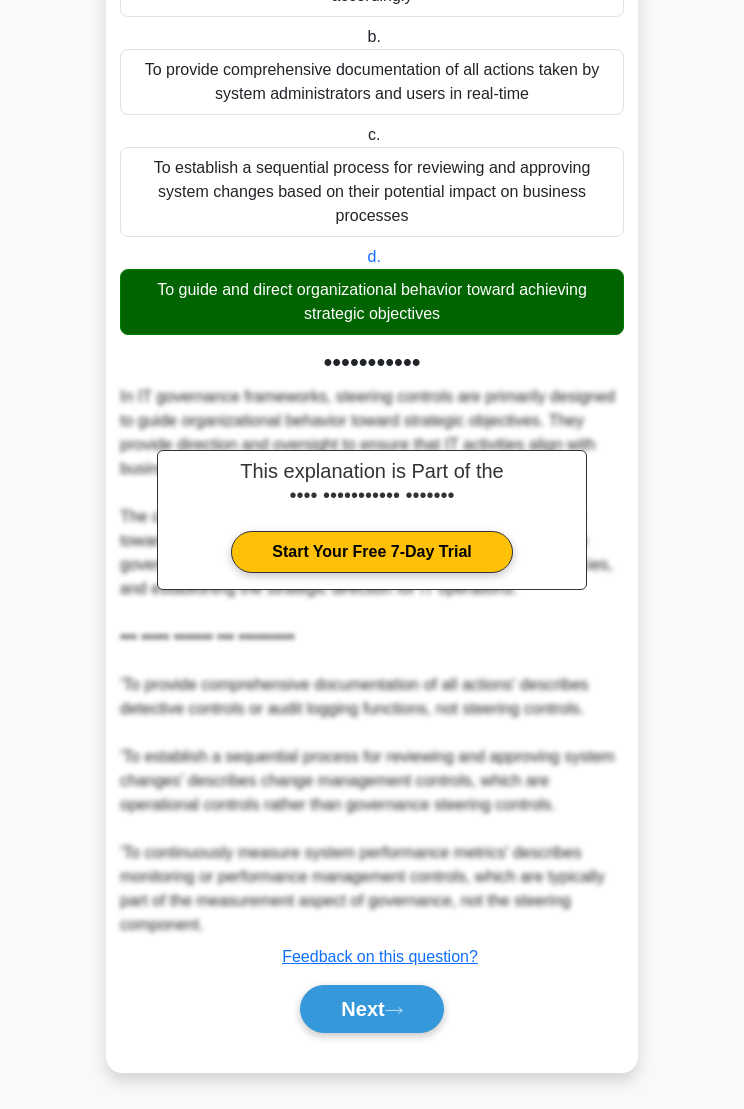 click on "Next" at bounding box center (371, 1009) 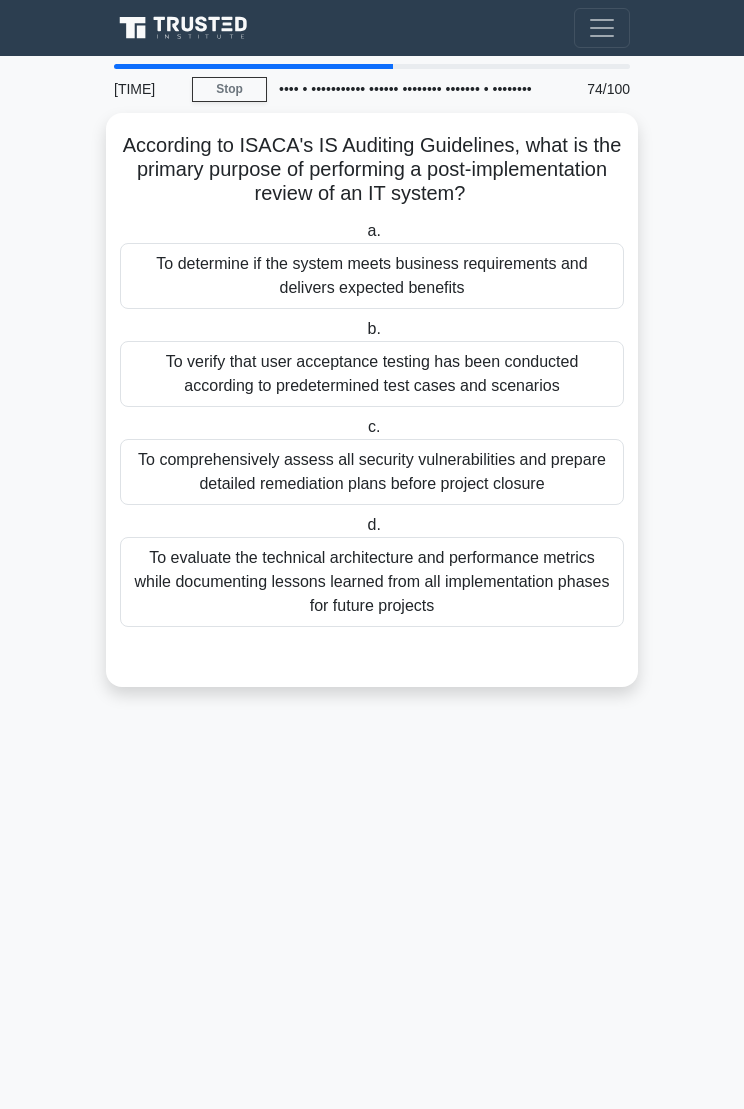 scroll, scrollTop: 0, scrollLeft: 0, axis: both 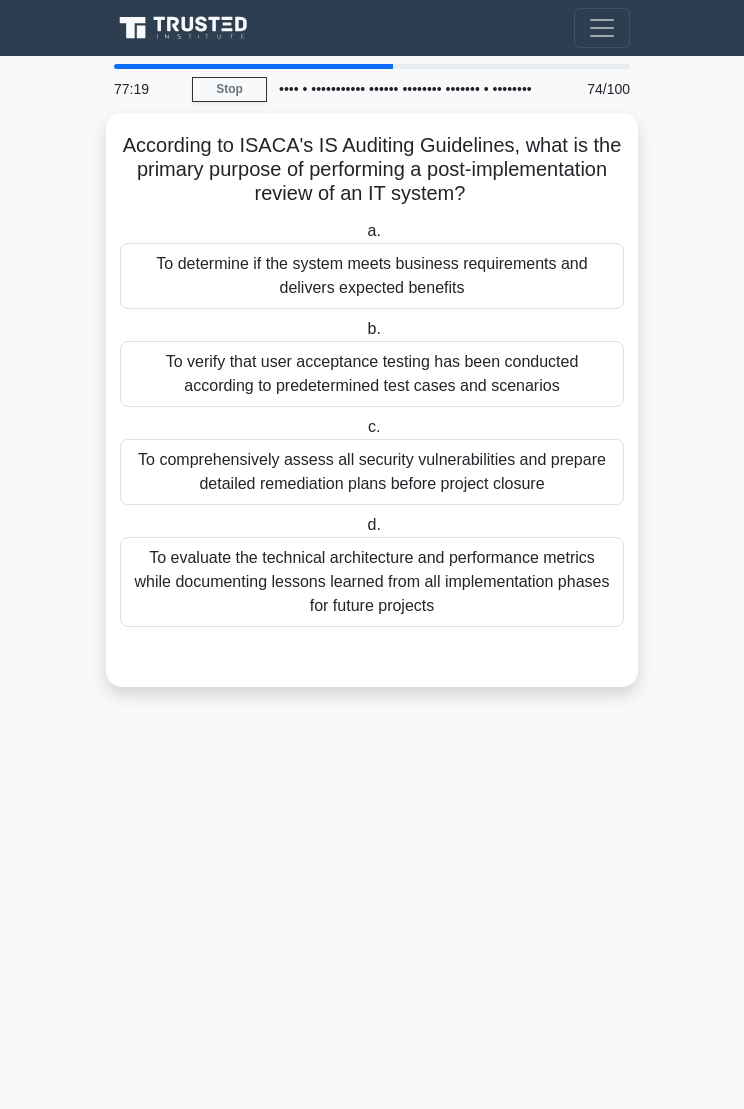 click on "To comprehensively assess all security vulnerabilities and prepare detailed remediation plans before project closure" at bounding box center (372, 472) 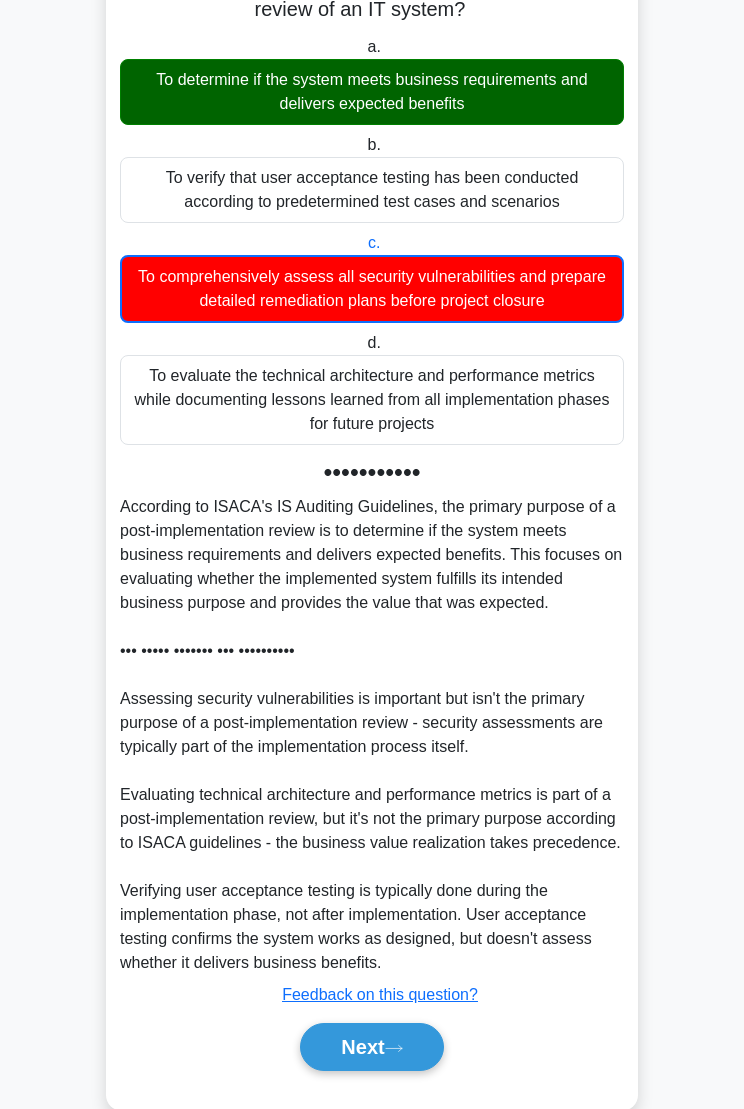 scroll, scrollTop: 319, scrollLeft: 0, axis: vertical 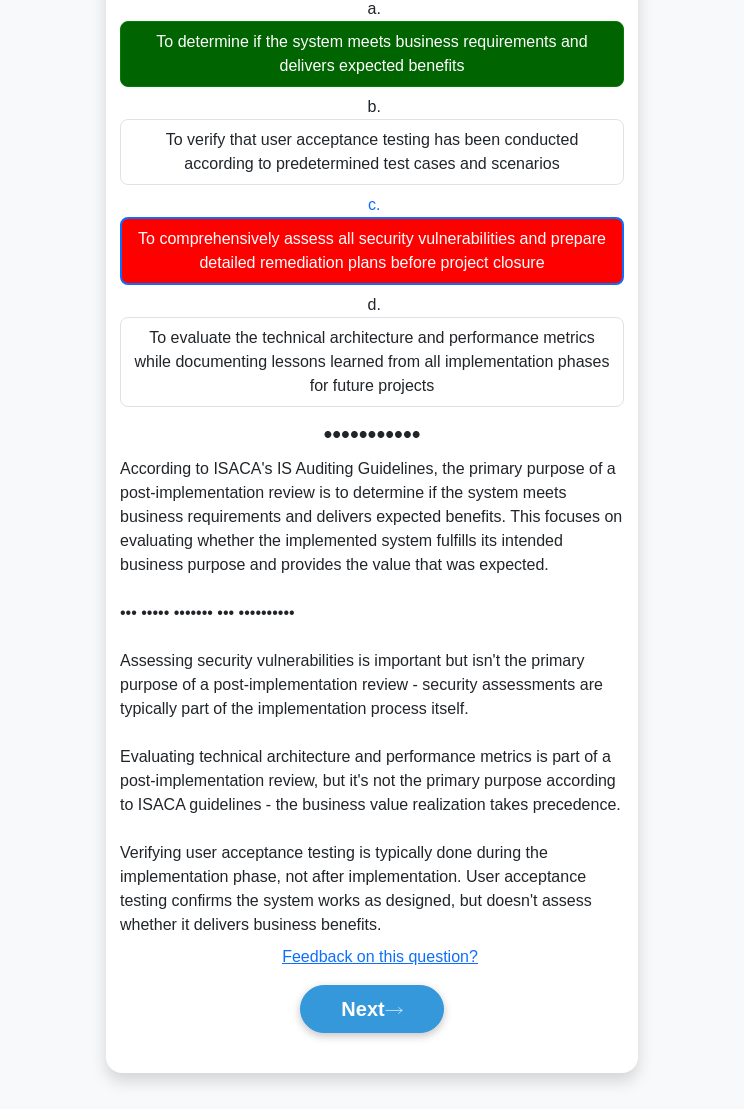 click on "Next" at bounding box center [371, 1009] 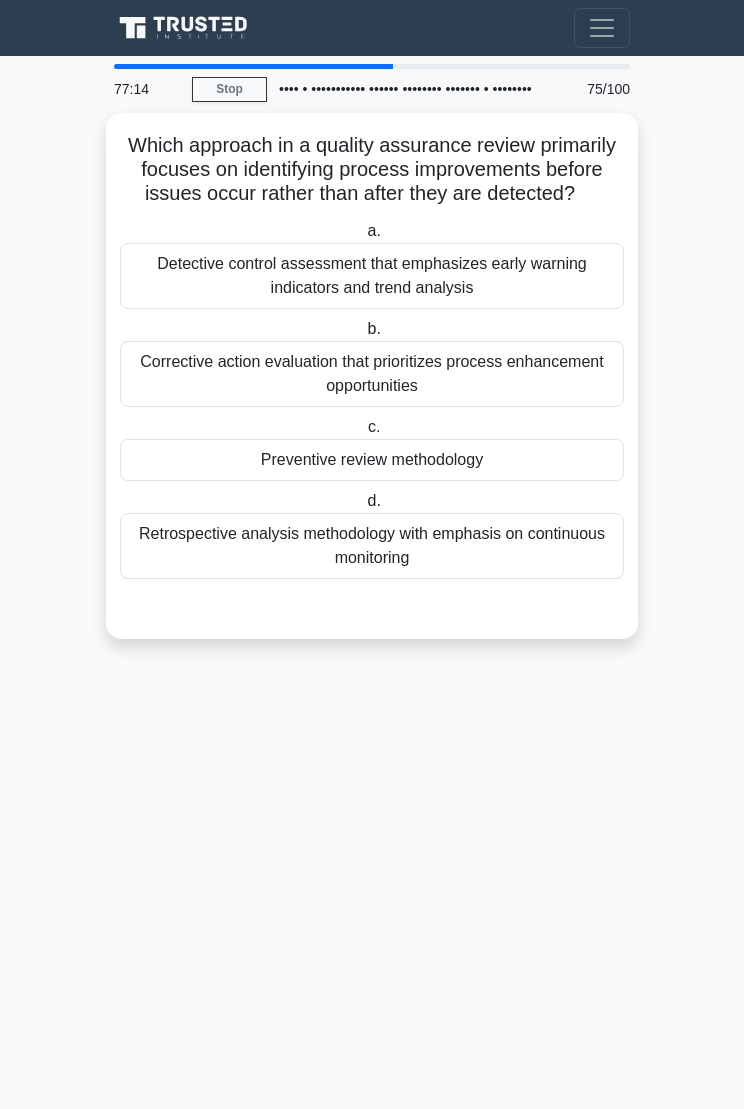 scroll, scrollTop: 0, scrollLeft: 0, axis: both 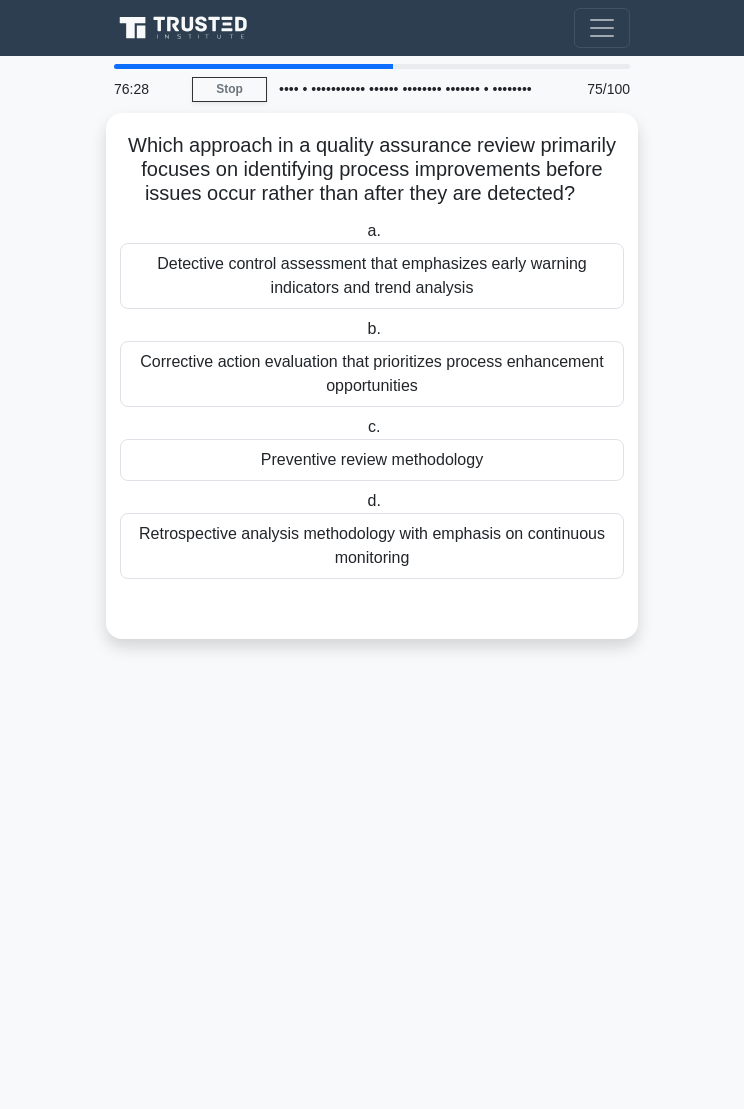 click on "Preventive review methodology" at bounding box center [372, 460] 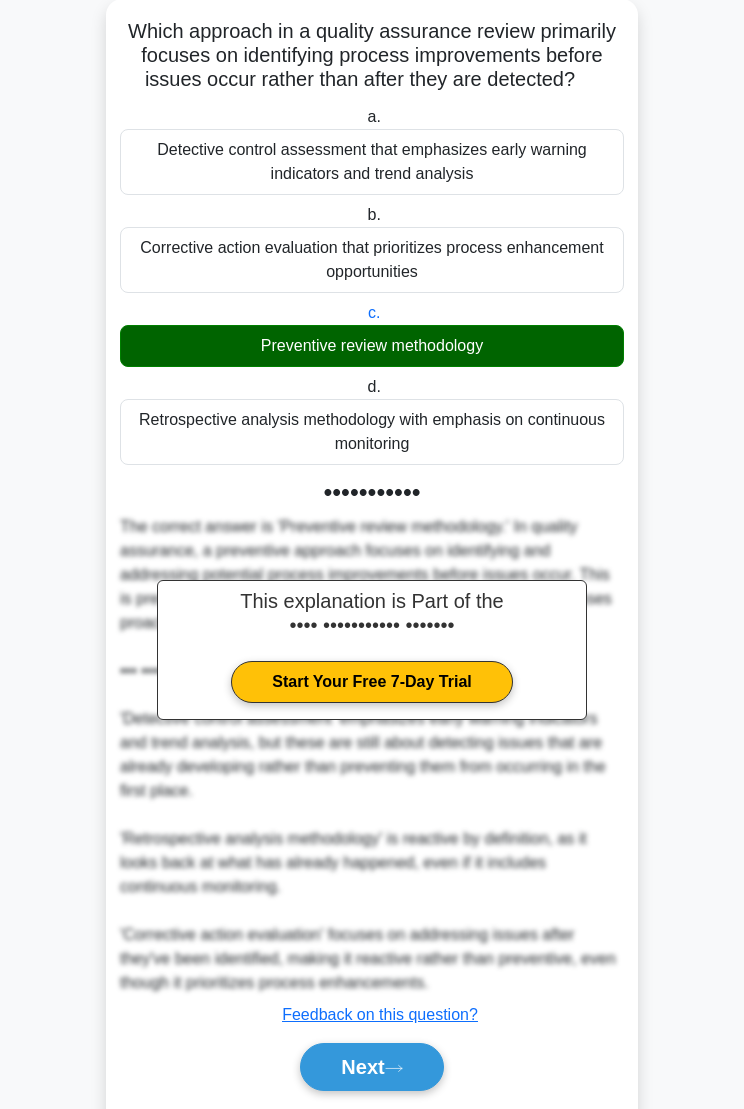 scroll, scrollTop: 245, scrollLeft: 0, axis: vertical 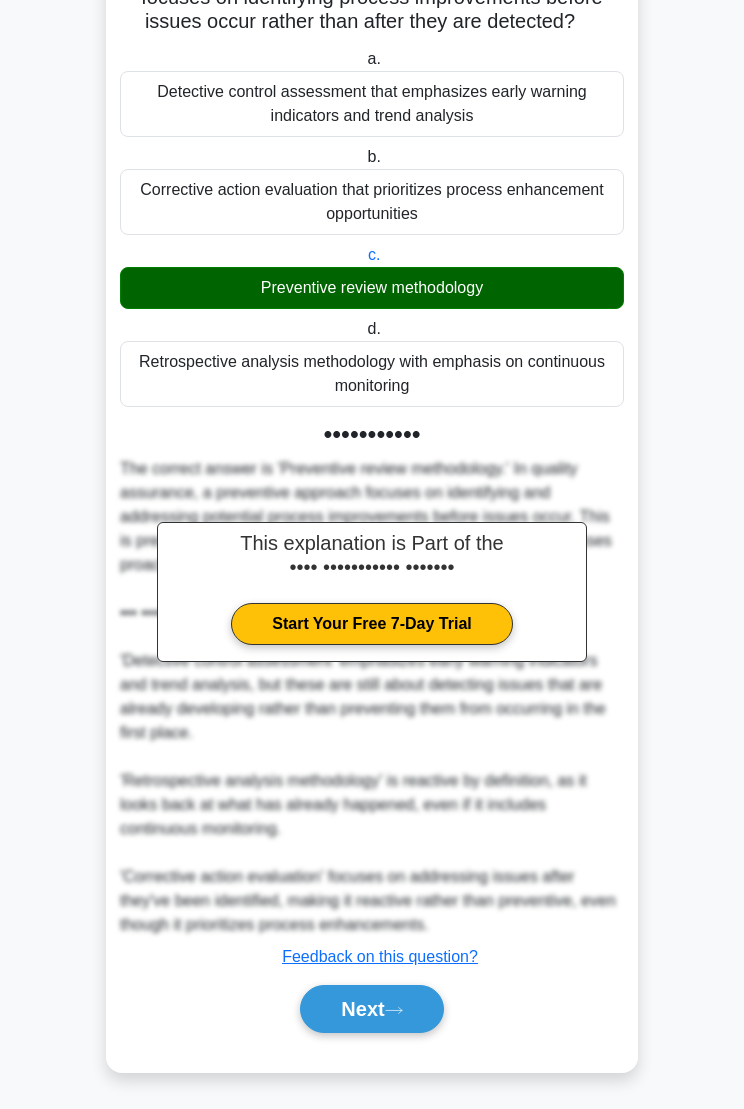 click on "Next" at bounding box center (371, 1009) 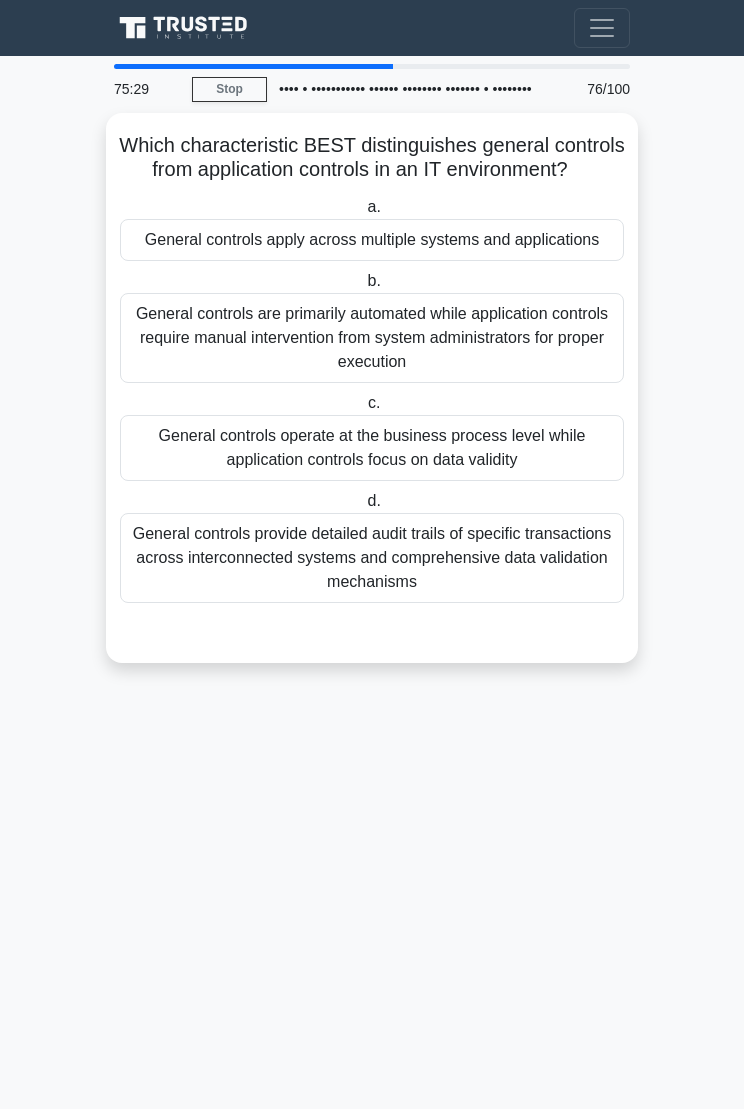 click on "General controls apply across multiple systems and applications" at bounding box center (372, 240) 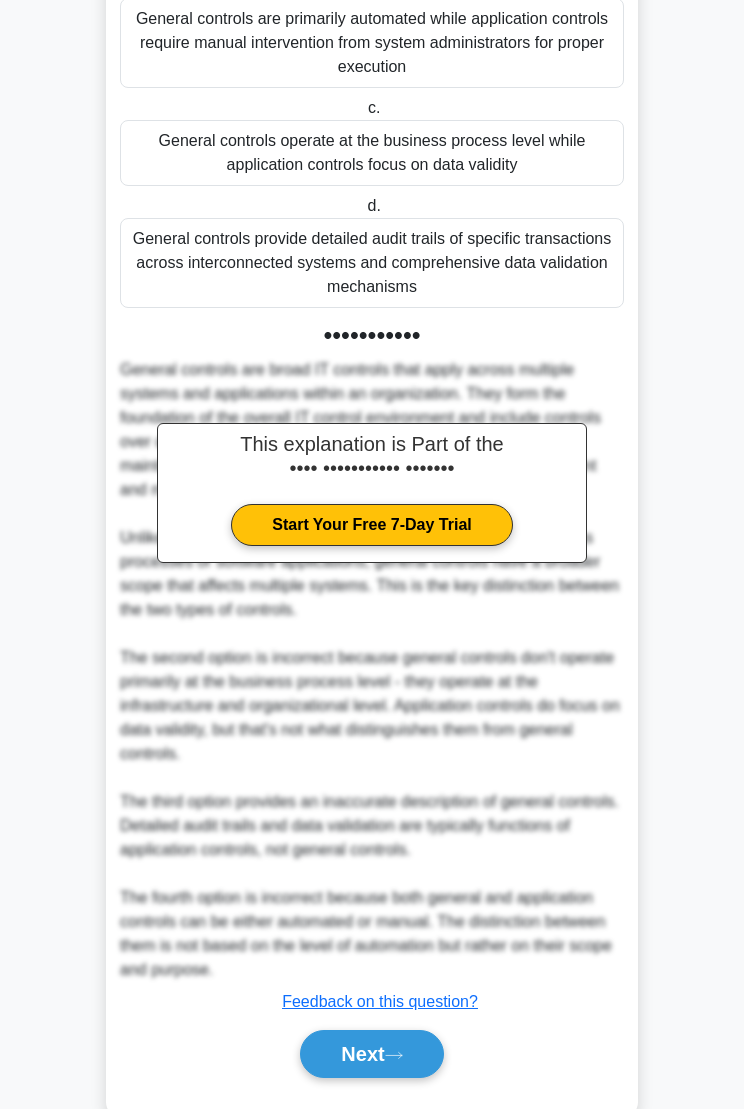 scroll, scrollTop: 437, scrollLeft: 0, axis: vertical 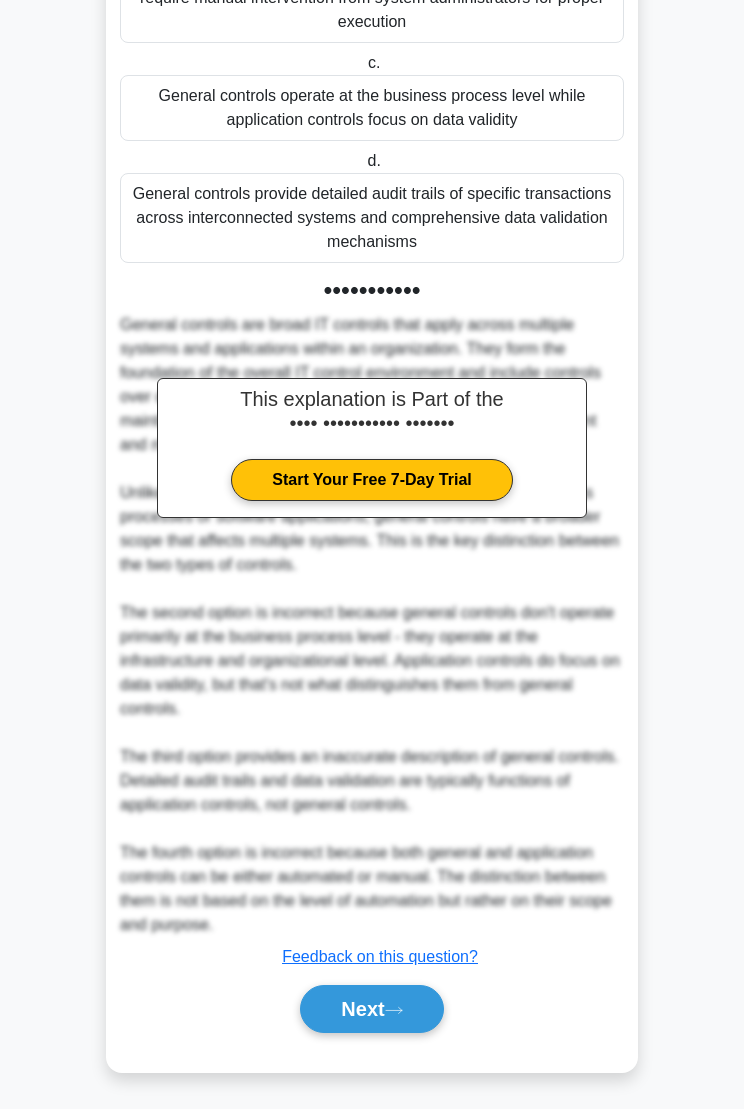 click on "Next" at bounding box center [371, 1009] 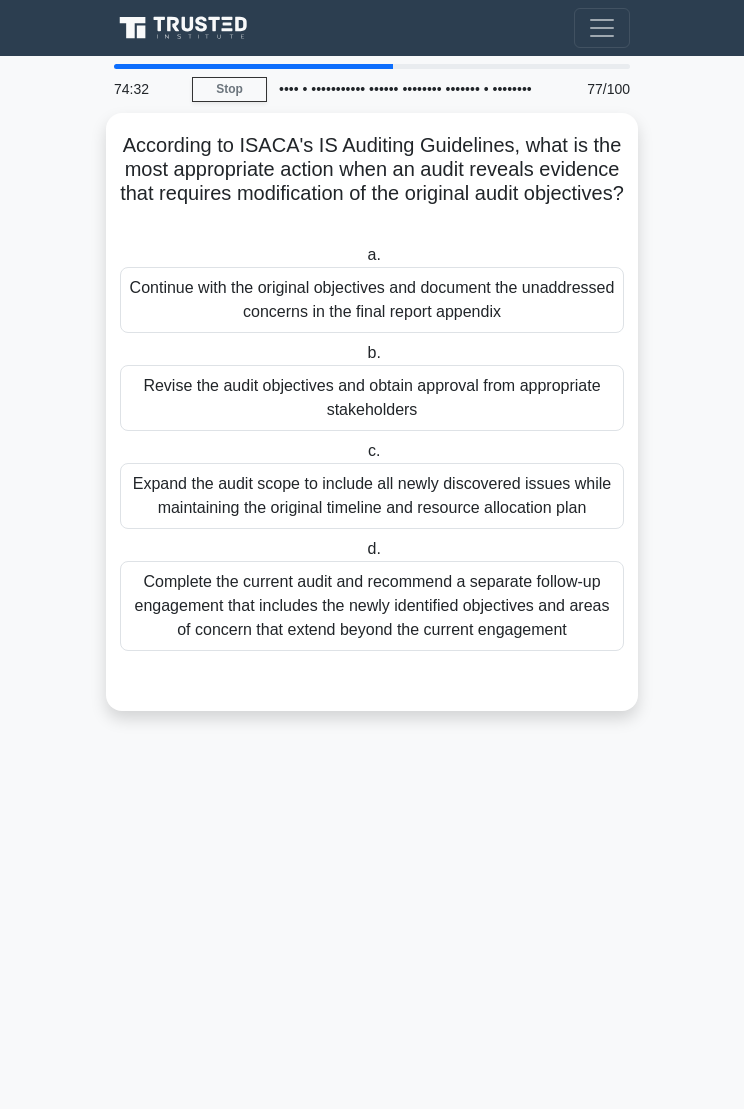 click on "Expand the audit scope to include all newly discovered issues while maintaining the original timeline and resource allocation plan" at bounding box center [372, 496] 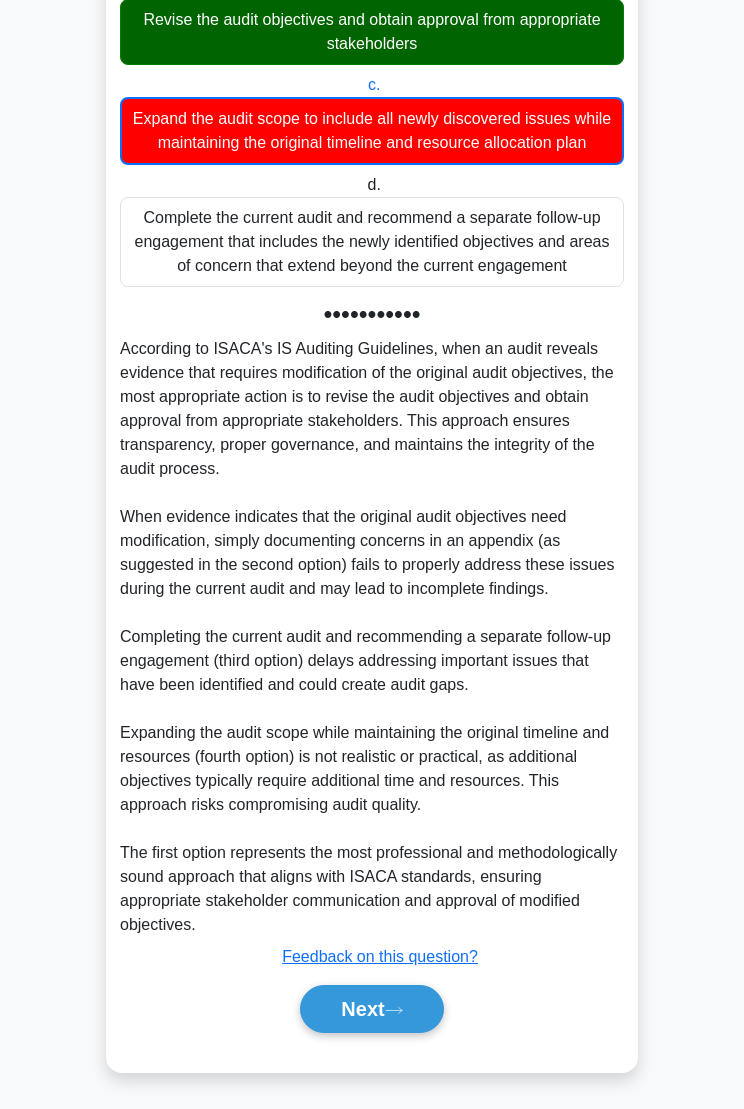 scroll, scrollTop: 511, scrollLeft: 0, axis: vertical 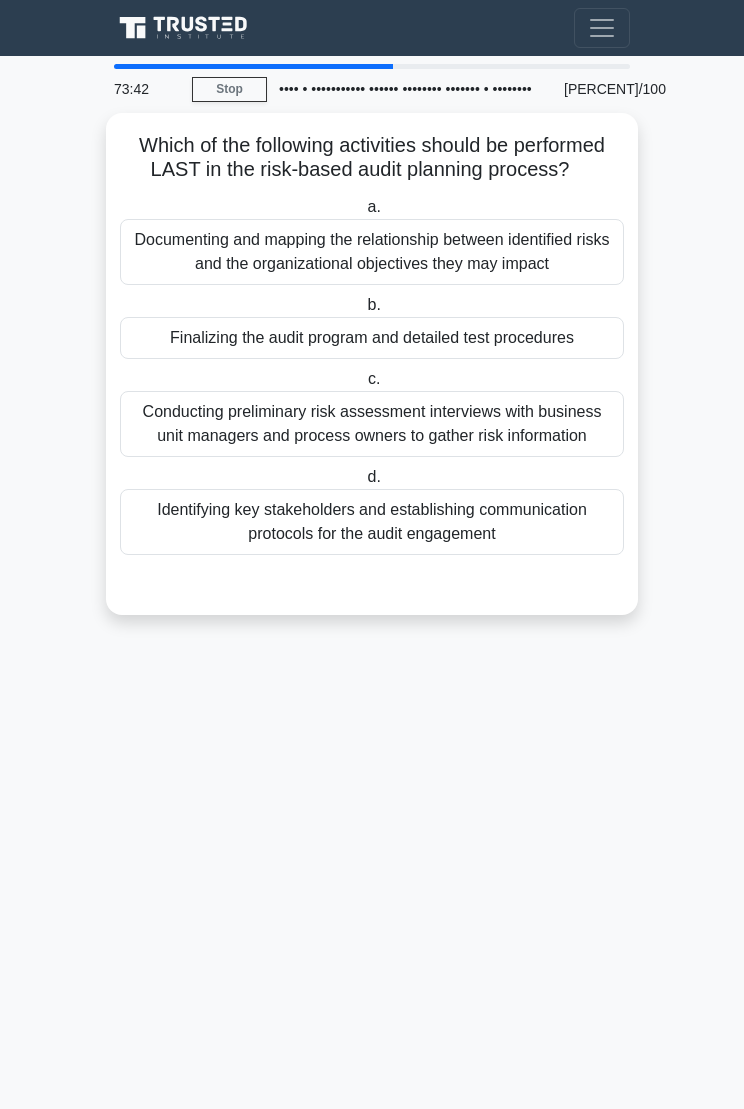 click on "Finalizing the audit program and detailed test procedures" at bounding box center (372, 338) 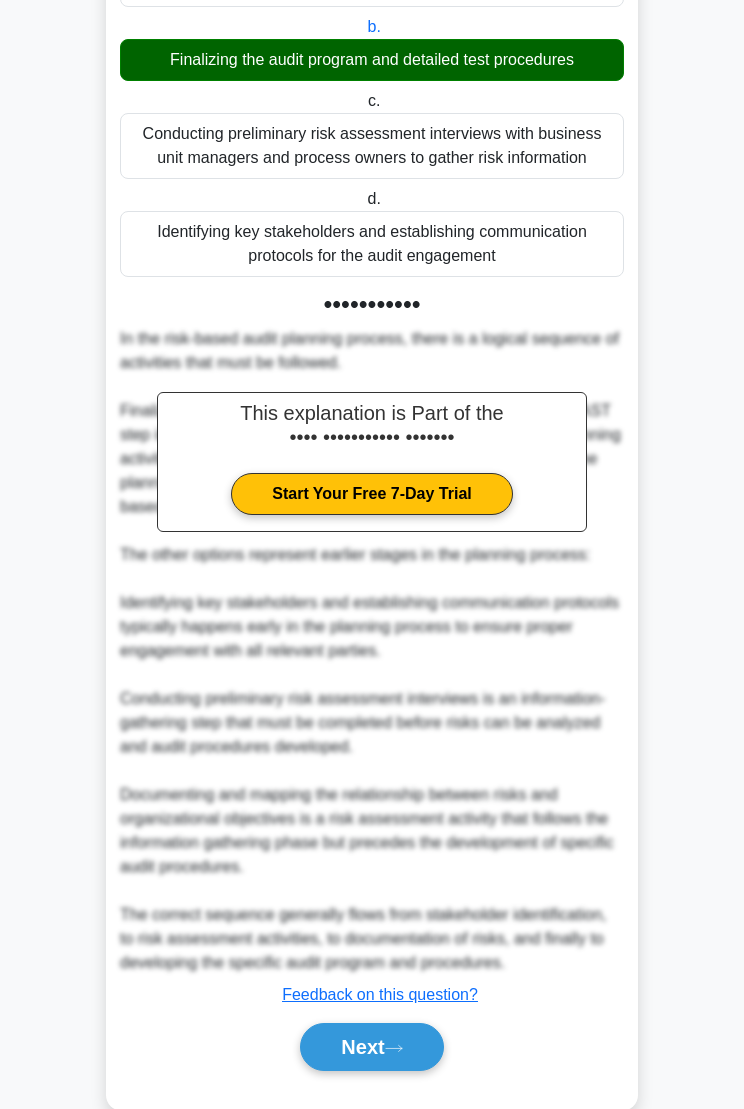scroll, scrollTop: 485, scrollLeft: 0, axis: vertical 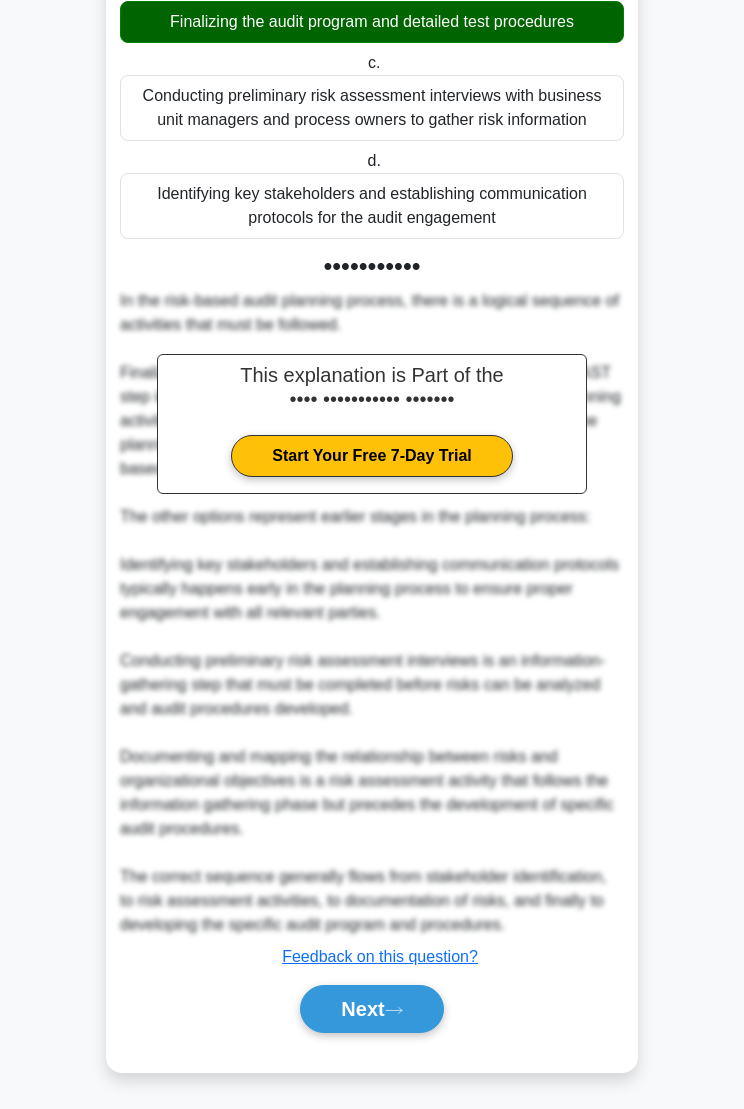 click on "Next" at bounding box center [371, 1009] 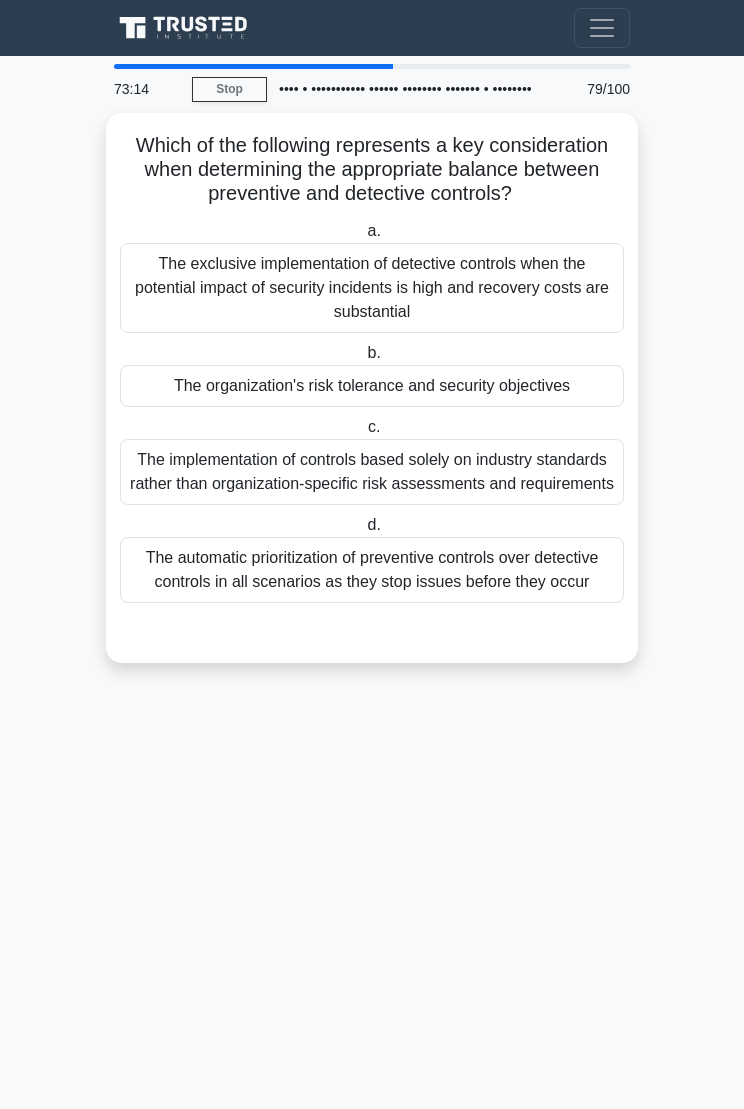 click on "The organization's risk tolerance and security objectives" at bounding box center [372, 386] 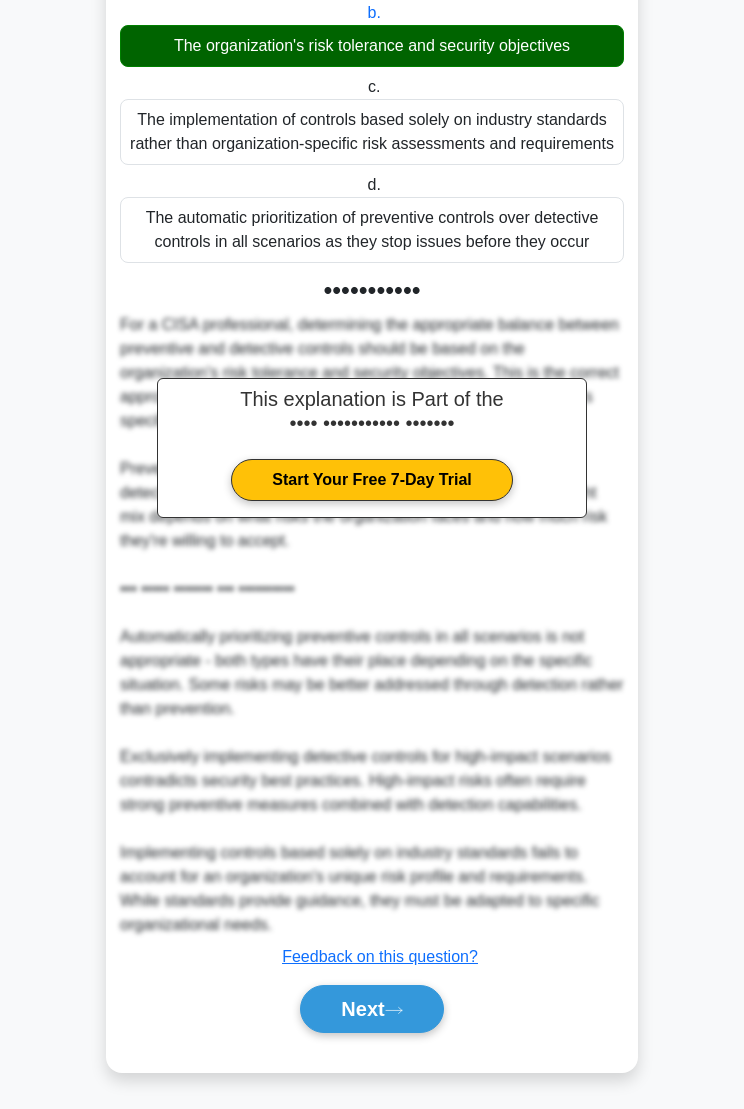 scroll, scrollTop: 485, scrollLeft: 0, axis: vertical 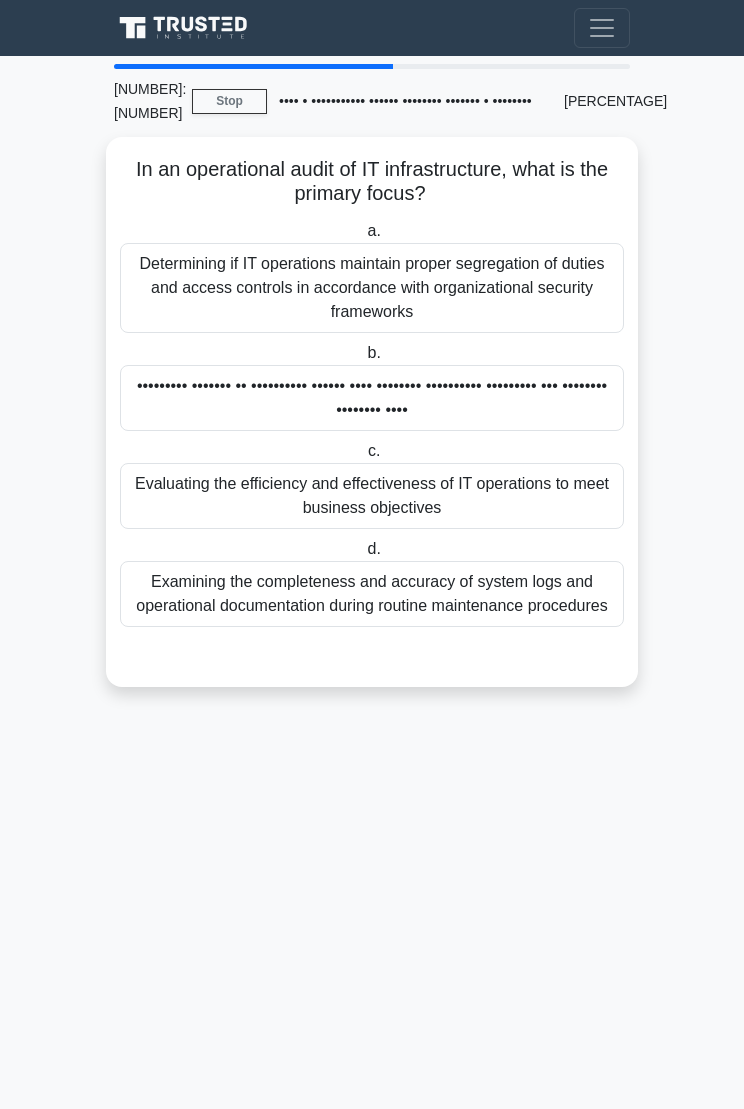click on "Evaluating the efficiency and effectiveness of IT operations to meet business objectives" at bounding box center (372, 496) 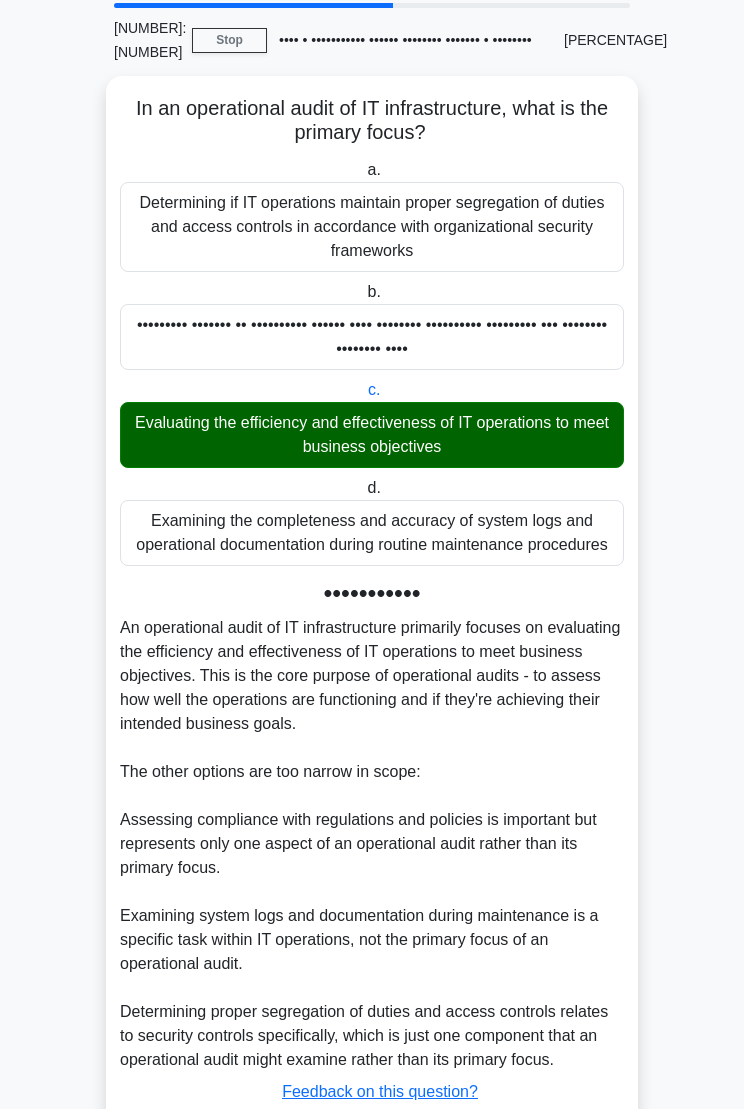 scroll, scrollTop: 269, scrollLeft: 0, axis: vertical 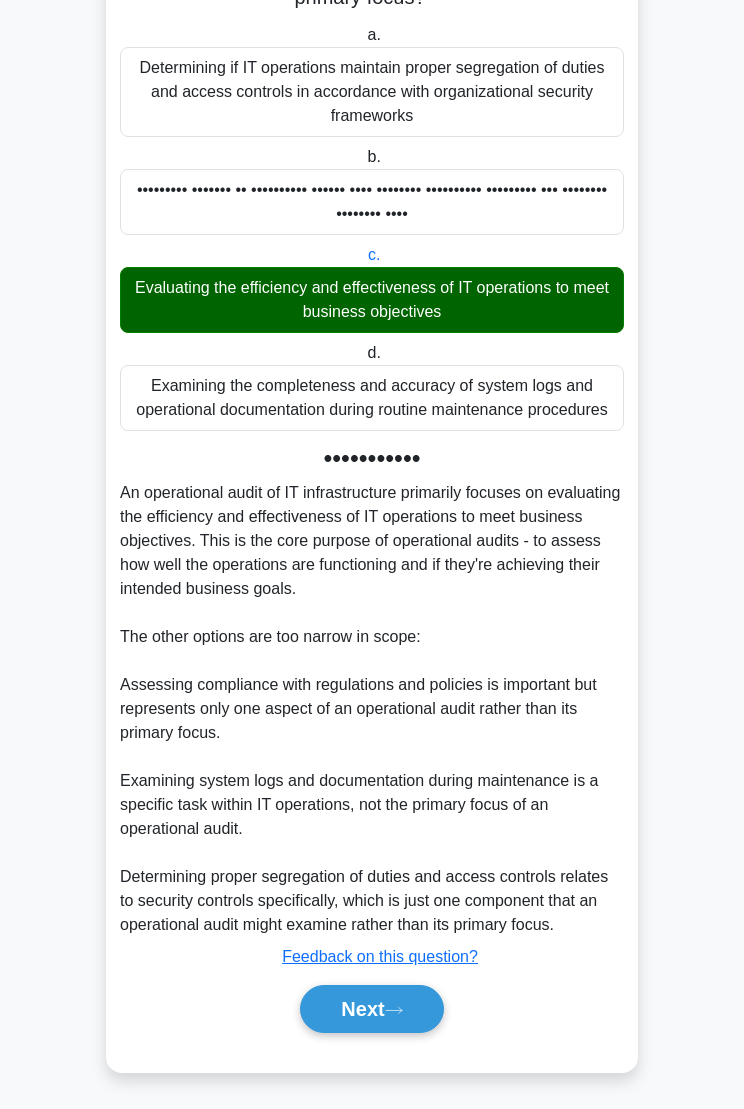 click on "Next" at bounding box center (371, 1009) 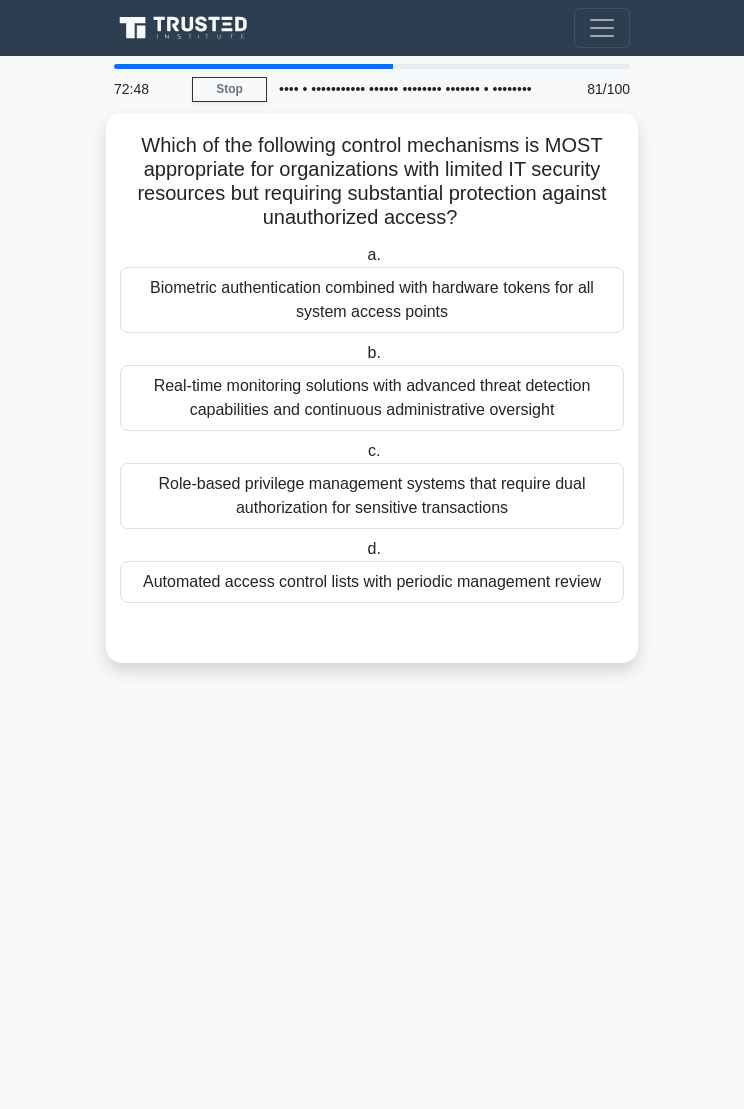 scroll, scrollTop: 0, scrollLeft: 0, axis: both 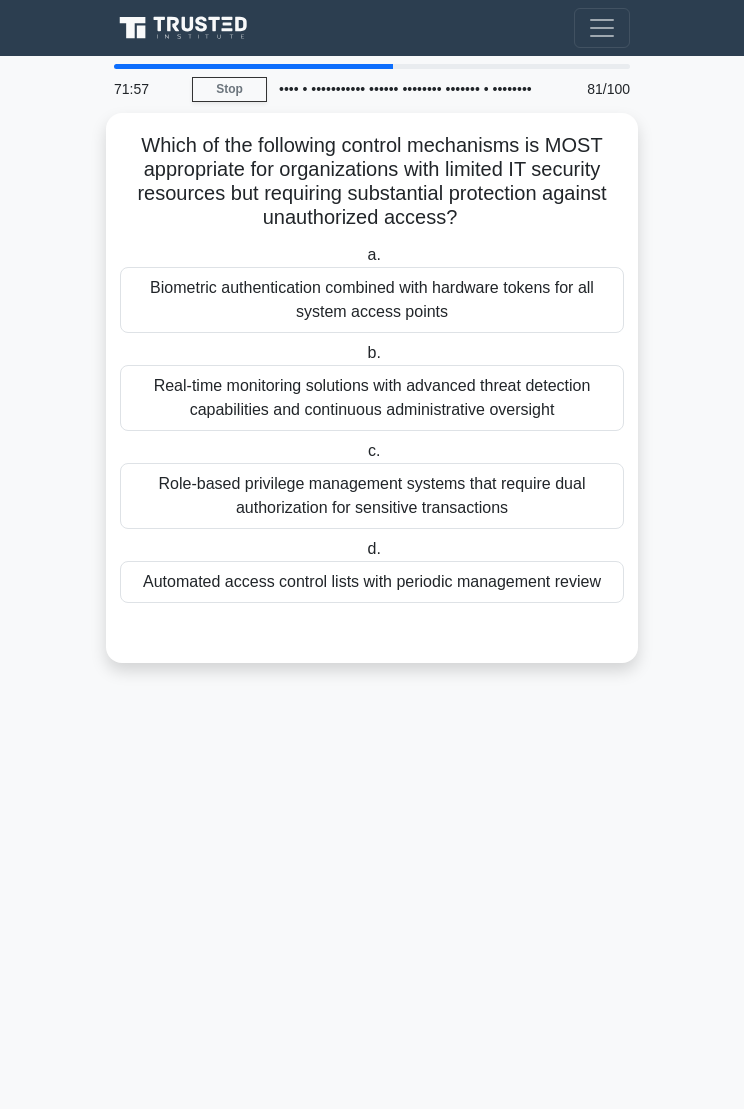 click on "Automated access control lists with periodic management review" at bounding box center (372, 582) 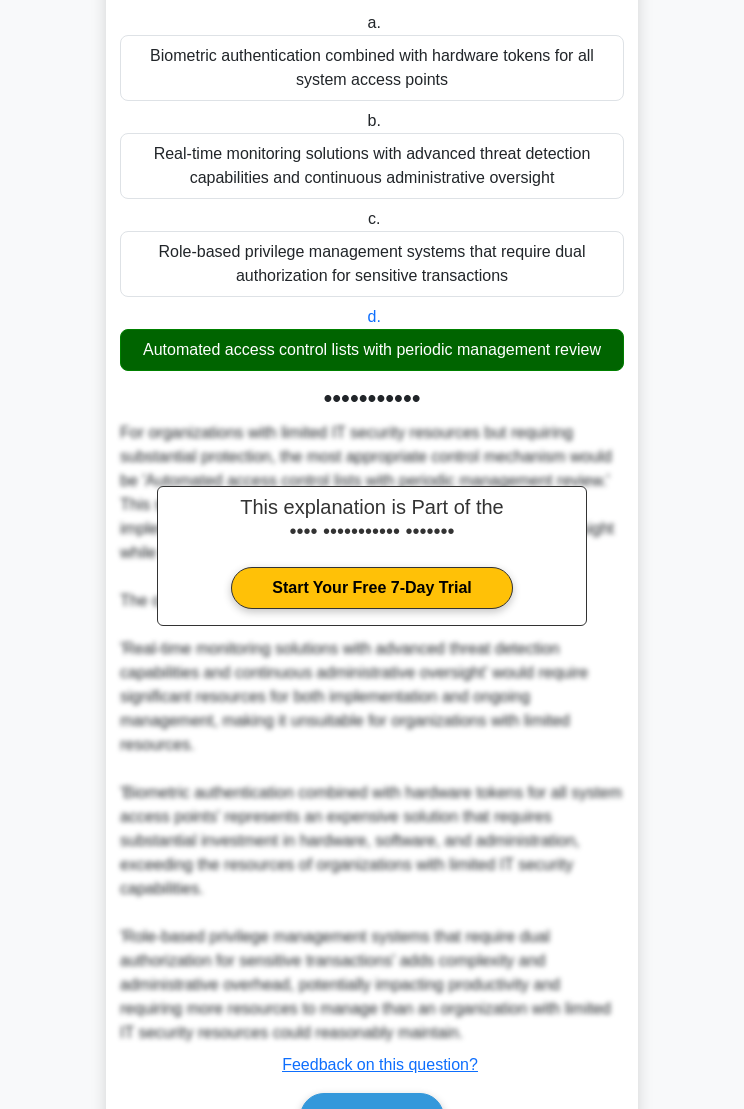 scroll, scrollTop: 437, scrollLeft: 0, axis: vertical 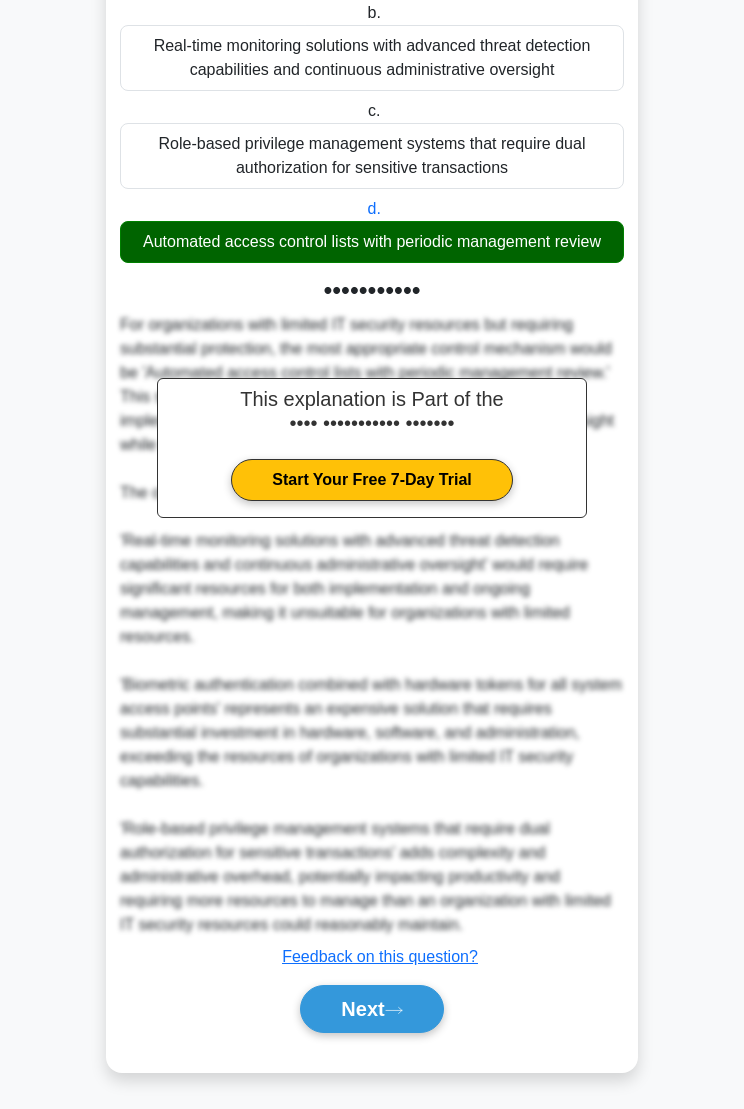 click on "Next" at bounding box center (371, 1009) 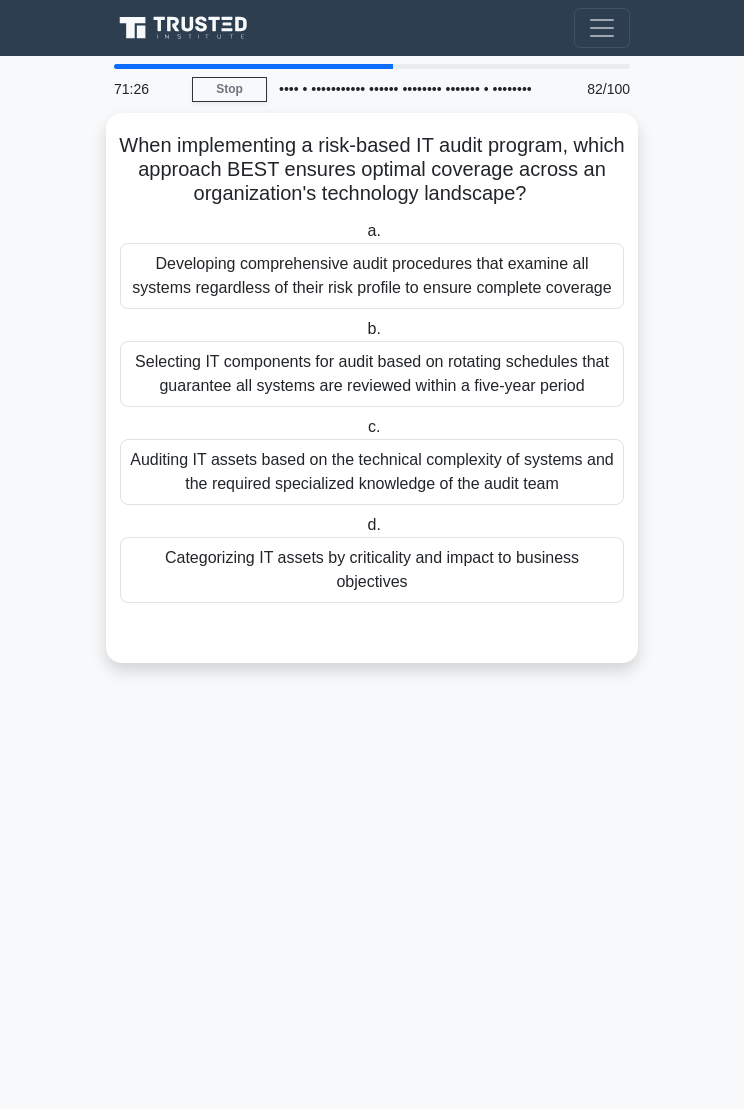 click on "Categorizing IT assets by criticality and impact to business objectives" at bounding box center [372, 570] 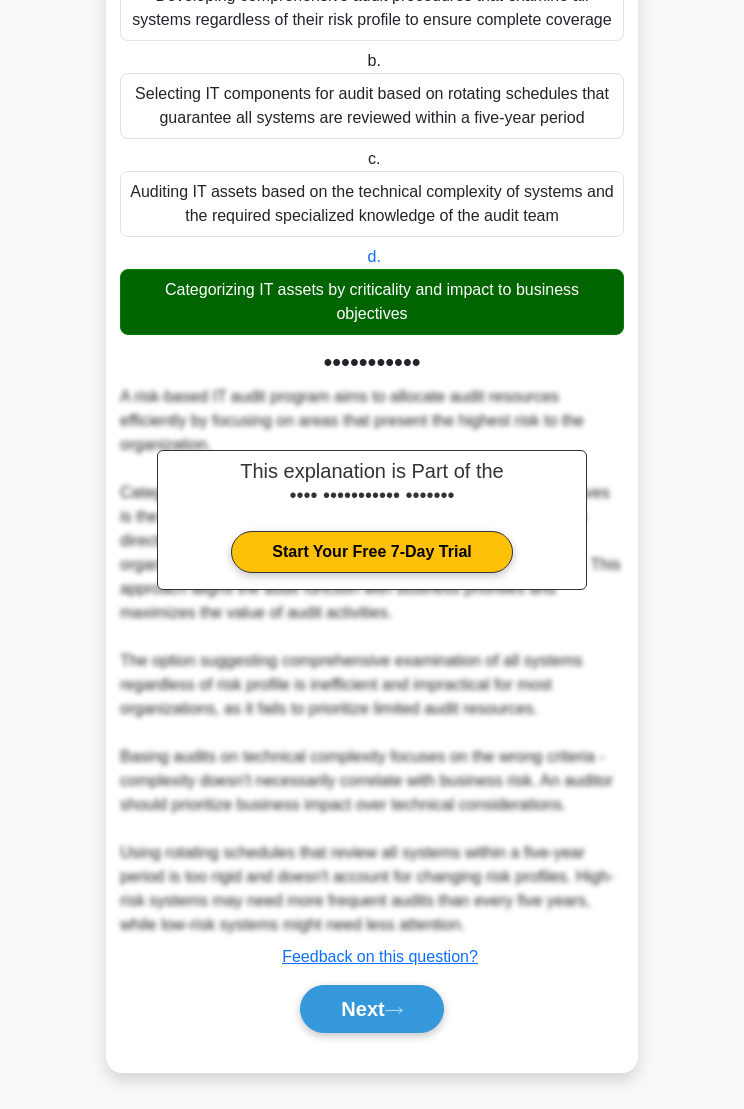 scroll, scrollTop: 485, scrollLeft: 0, axis: vertical 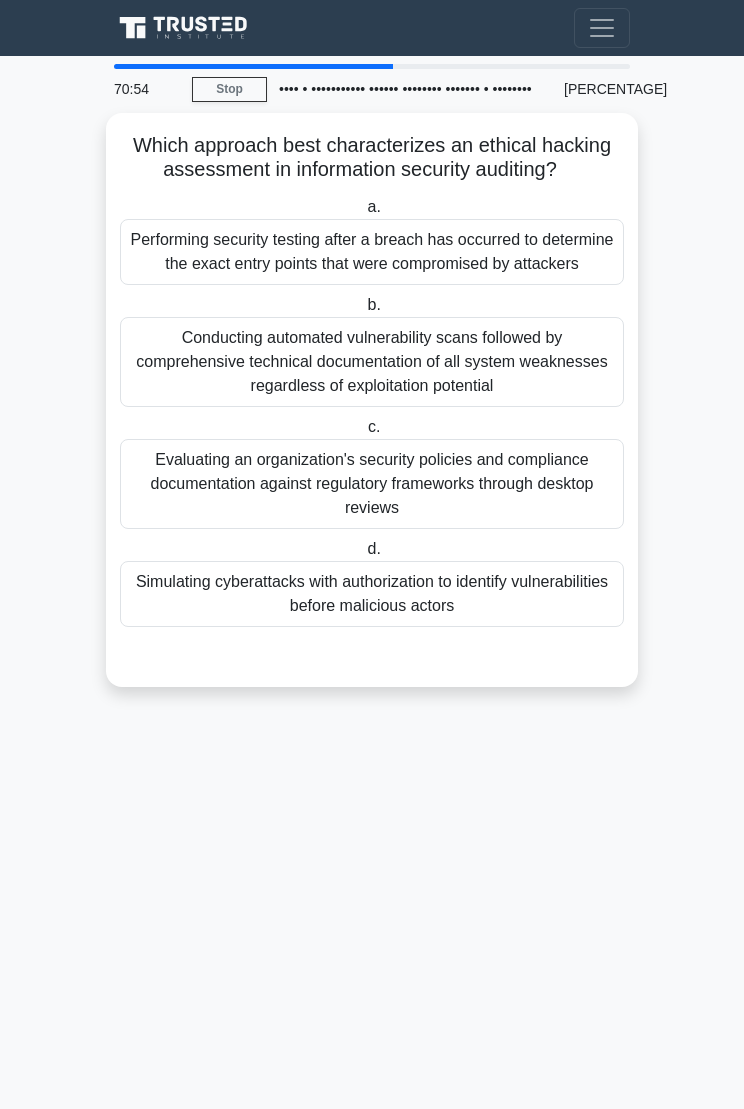 click on "Simulating cyberattacks with authorization to identify vulnerabilities before malicious actors" at bounding box center (372, 594) 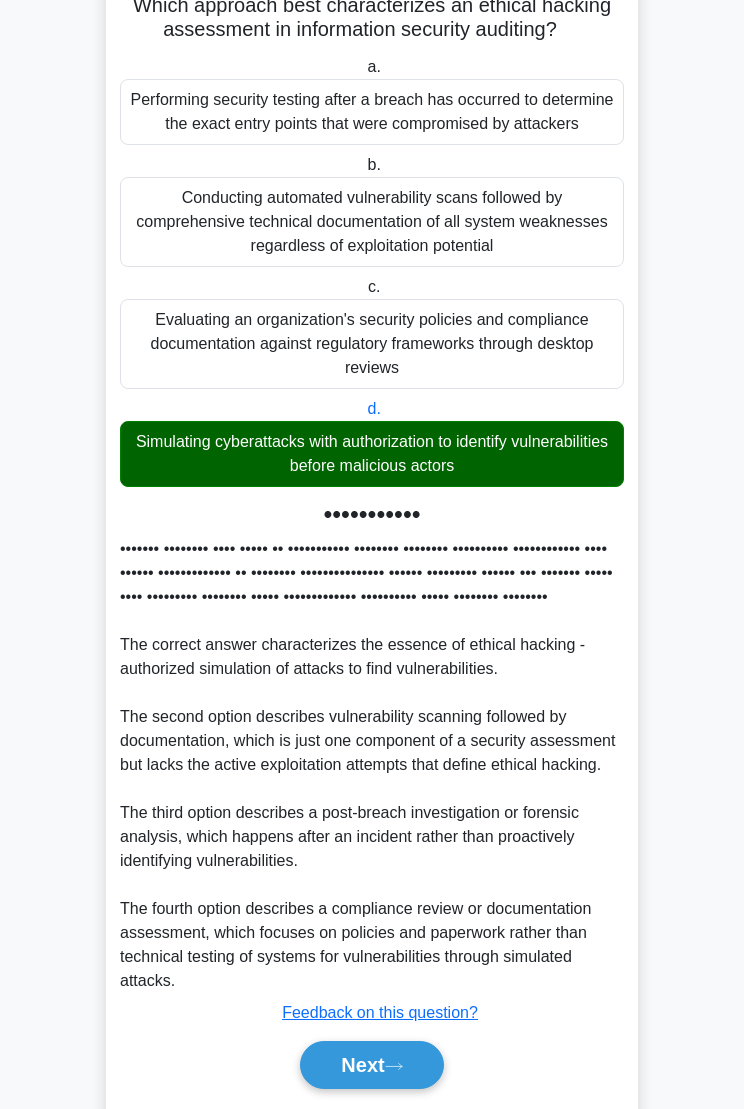 scroll, scrollTop: 365, scrollLeft: 0, axis: vertical 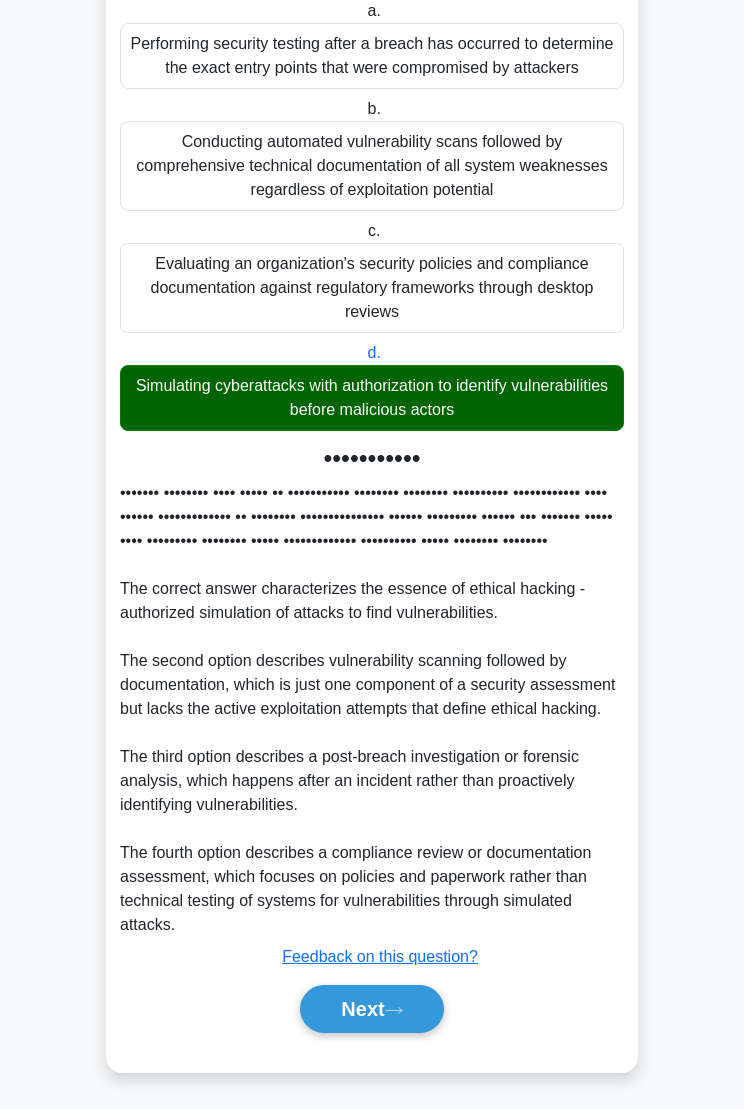 click on "Next" at bounding box center [371, 1009] 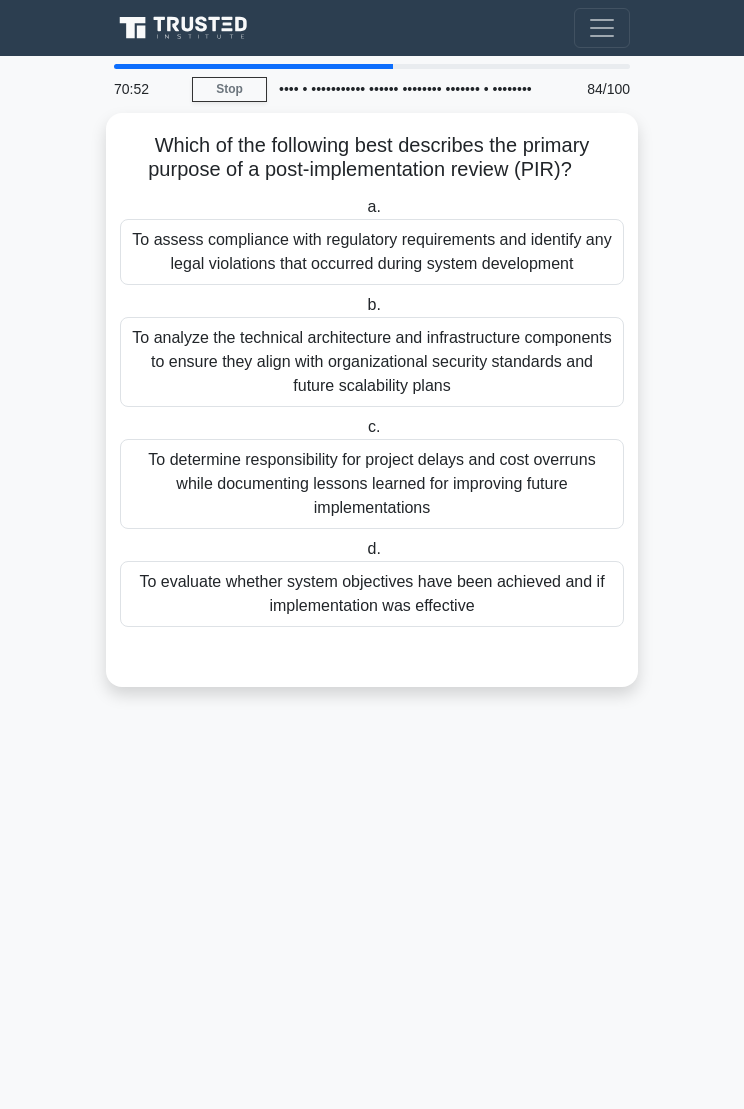 scroll, scrollTop: 0, scrollLeft: 0, axis: both 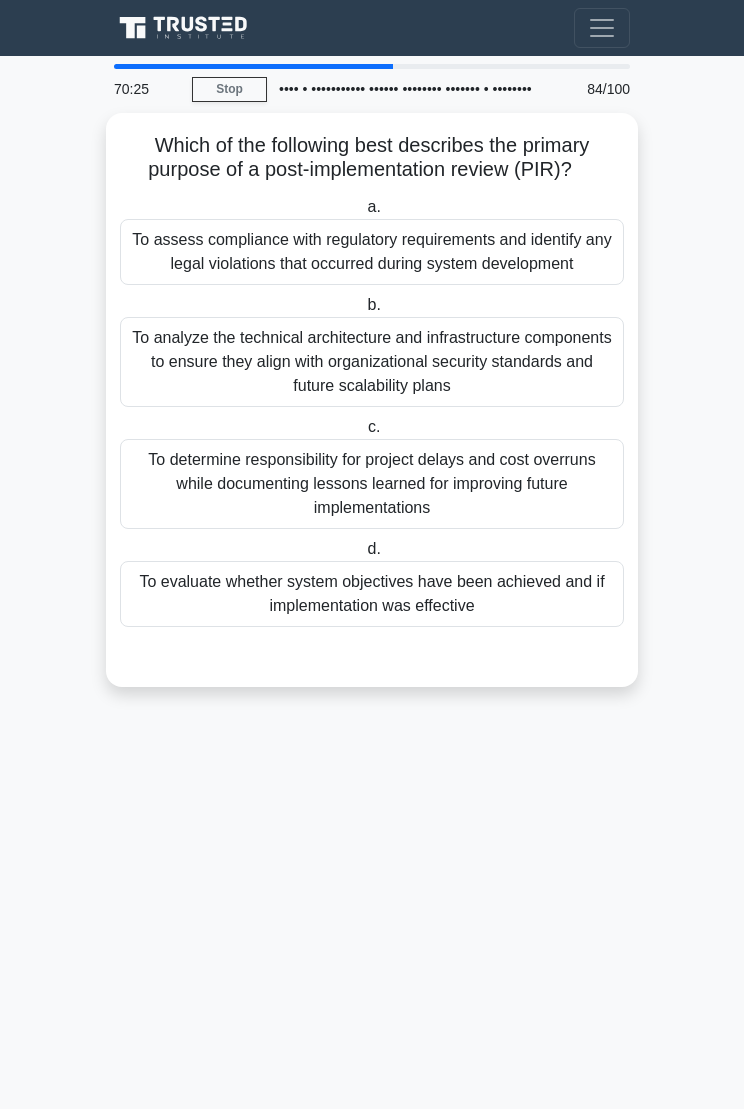 click on "To evaluate whether system objectives have been achieved and if implementation was effective" at bounding box center [372, 594] 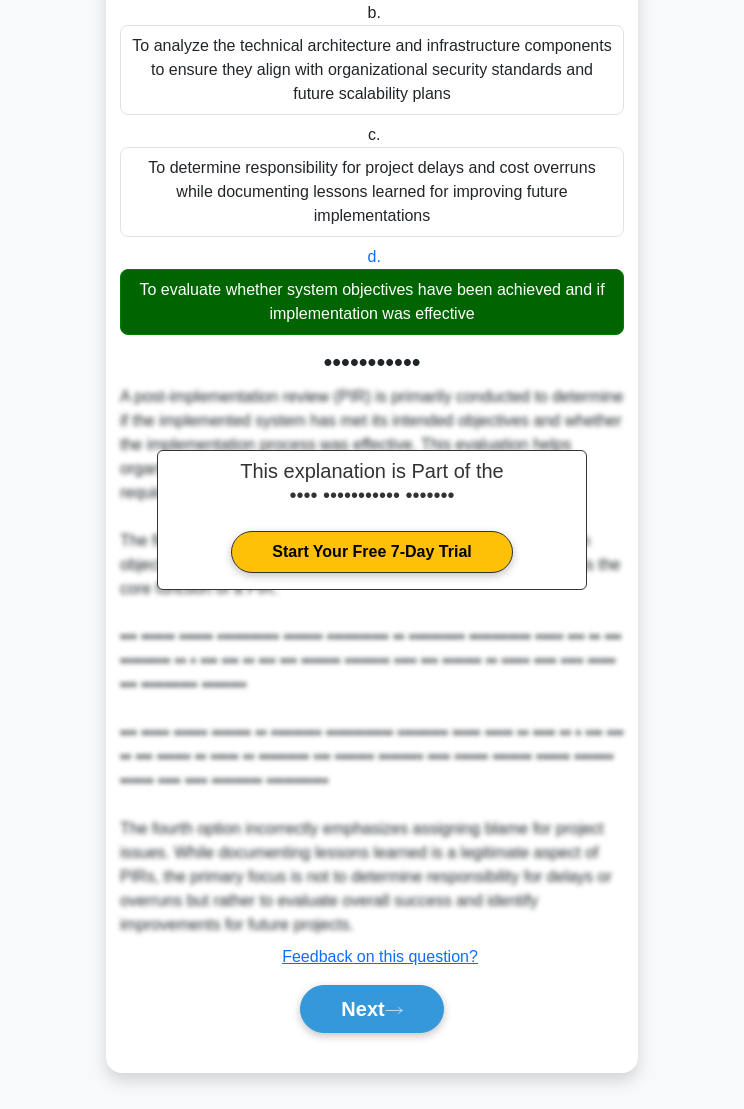 scroll, scrollTop: 461, scrollLeft: 0, axis: vertical 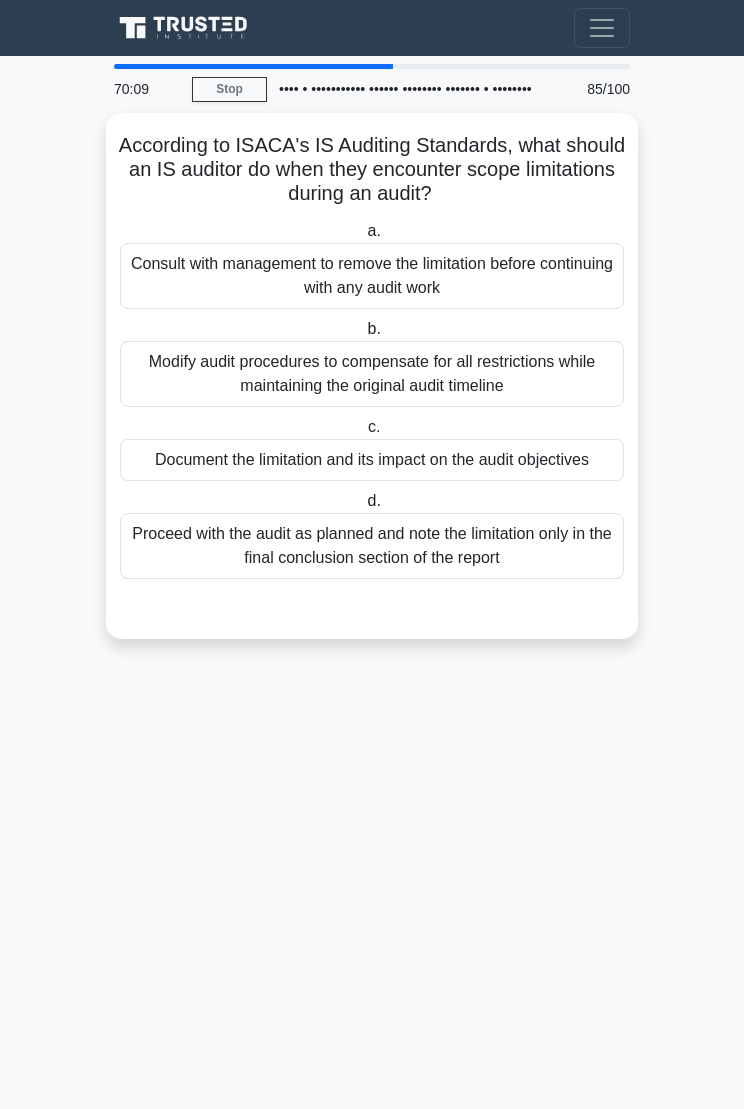 click on "Document the limitation and its impact on the audit objectives" at bounding box center (372, 460) 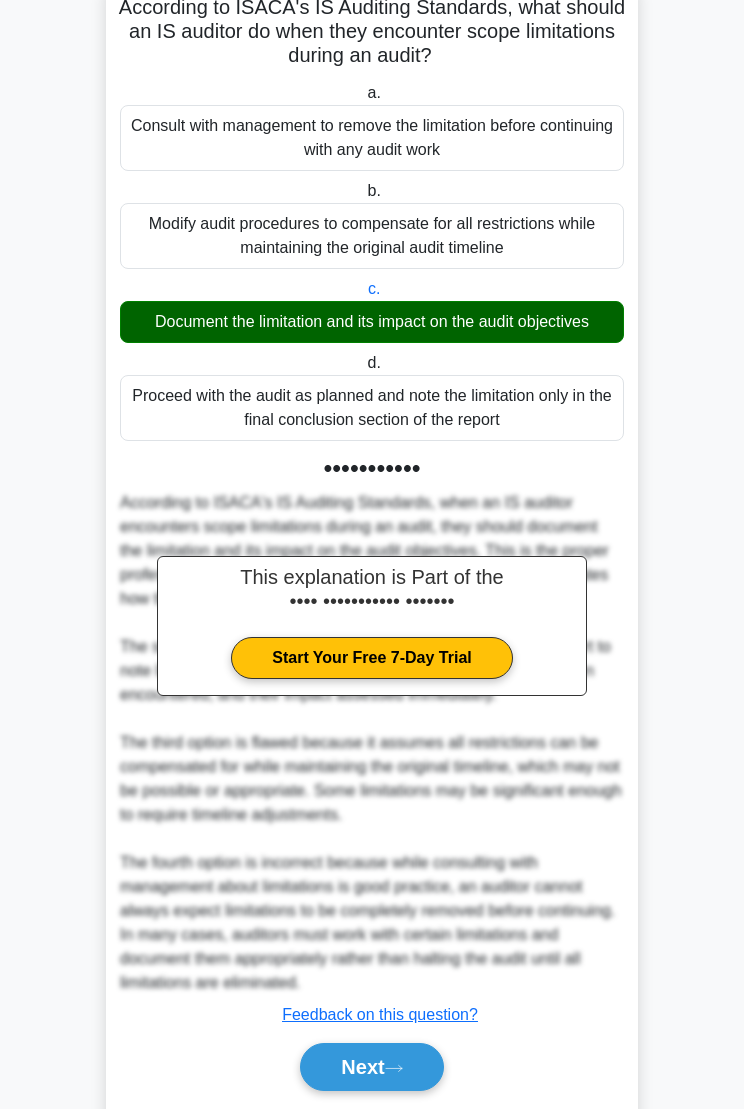 scroll, scrollTop: 317, scrollLeft: 0, axis: vertical 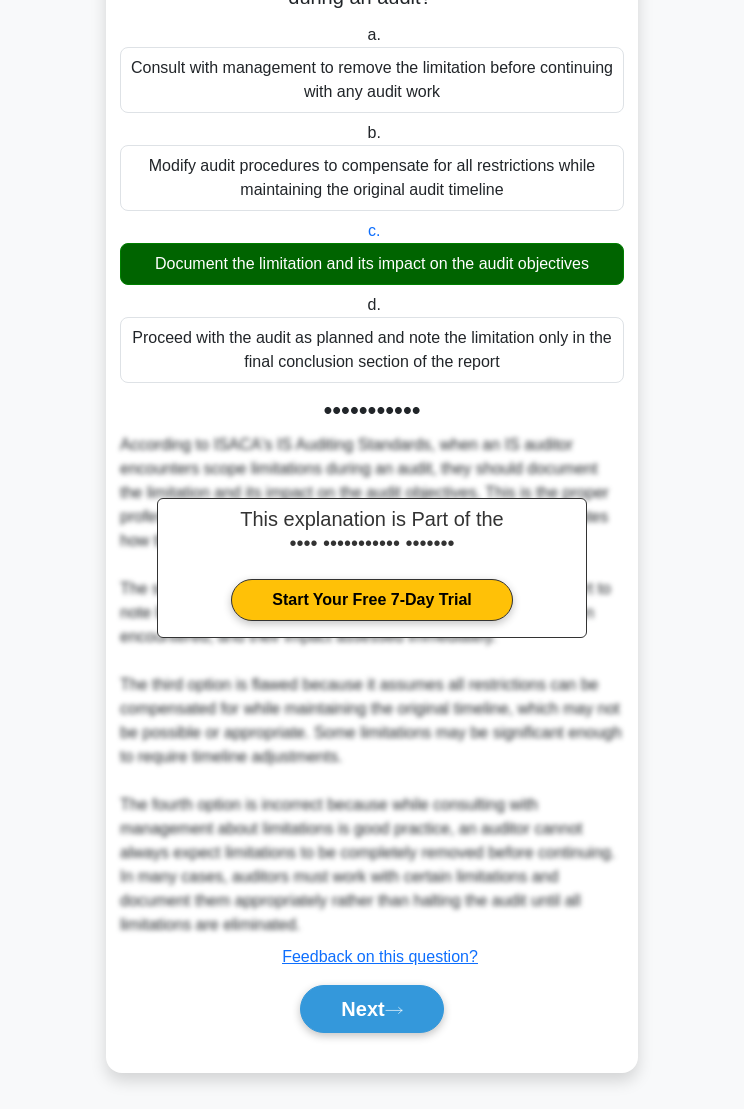 click on "Next" at bounding box center [371, 1009] 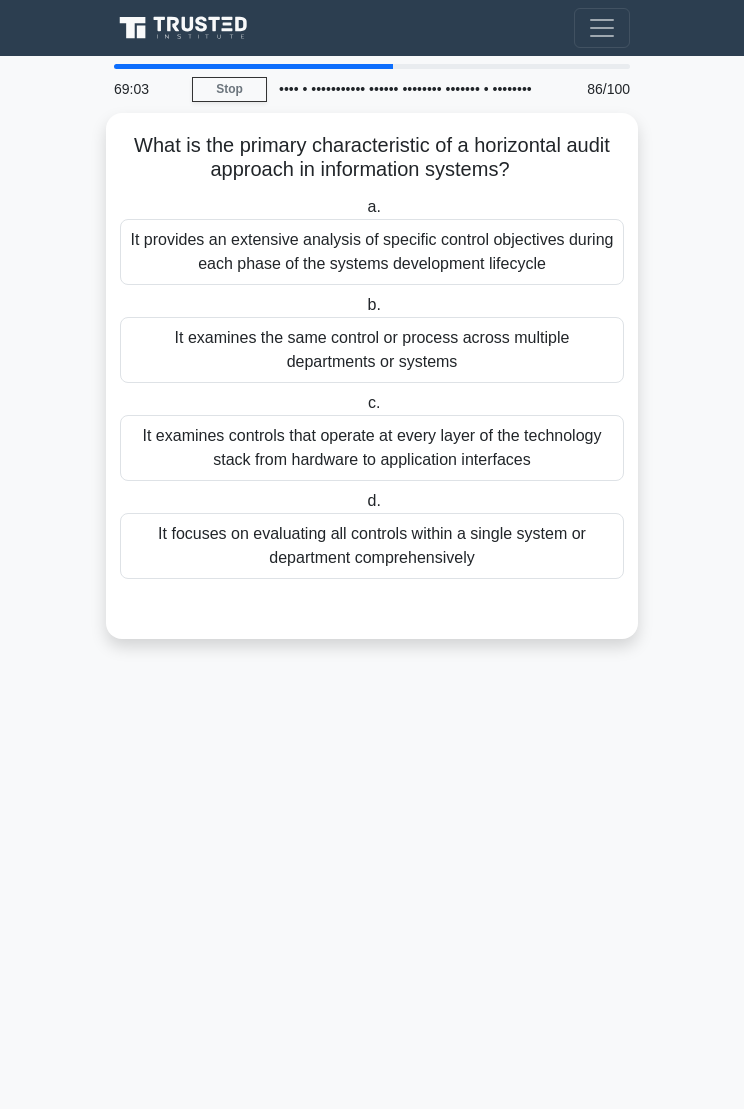 click on "It examines the same control or process across multiple departments or systems" at bounding box center (372, 350) 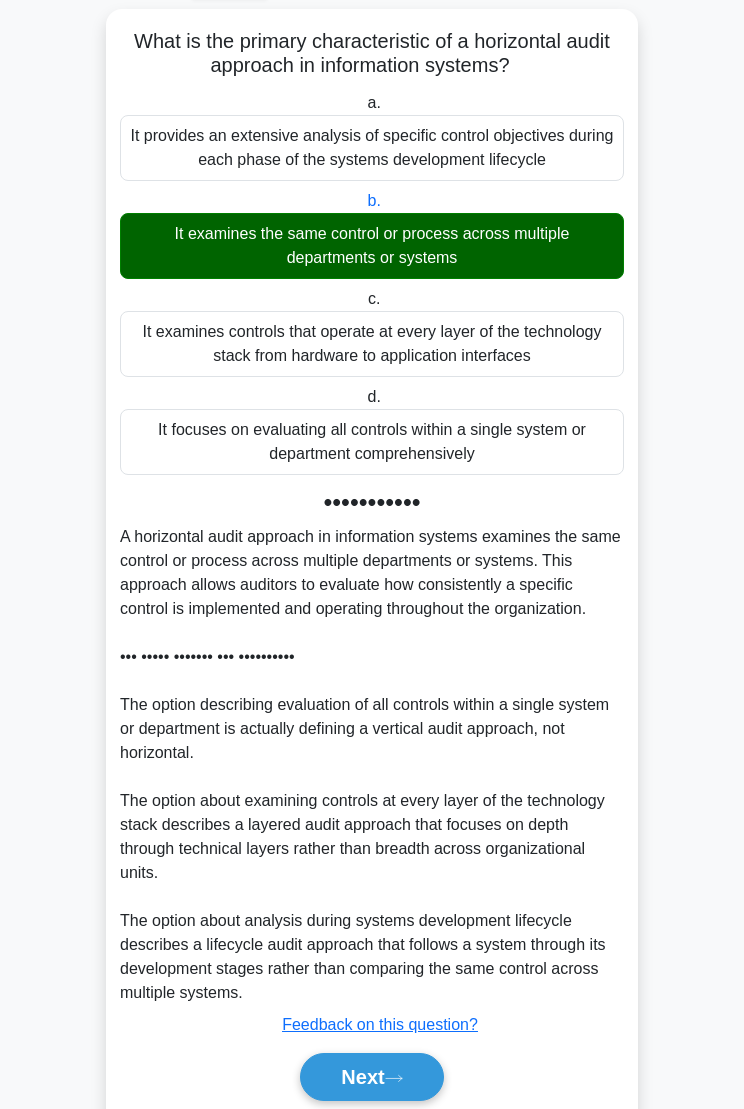 scroll, scrollTop: 245, scrollLeft: 0, axis: vertical 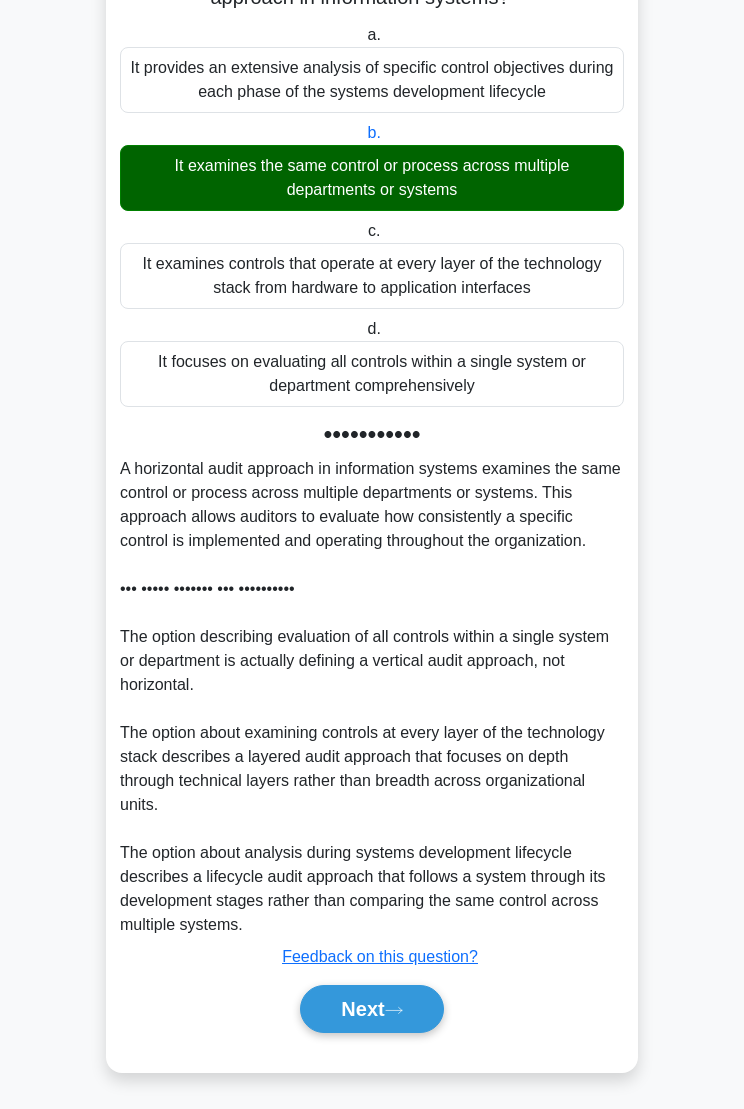 click on "Next" at bounding box center (371, 1009) 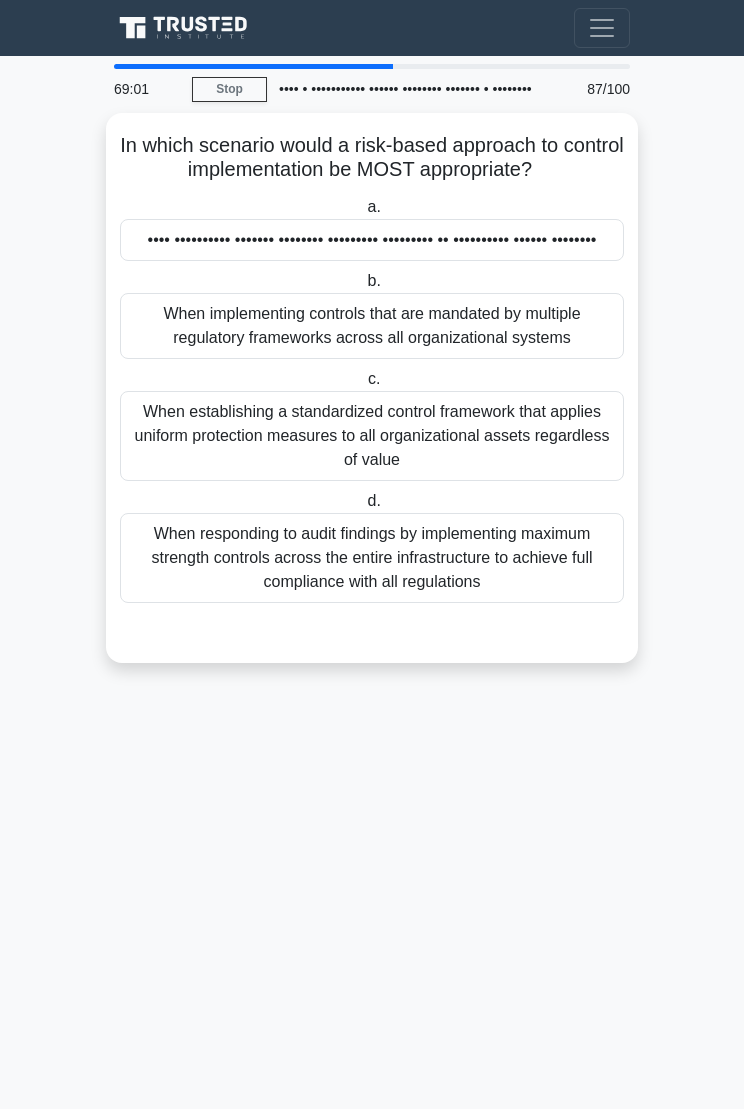 scroll, scrollTop: 0, scrollLeft: 0, axis: both 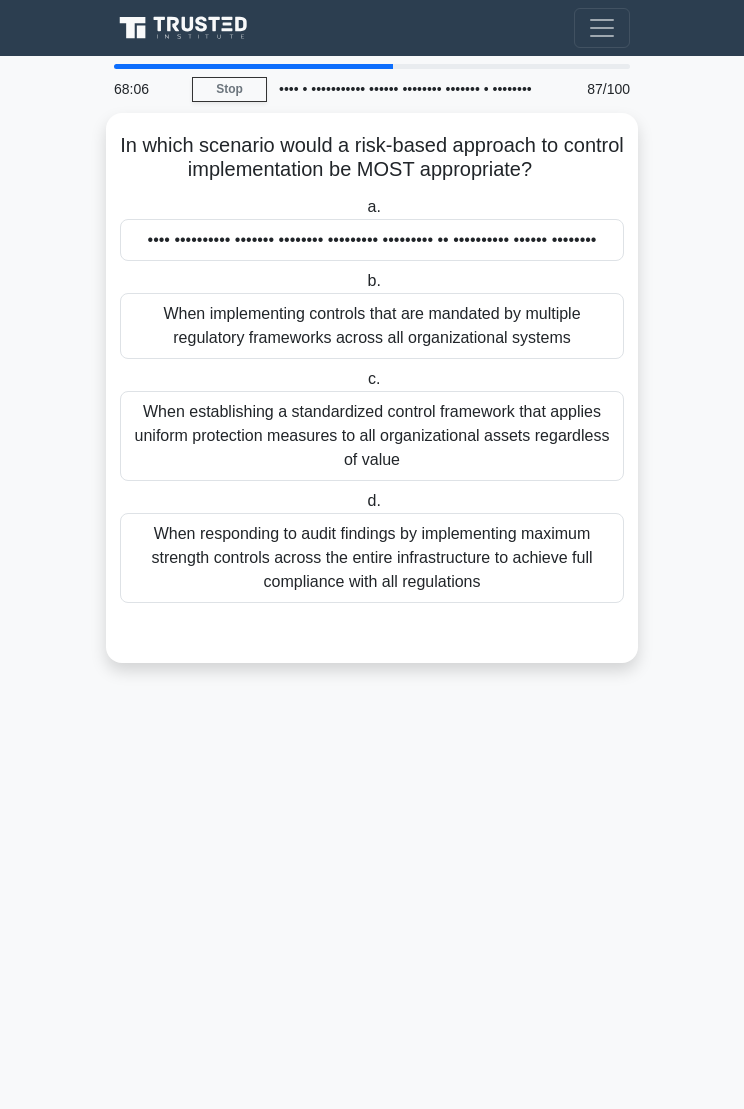 click on "When establishing a standardized control framework that applies uniform protection measures to all organizational assets regardless of value" at bounding box center [372, 436] 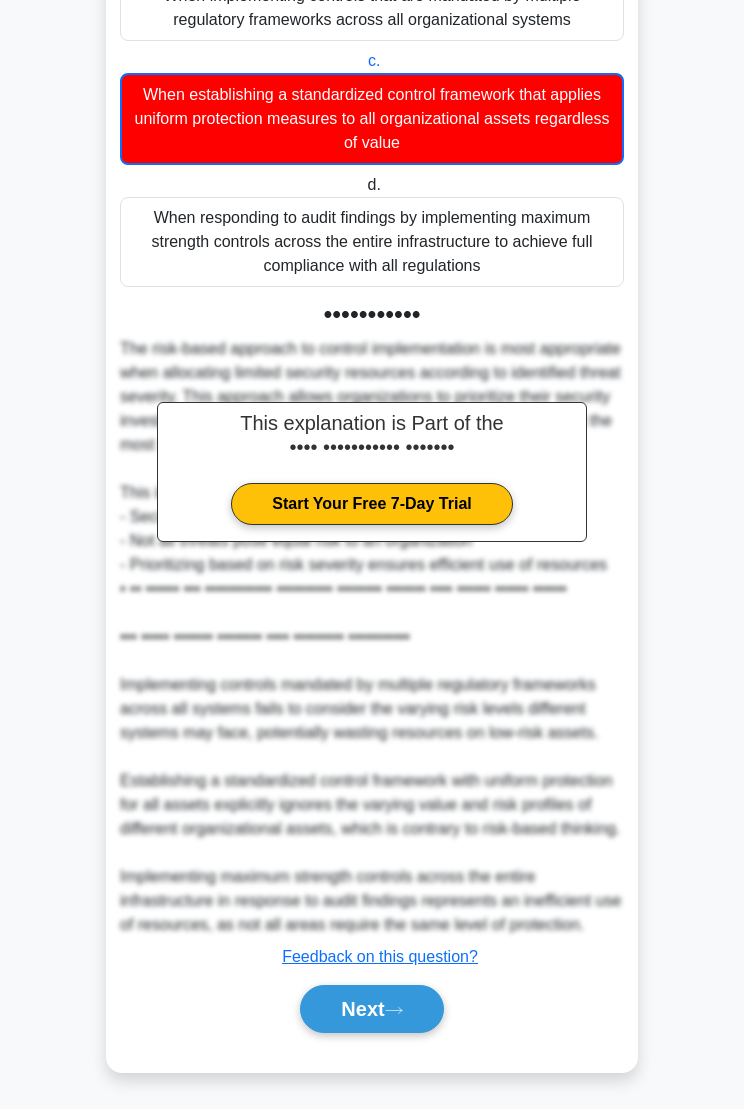 scroll, scrollTop: 535, scrollLeft: 0, axis: vertical 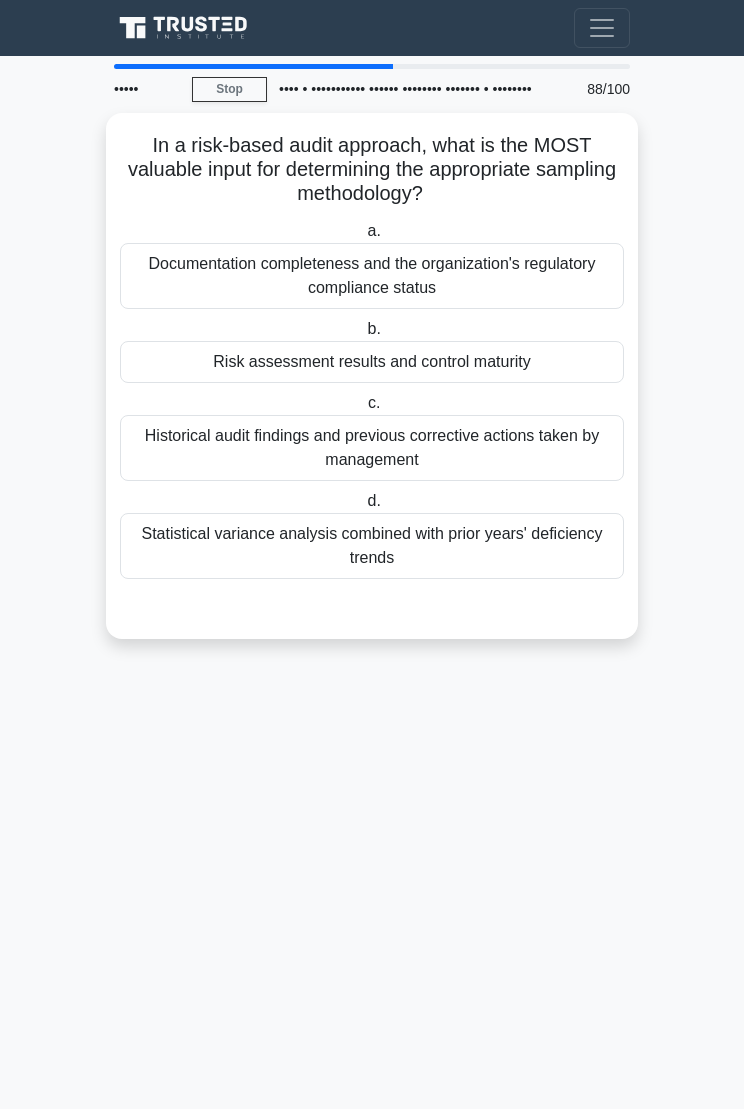 click on "In a risk-based audit approach, what is the MOST valuable input for determining the appropriate sampling methodology?" at bounding box center [372, 582] 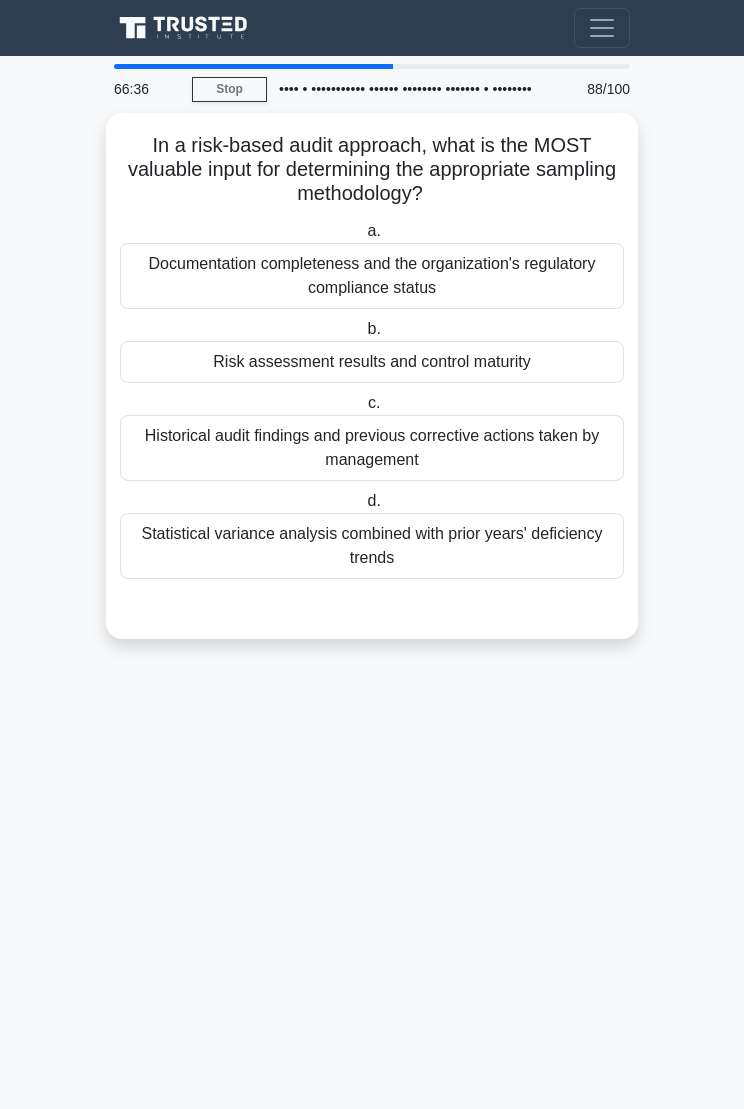 click on "Risk assessment results and control maturity" at bounding box center [372, 362] 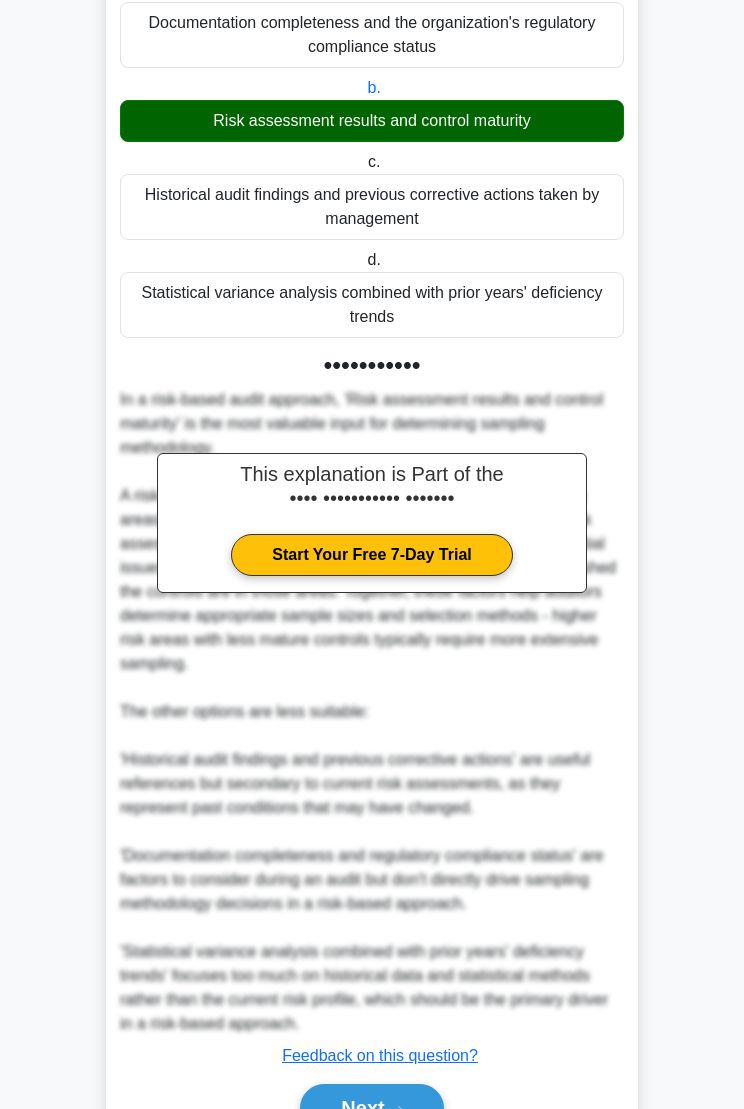 scroll, scrollTop: 413, scrollLeft: 0, axis: vertical 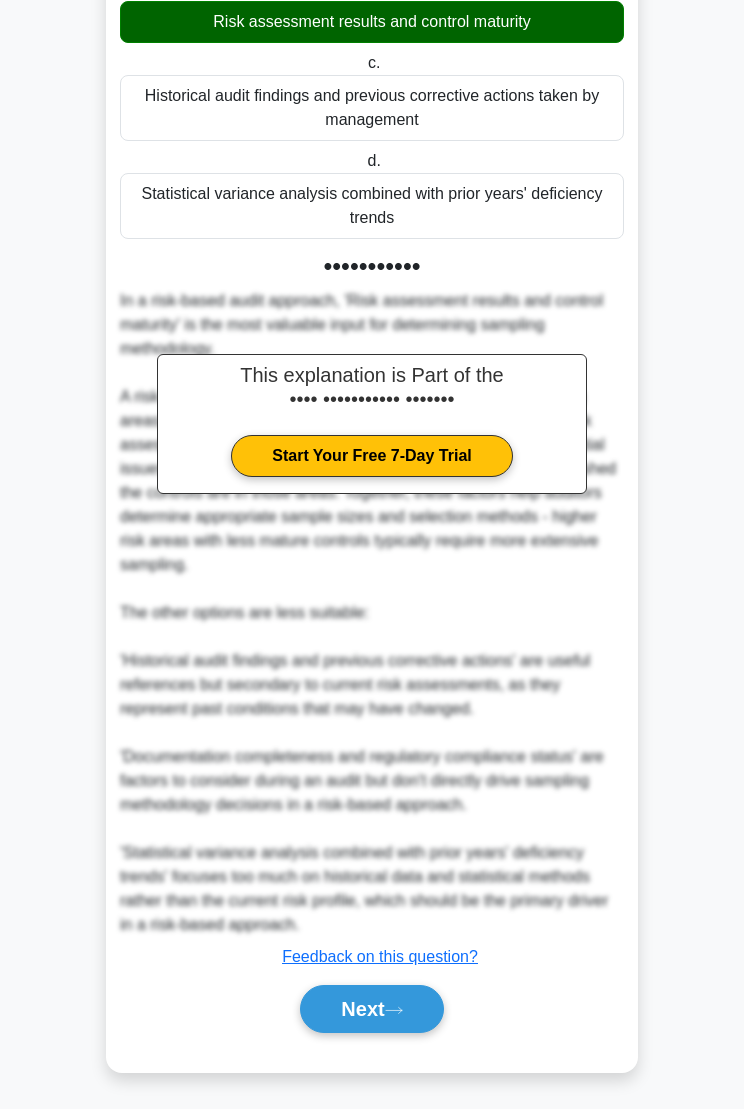 click on "Next" at bounding box center [371, 1009] 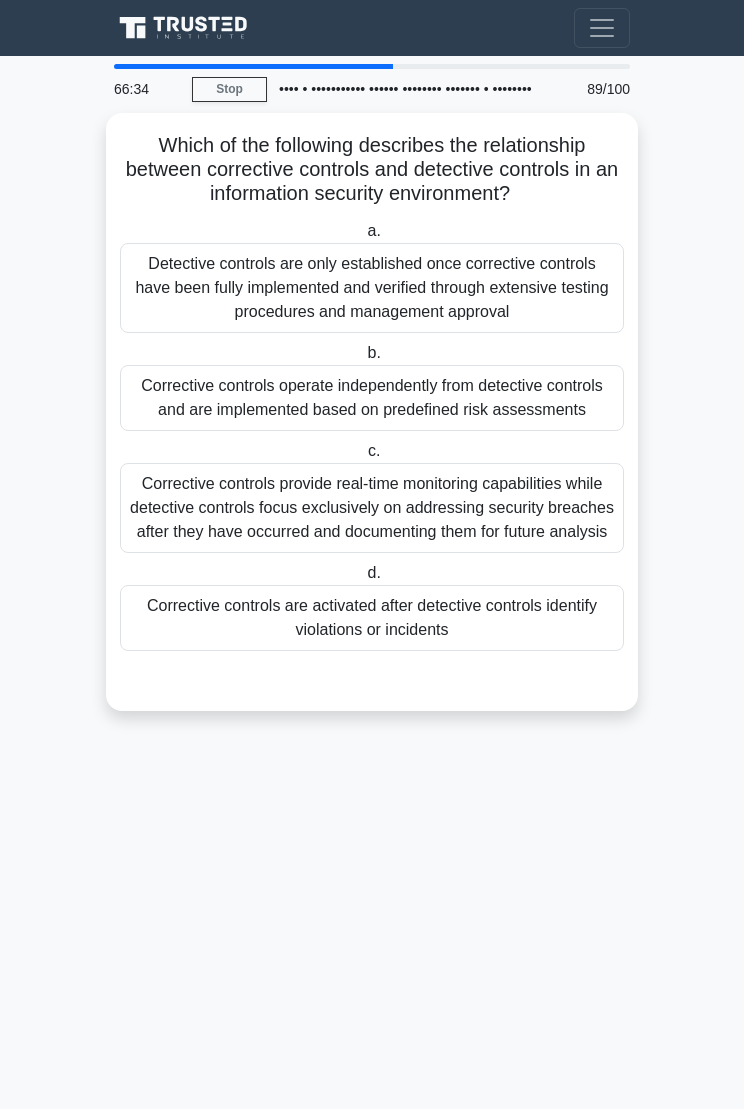 scroll, scrollTop: 0, scrollLeft: 0, axis: both 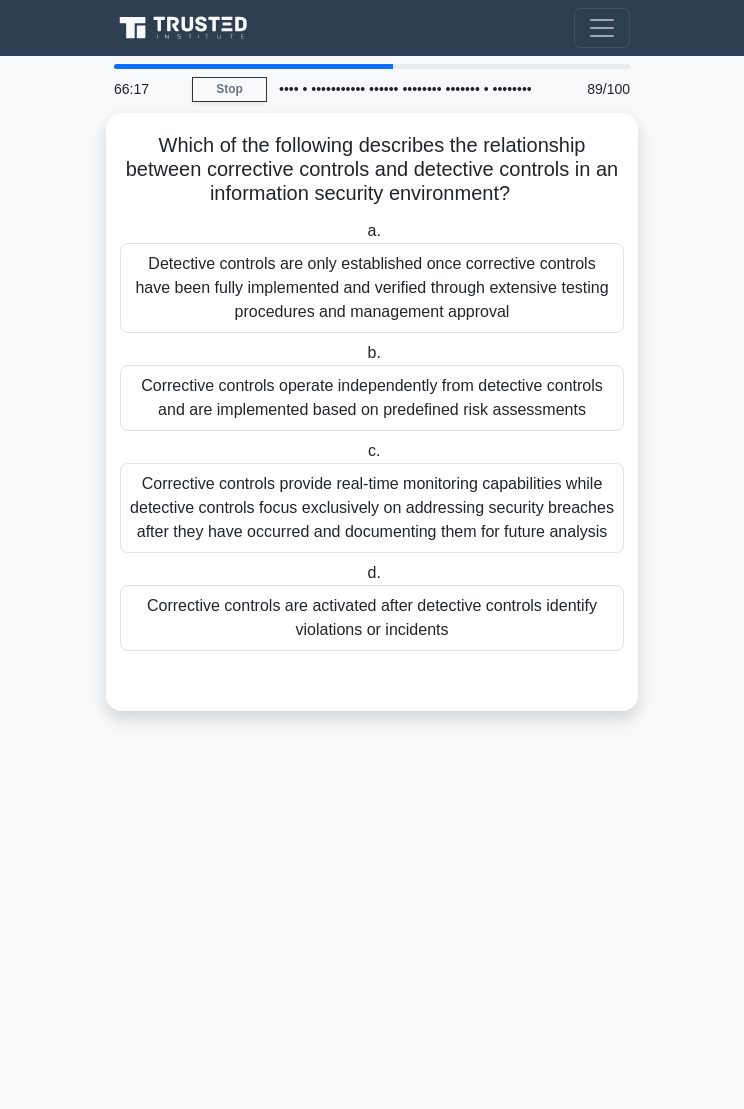click on "Detective controls are only established once corrective controls have been fully implemented and verified through extensive testing procedures and management approval" at bounding box center (372, 288) 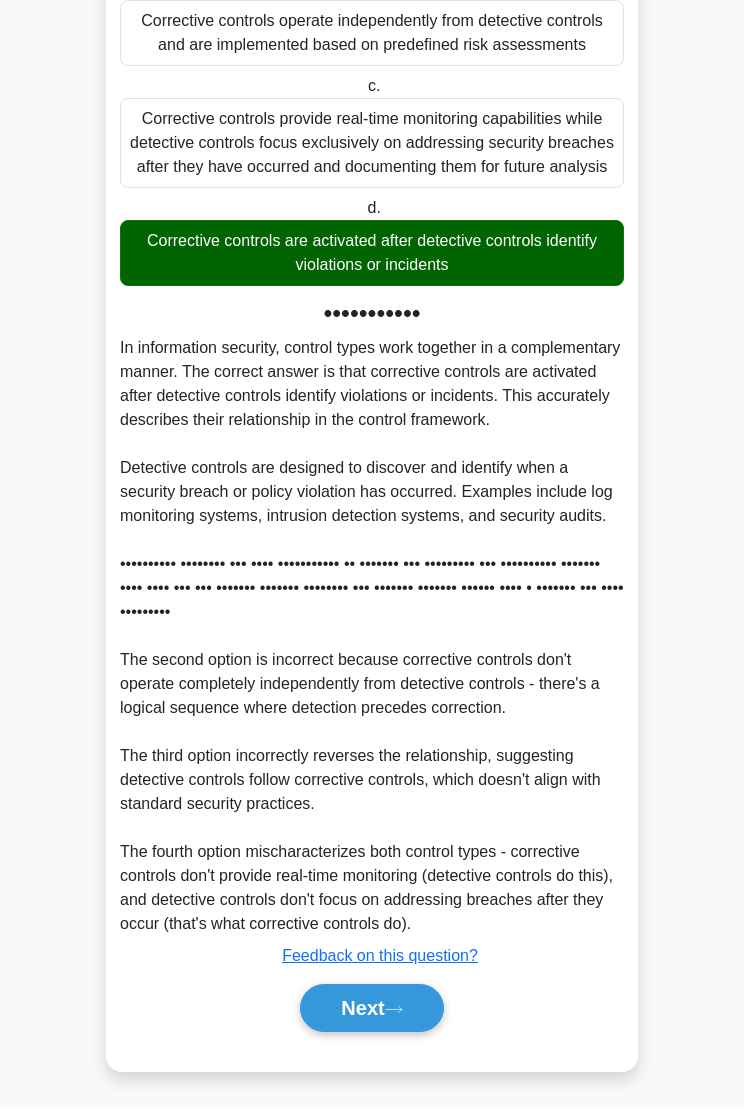 scroll, scrollTop: 559, scrollLeft: 0, axis: vertical 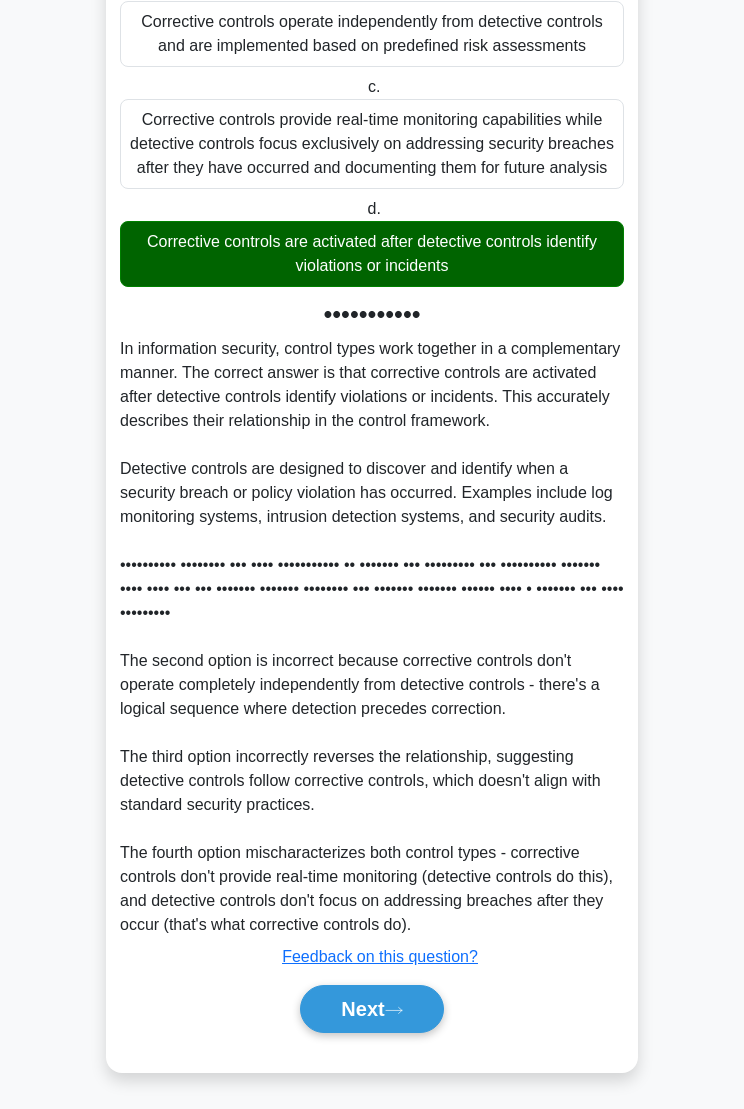 click on "Next" at bounding box center [371, 1009] 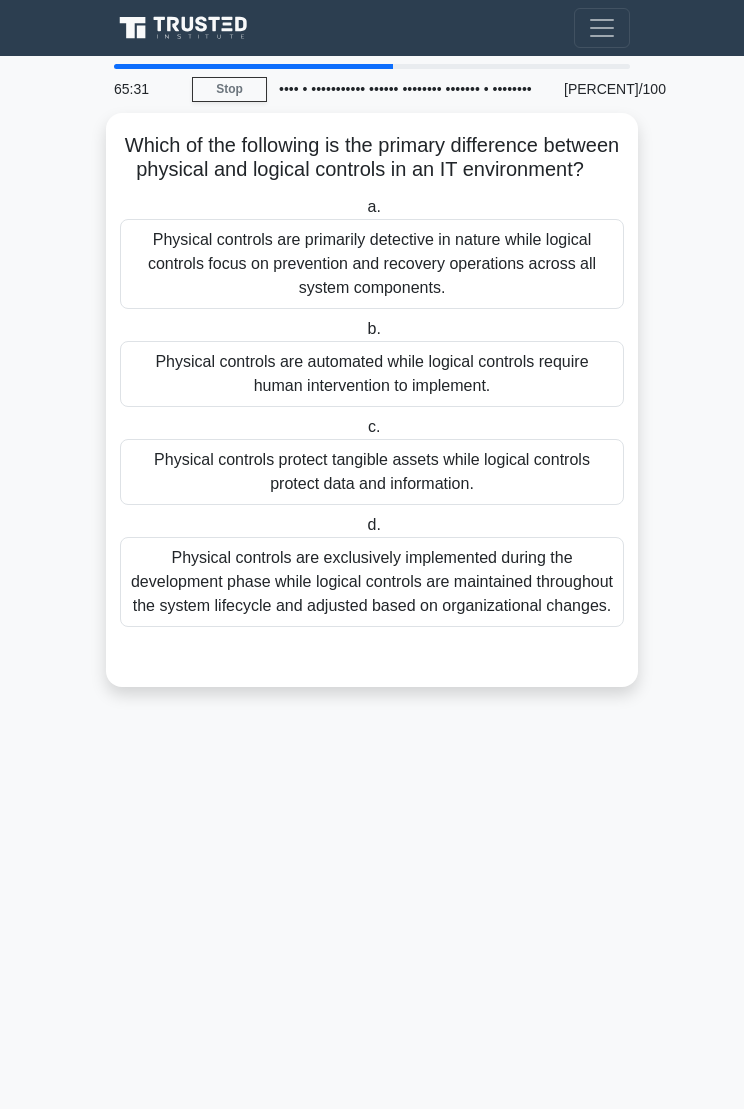 click on "Physical controls protect tangible assets while logical controls protect data and information." at bounding box center [372, 472] 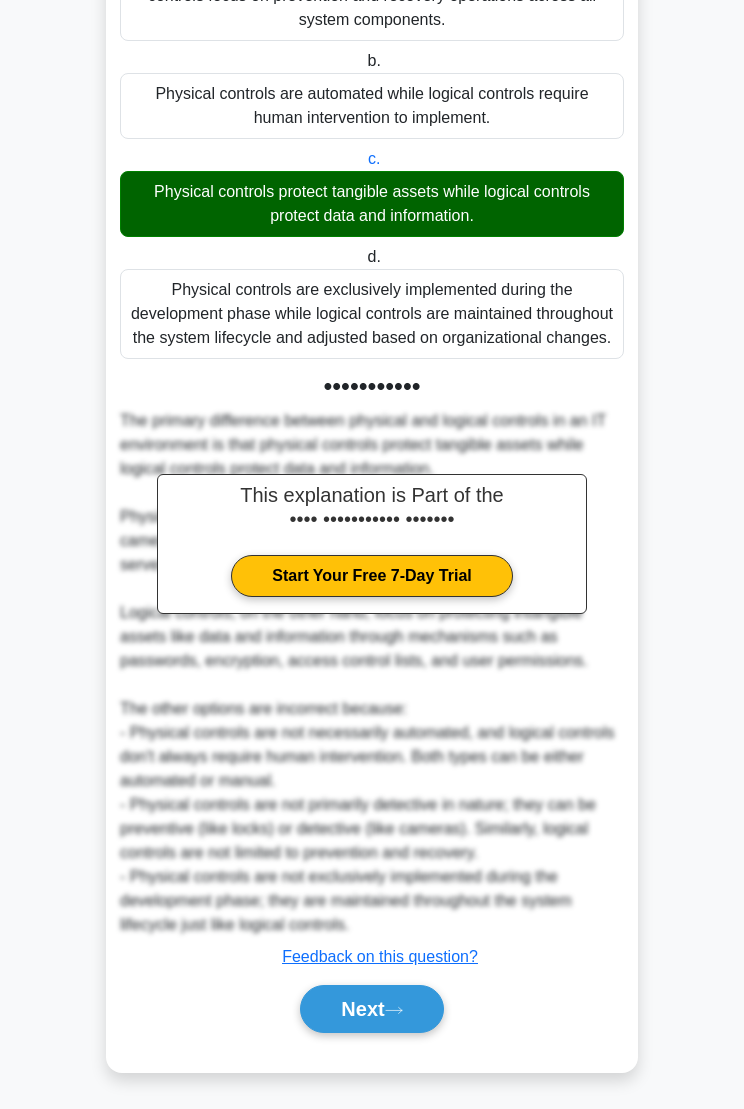 scroll, scrollTop: 389, scrollLeft: 0, axis: vertical 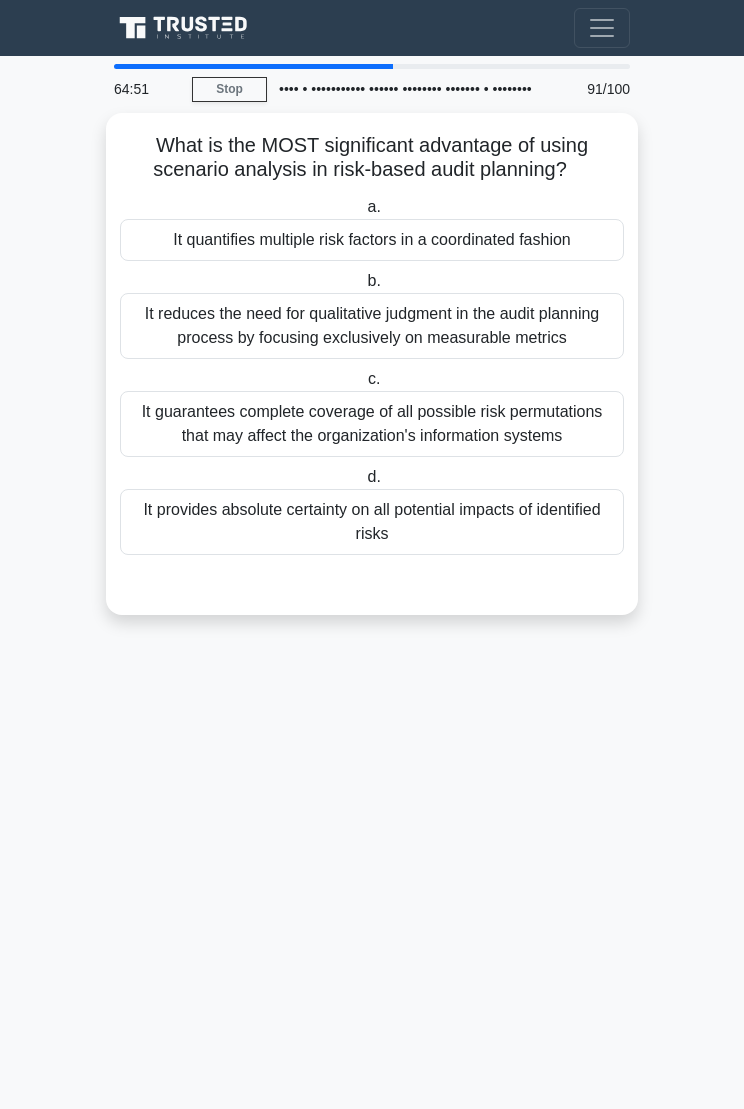 click on "It provides absolute certainty on all potential impacts of identified risks" at bounding box center [372, 522] 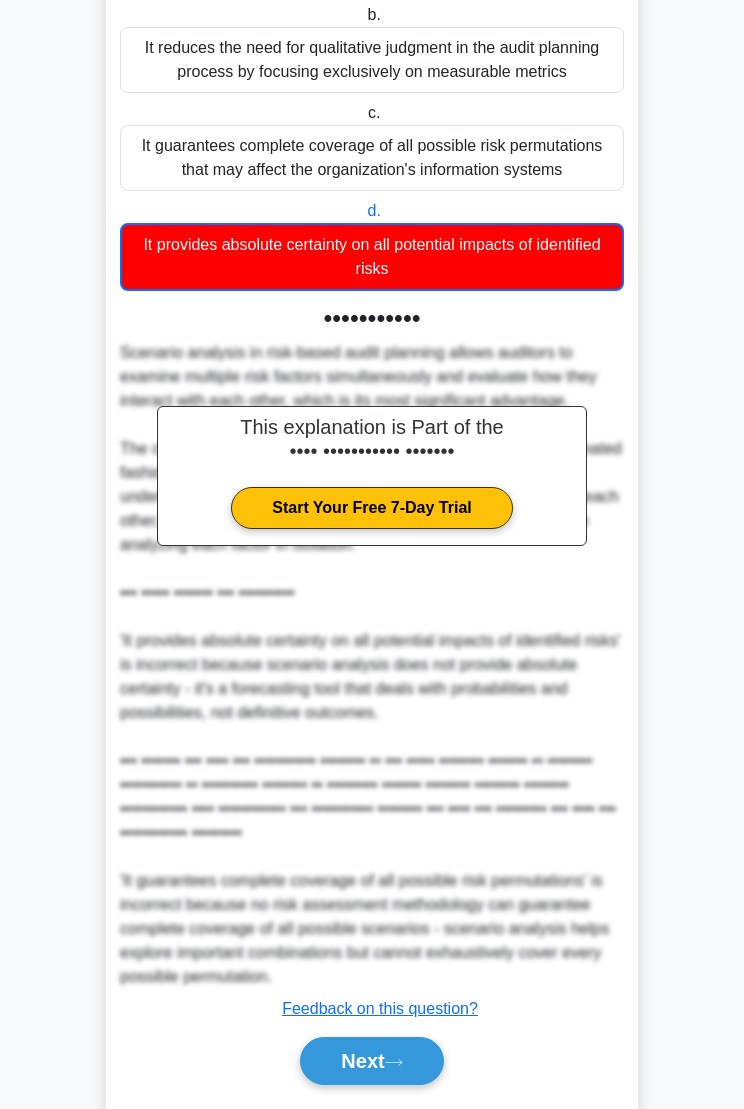 scroll, scrollTop: 511, scrollLeft: 0, axis: vertical 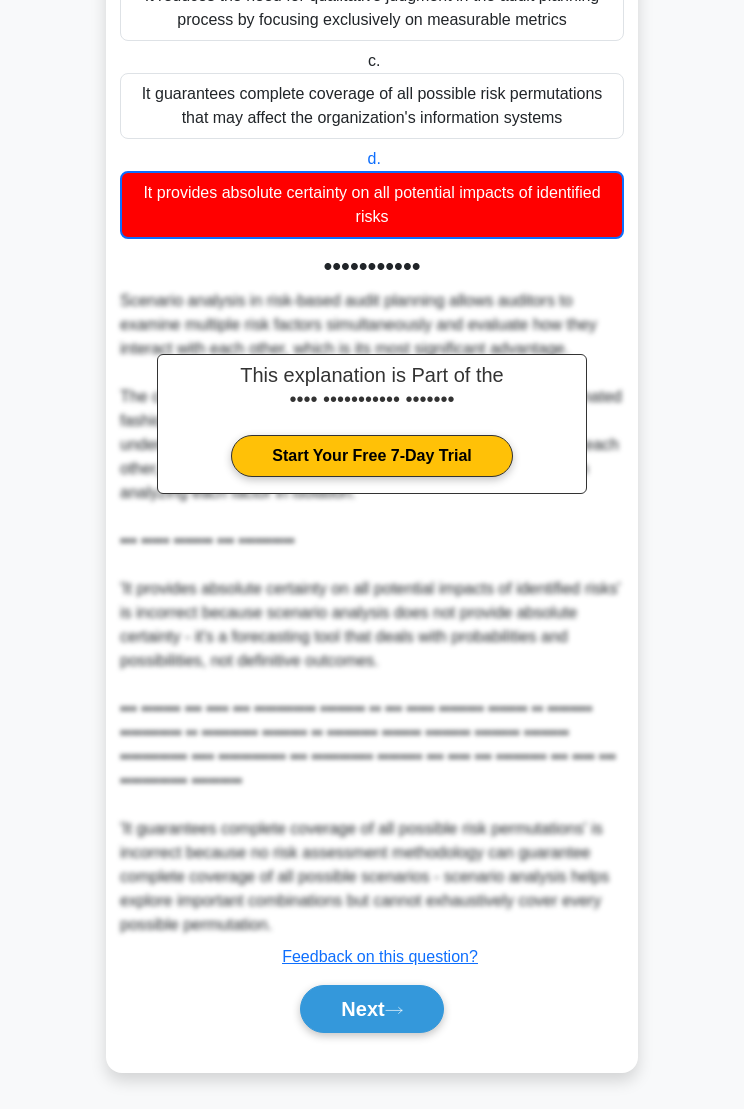 click on "Next" at bounding box center (371, 1009) 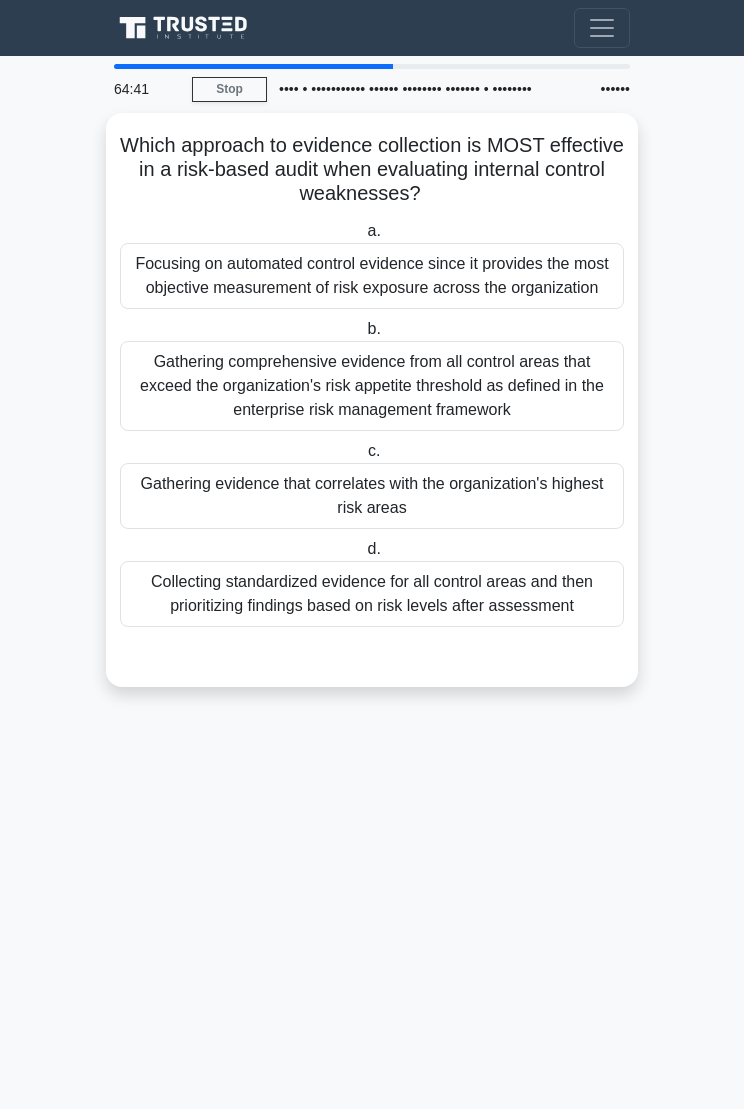 scroll, scrollTop: 0, scrollLeft: 0, axis: both 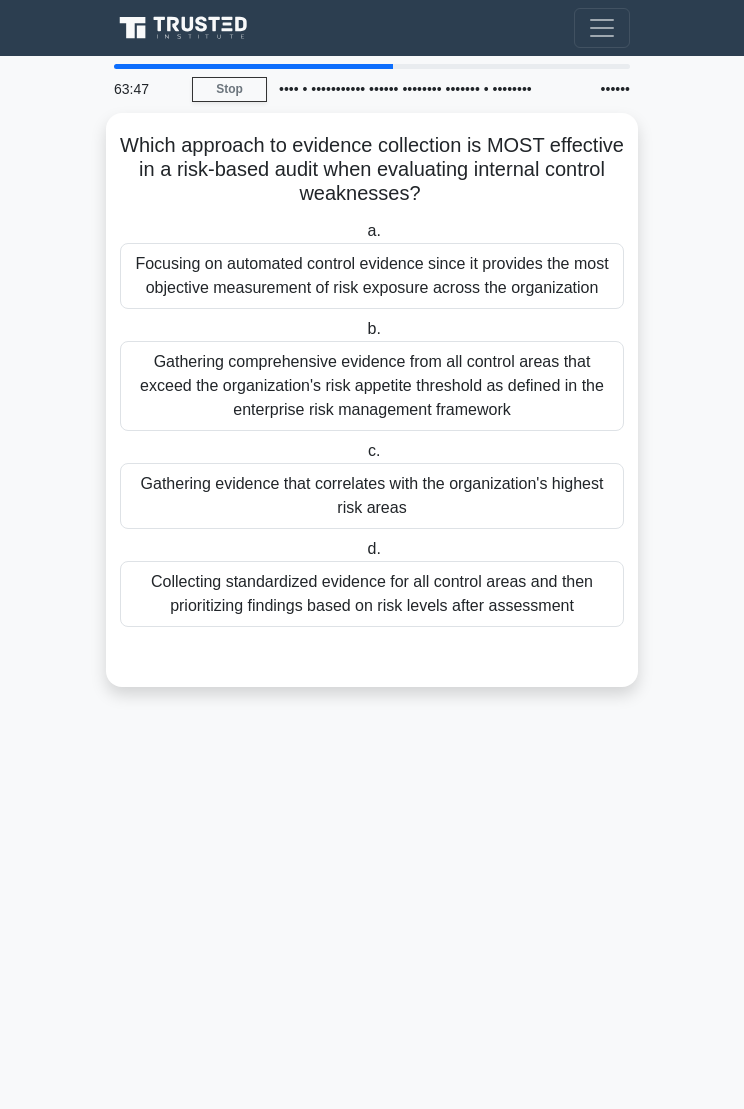 click on "Gathering evidence that correlates with the organization's highest risk areas" at bounding box center [372, 496] 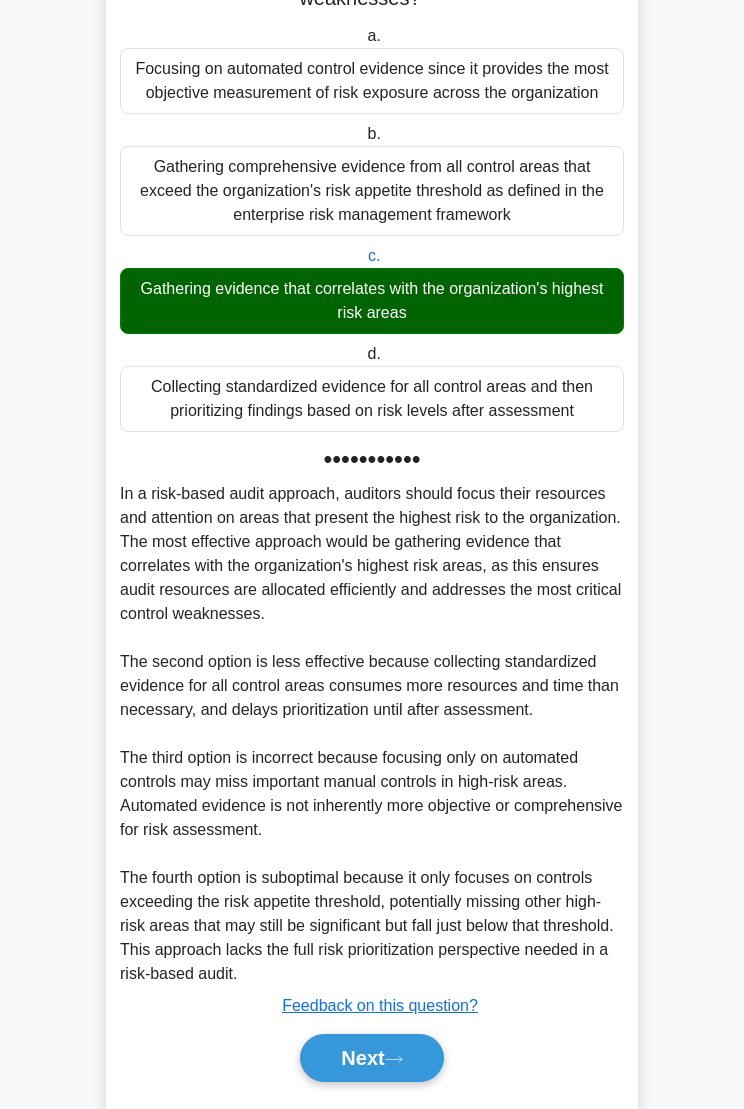scroll, scrollTop: 365, scrollLeft: 0, axis: vertical 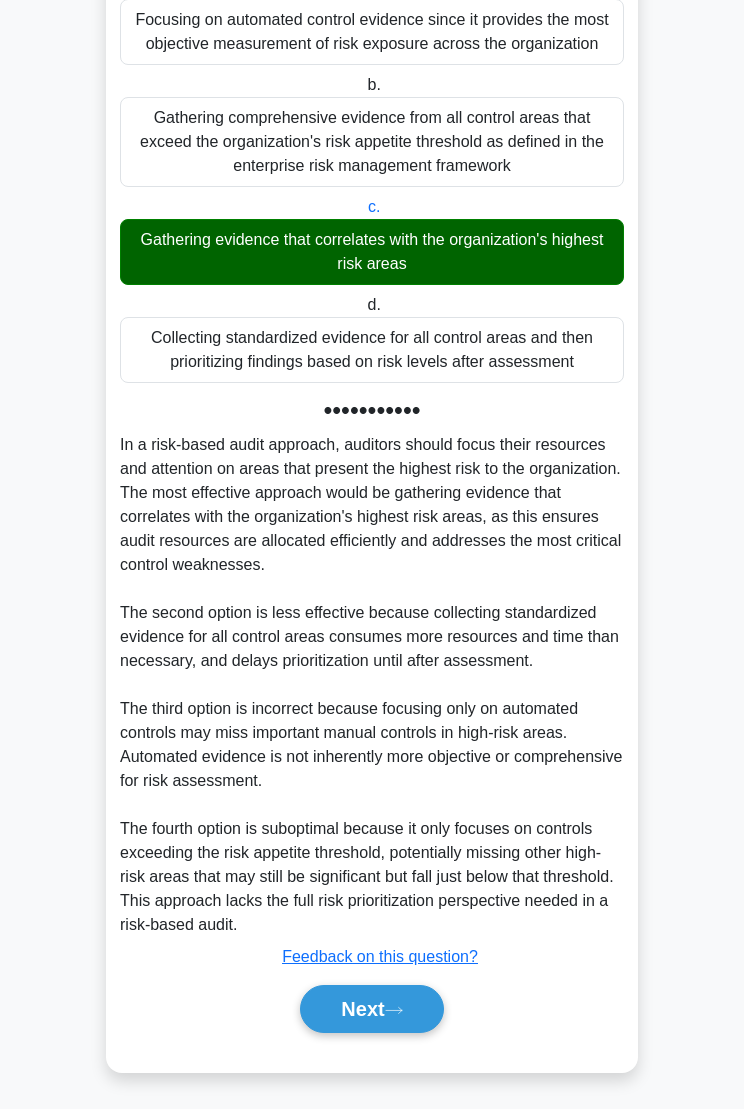 click on "Next" at bounding box center [371, 1009] 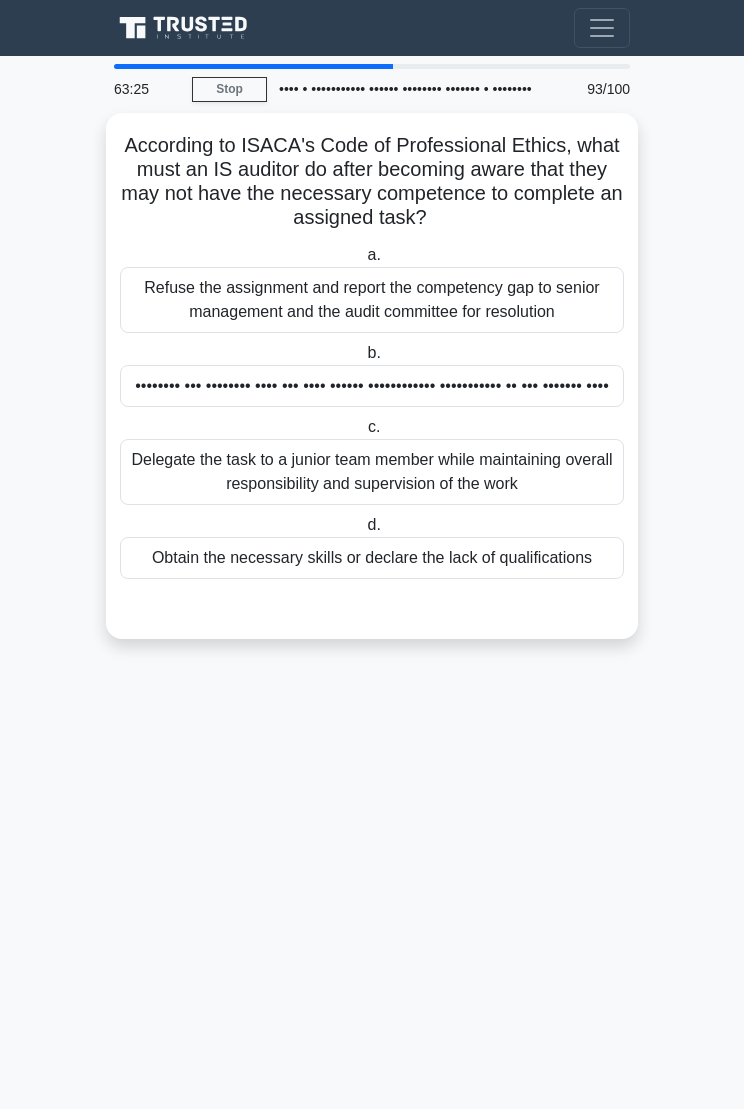 click on "•••••••• ••• •••••••• •••• ••• •••• •••••• •••••••••••• ••••••••••• •• ••• ••••••• ••••" at bounding box center [372, 386] 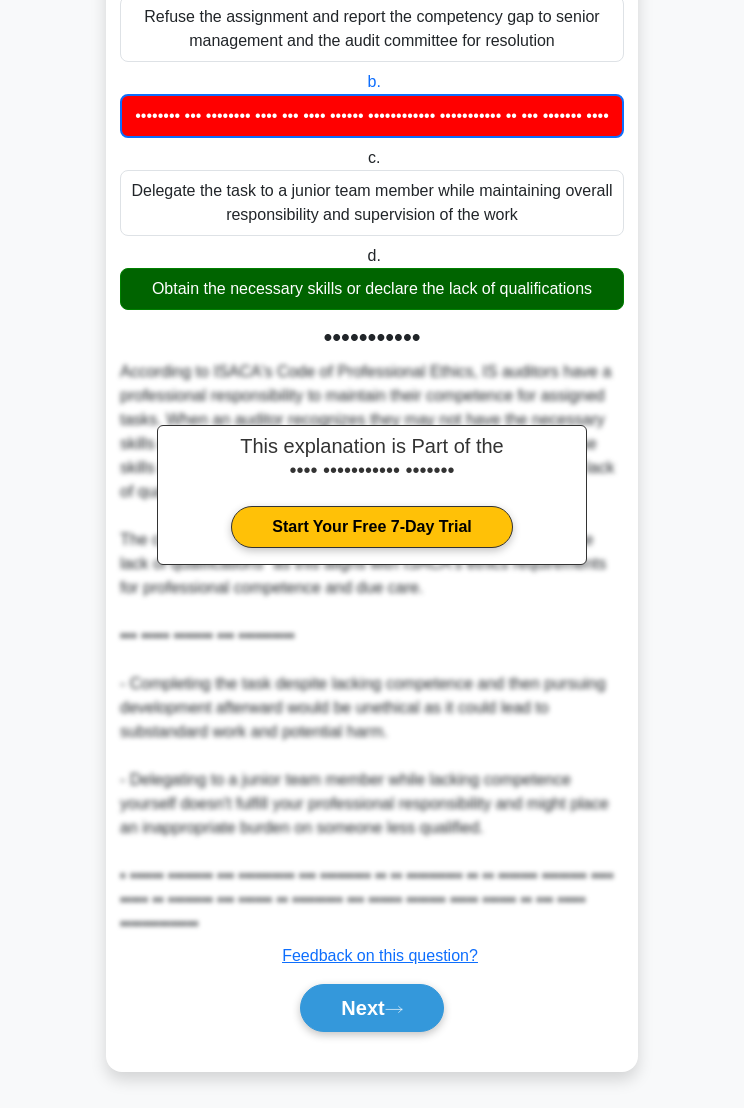scroll, scrollTop: 463, scrollLeft: 0, axis: vertical 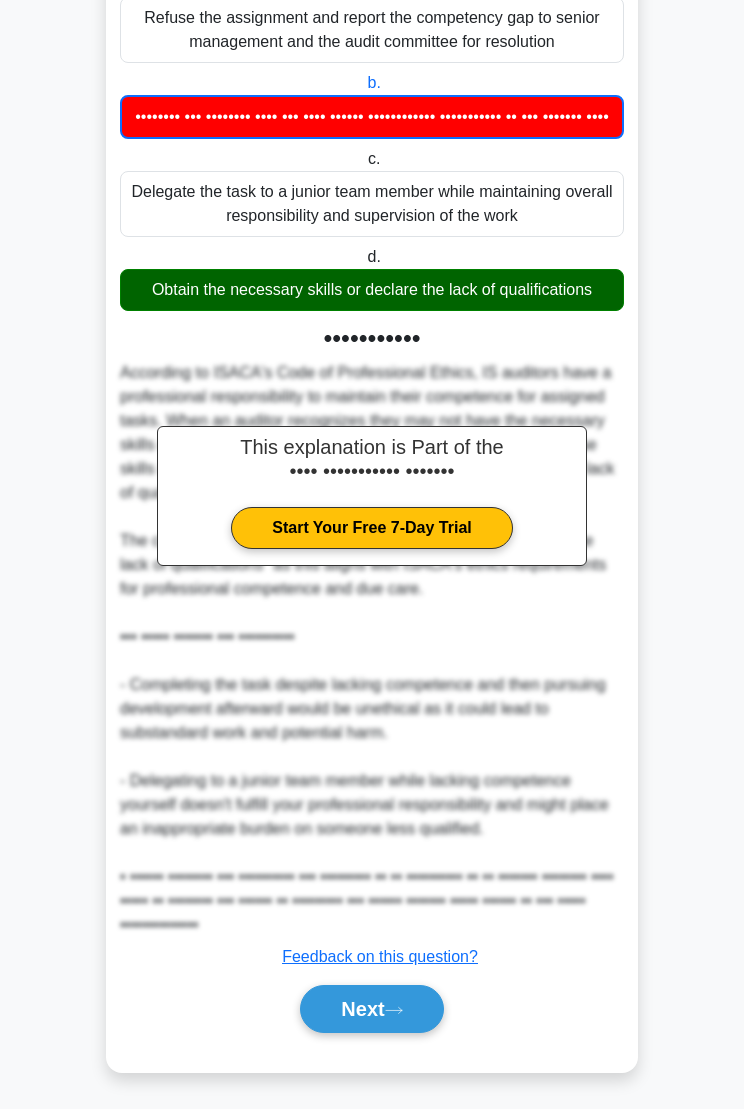 click on "Next" at bounding box center (371, 1009) 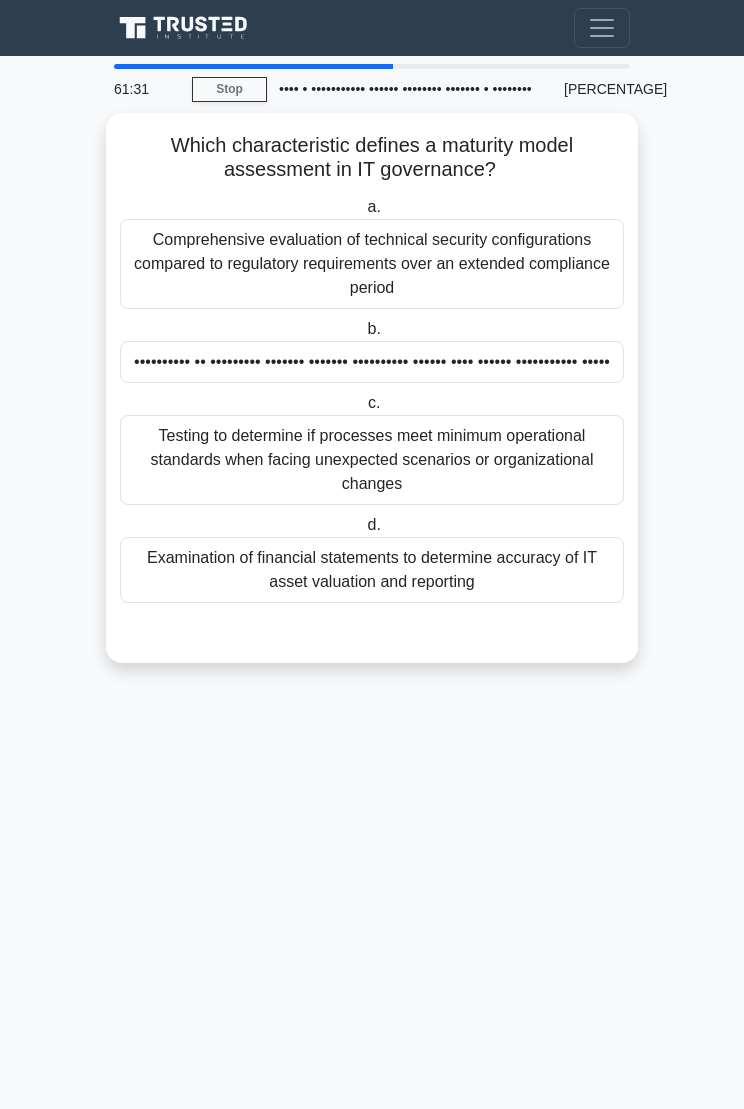 click on "•••••••••• •• ••••••••• ••••••• ••••••• •••••••••• •••••• •••• •••••• ••••••••••• •••••" at bounding box center [372, 362] 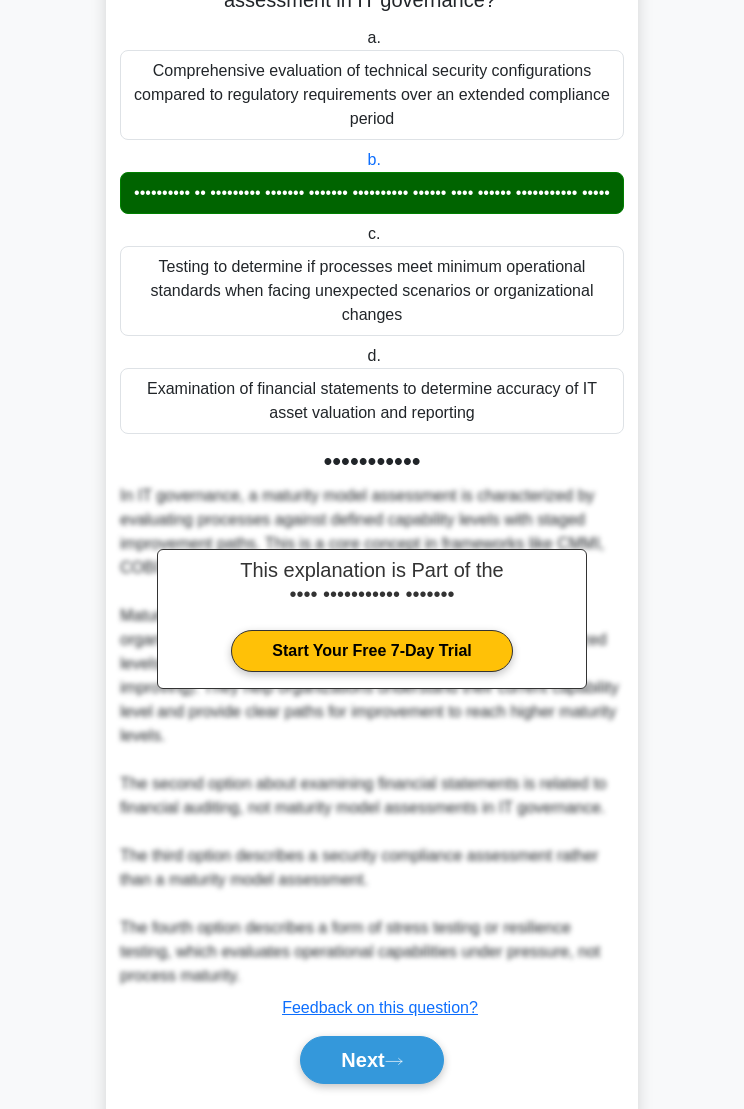 scroll, scrollTop: 293, scrollLeft: 0, axis: vertical 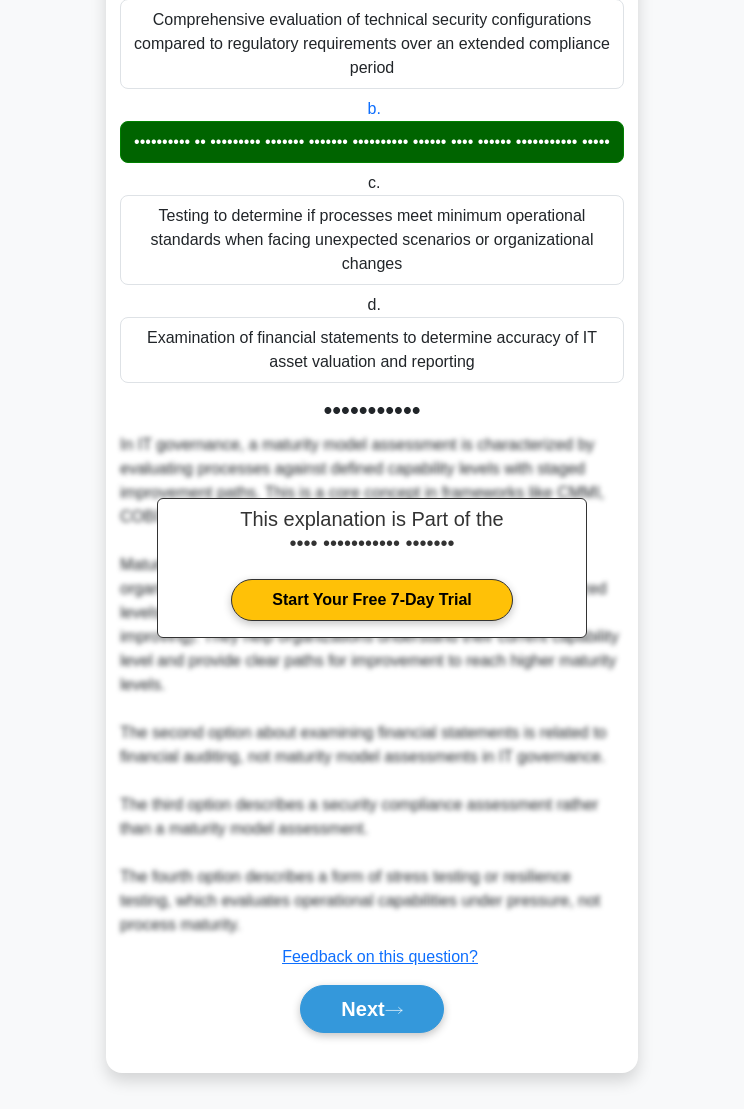 click on "Next" at bounding box center [371, 1009] 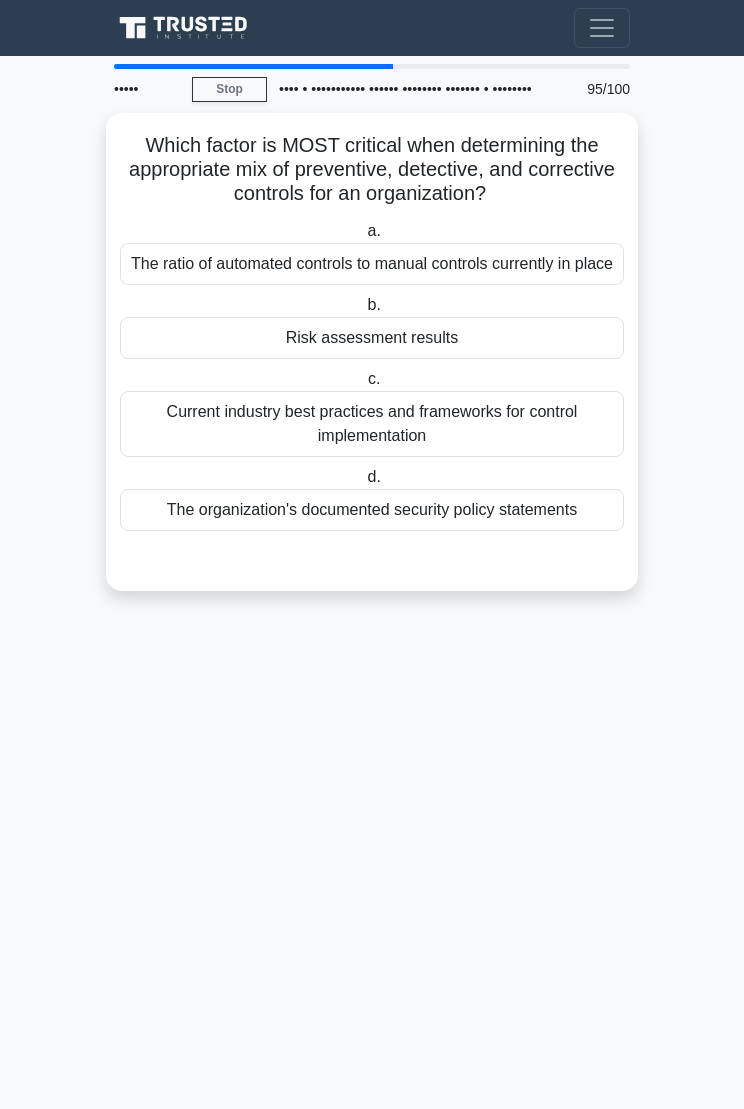 scroll, scrollTop: 0, scrollLeft: 0, axis: both 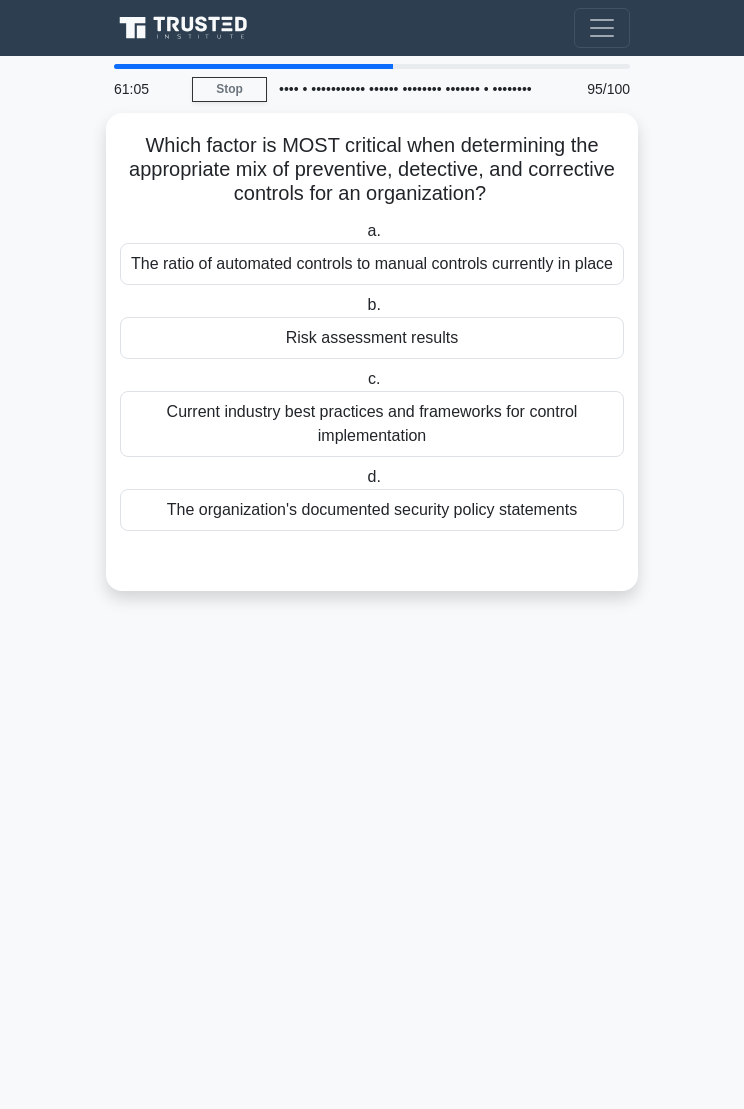 click on "•••••
••••
••••  • ••••••••••• •••••• •••••••• ••••••• • ••••••••
••••••••••••
••••••
••••• •••••• •• •••• •••••••• •••• ••••••••••• ••• ••••••••••• ••• •• ••••••••••• •••••••••• ••• •••••••••• •••••••• ••• •• •••••••••••••
•••••••••••••••••••••••••••••••••••••••••••••••••••••••••••• •••• •••••• ••••••••••••••••••• ••••••••••••••••••••••••••••••••••••••••••••
••" at bounding box center (372, 582) 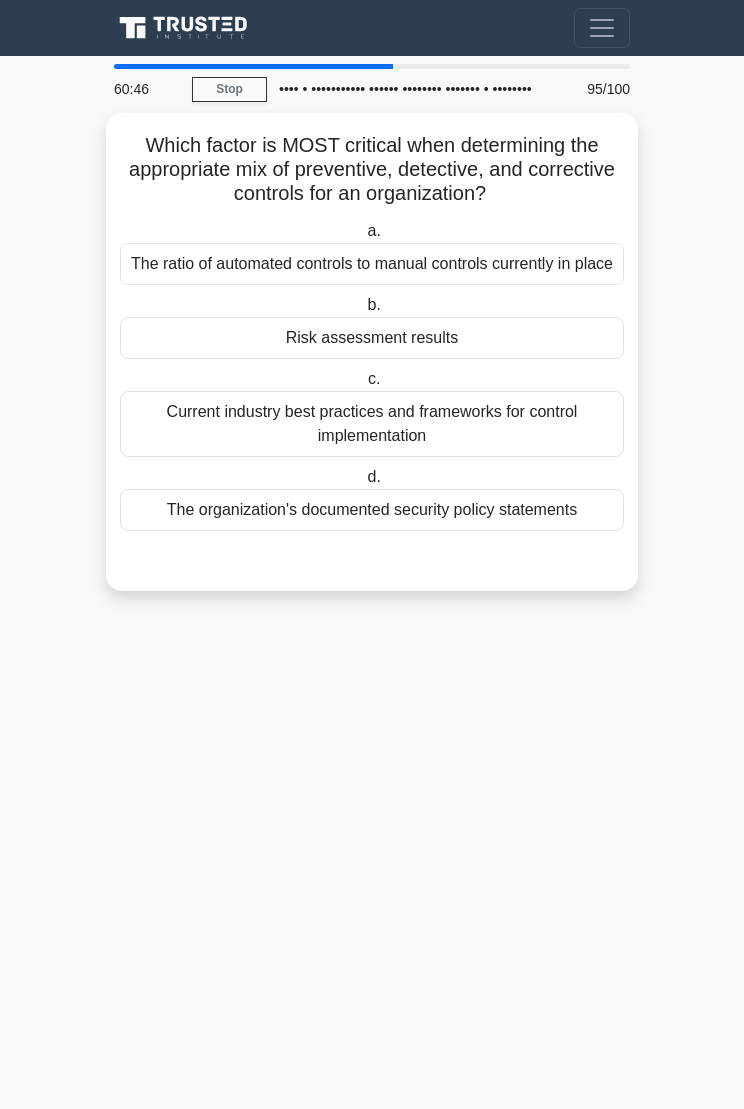 click on "Risk assessment results" at bounding box center (372, 338) 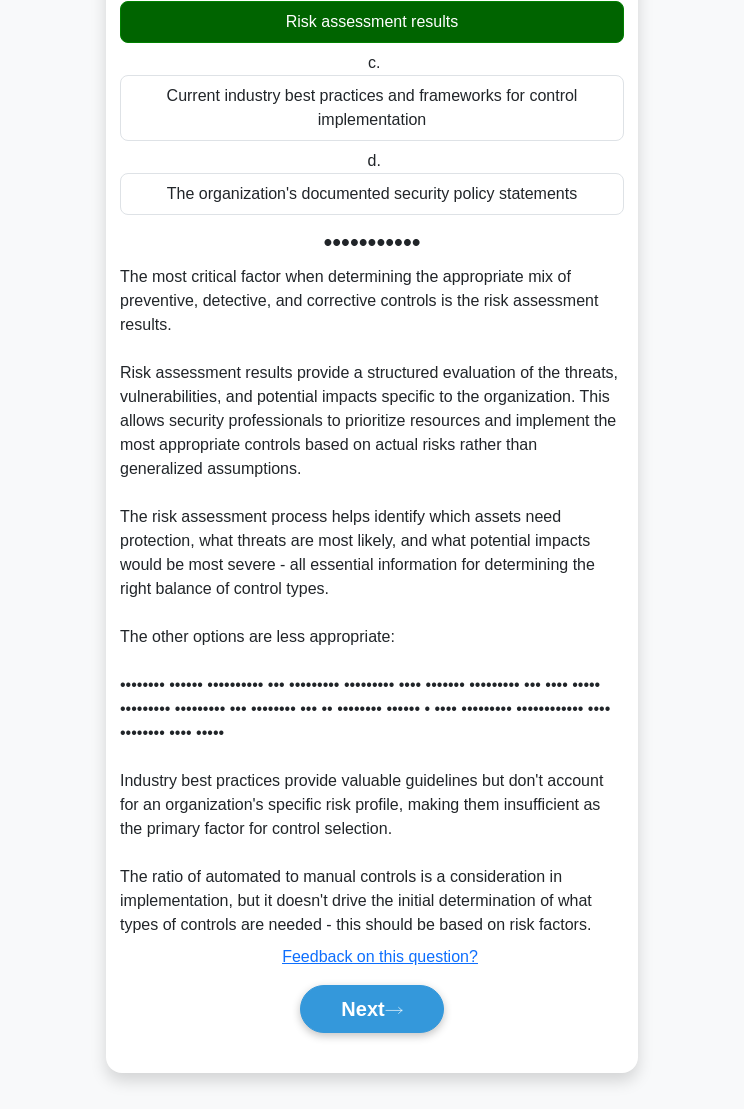 scroll, scrollTop: 413, scrollLeft: 0, axis: vertical 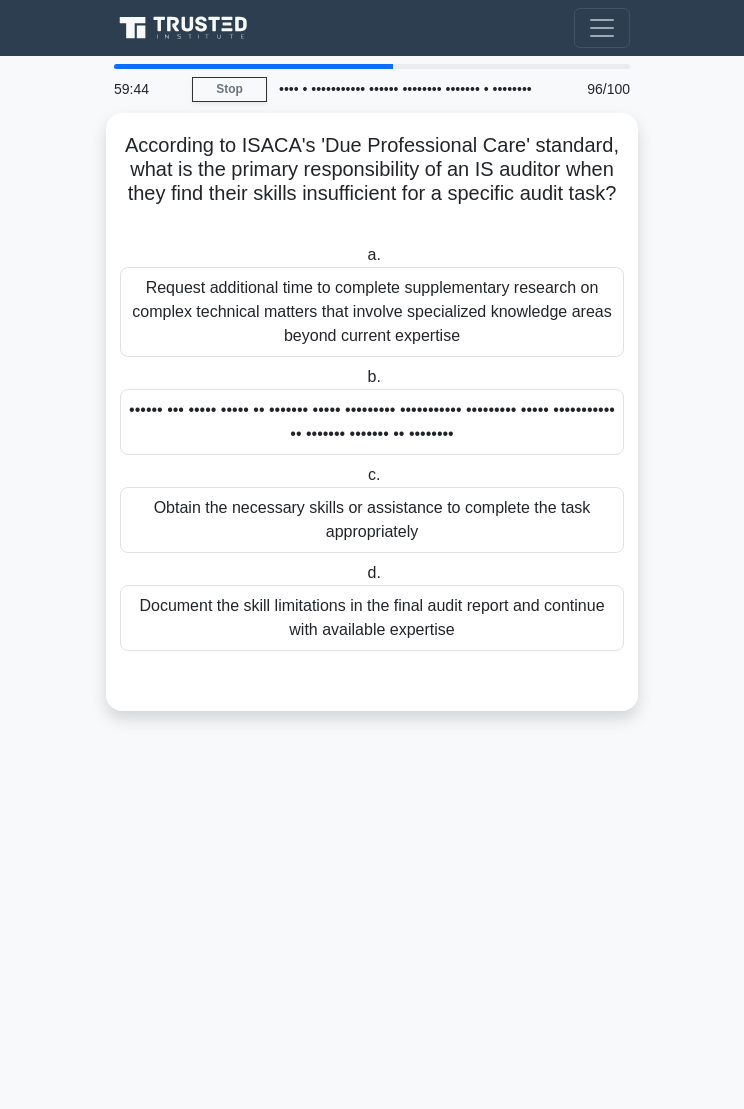 click on "Obtain the necessary skills or assistance to complete the task appropriately" at bounding box center (372, 520) 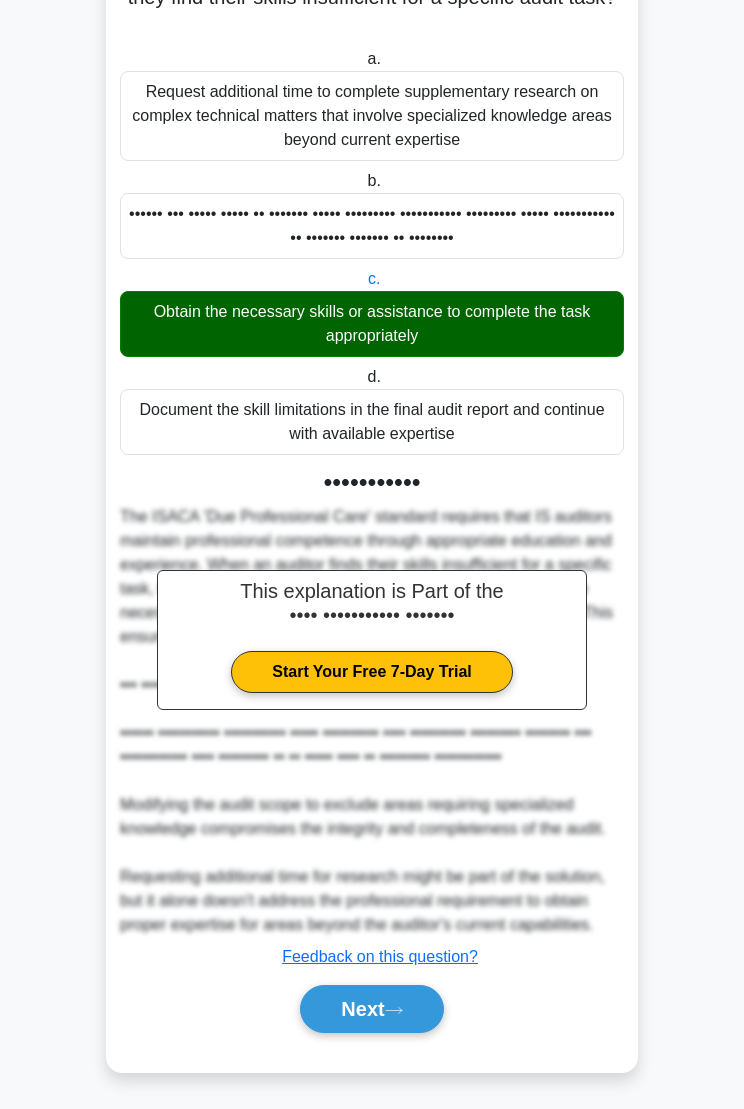 scroll, scrollTop: 341, scrollLeft: 0, axis: vertical 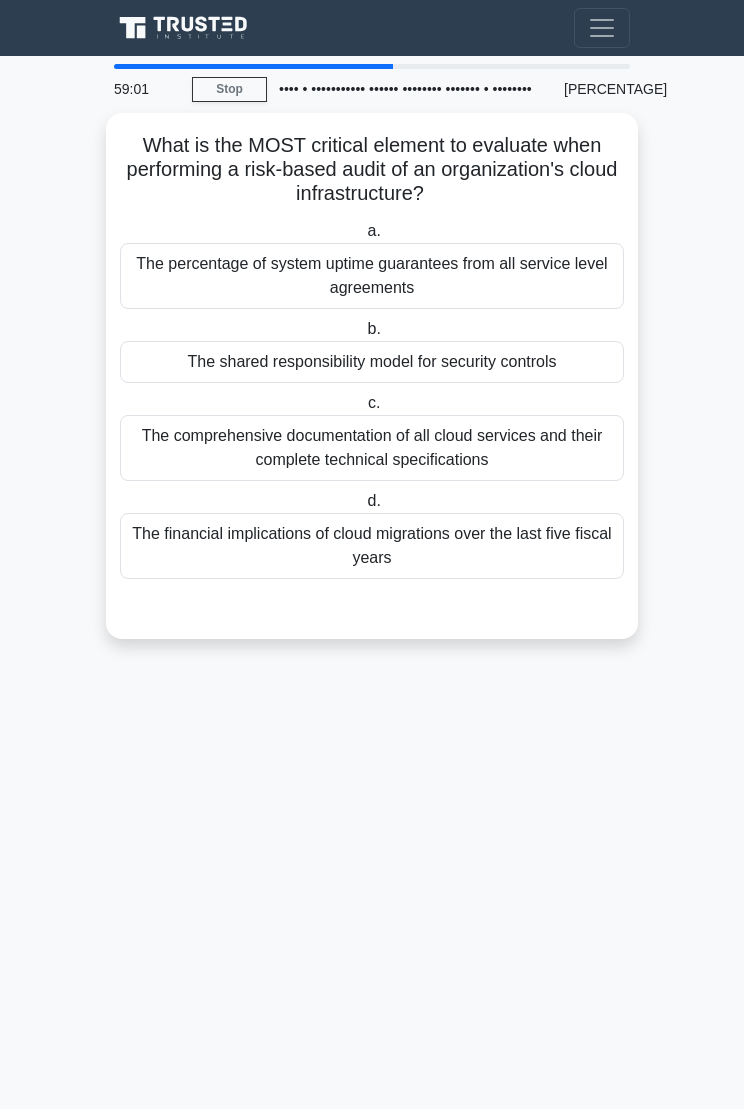 click on "The shared responsibility model for security controls" at bounding box center [372, 362] 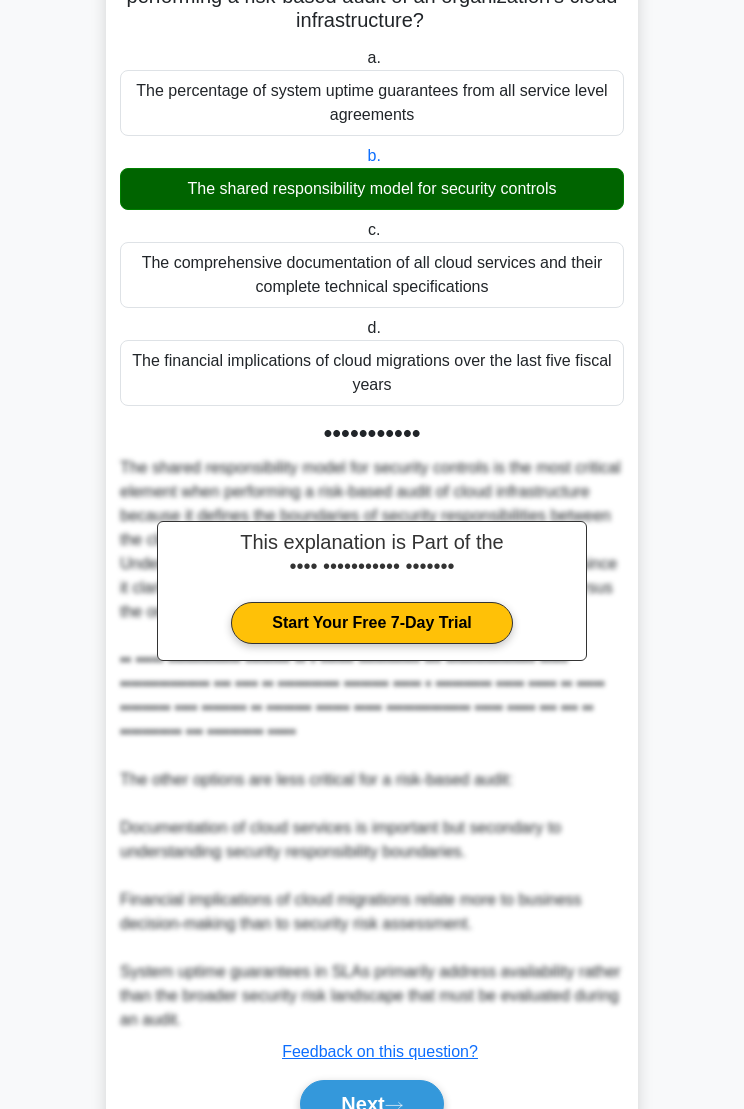 scroll, scrollTop: 341, scrollLeft: 0, axis: vertical 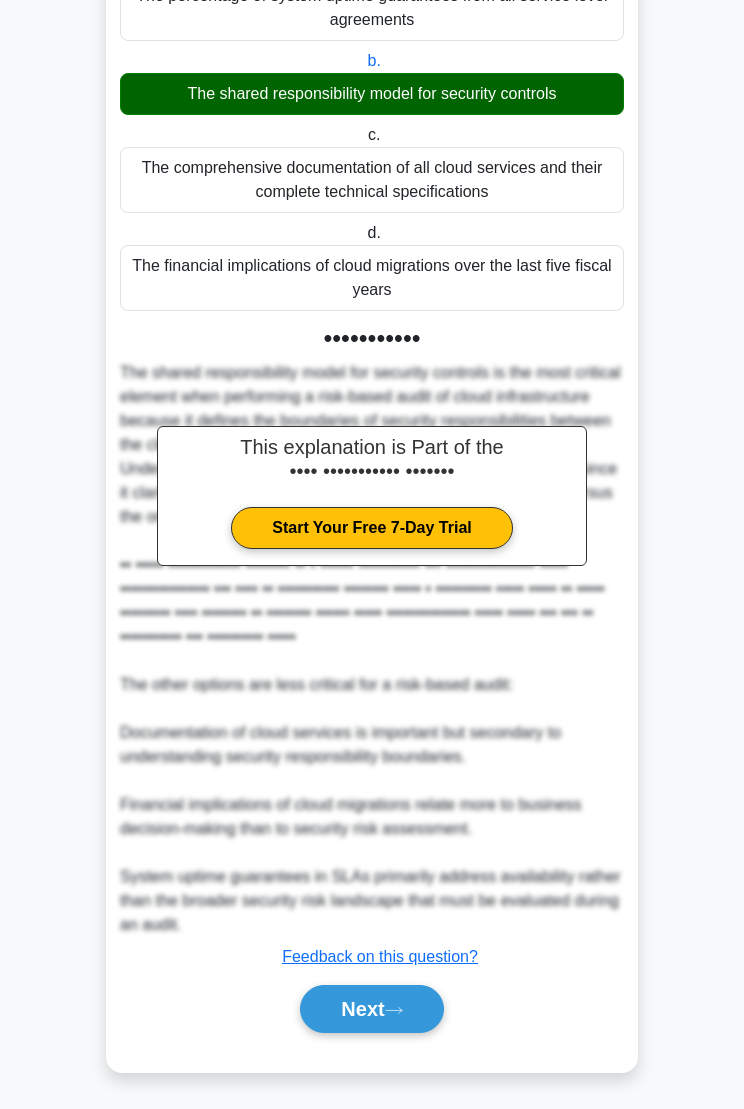 click on "Next" at bounding box center (371, 1009) 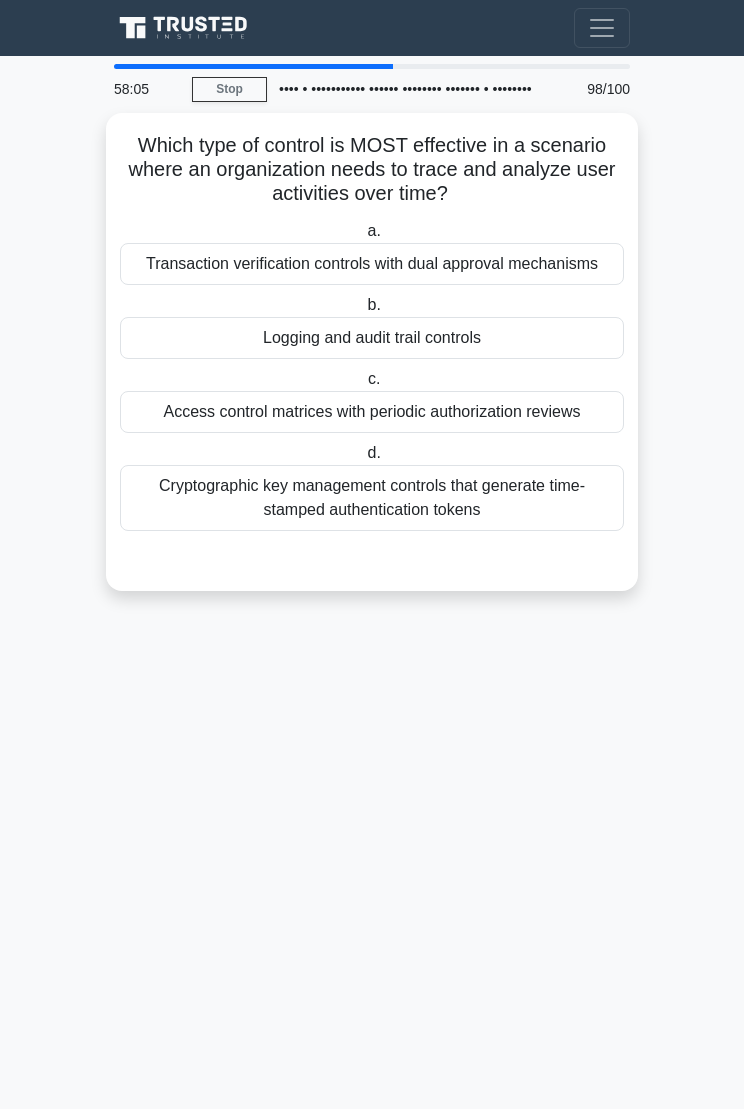 click on "Logging and audit trail controls" at bounding box center [372, 338] 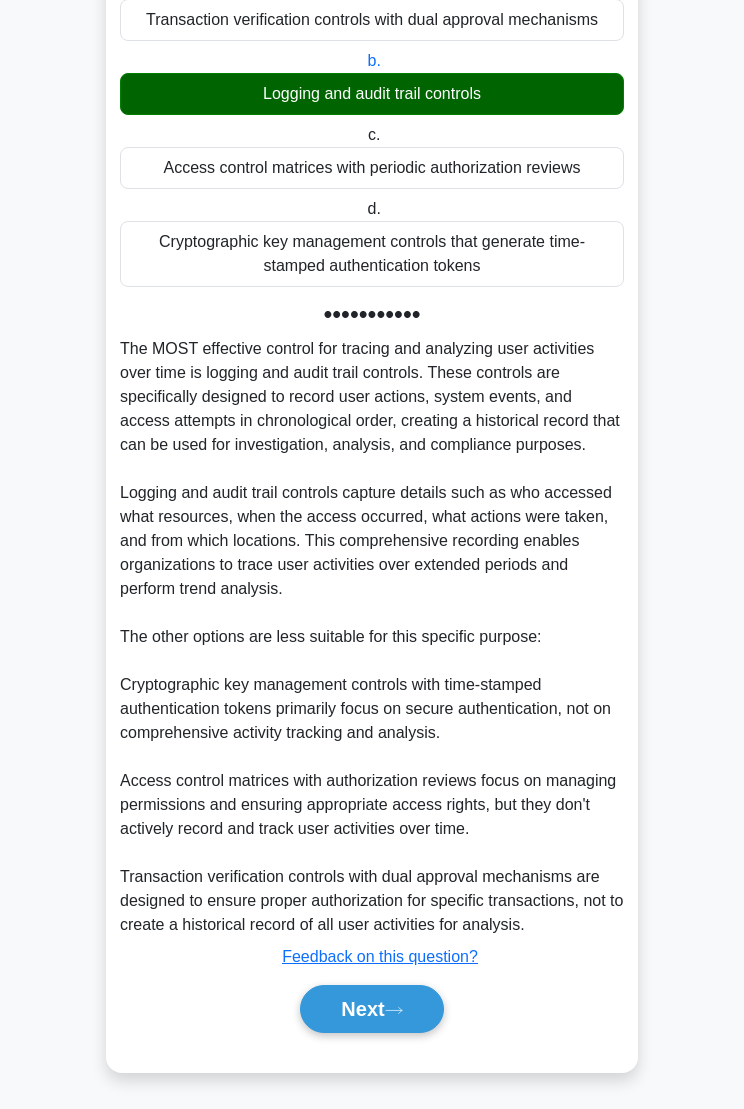 scroll, scrollTop: 389, scrollLeft: 0, axis: vertical 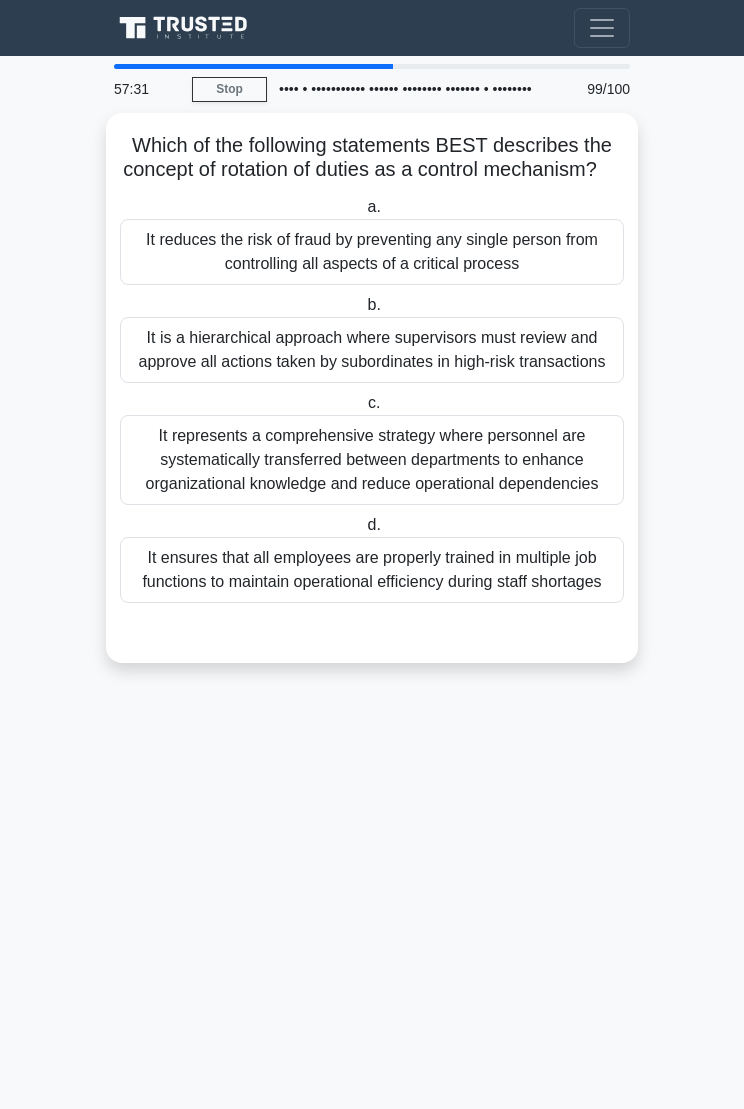click on "It reduces the risk of fraud by preventing any single person from controlling all aspects of a critical process" at bounding box center (372, 252) 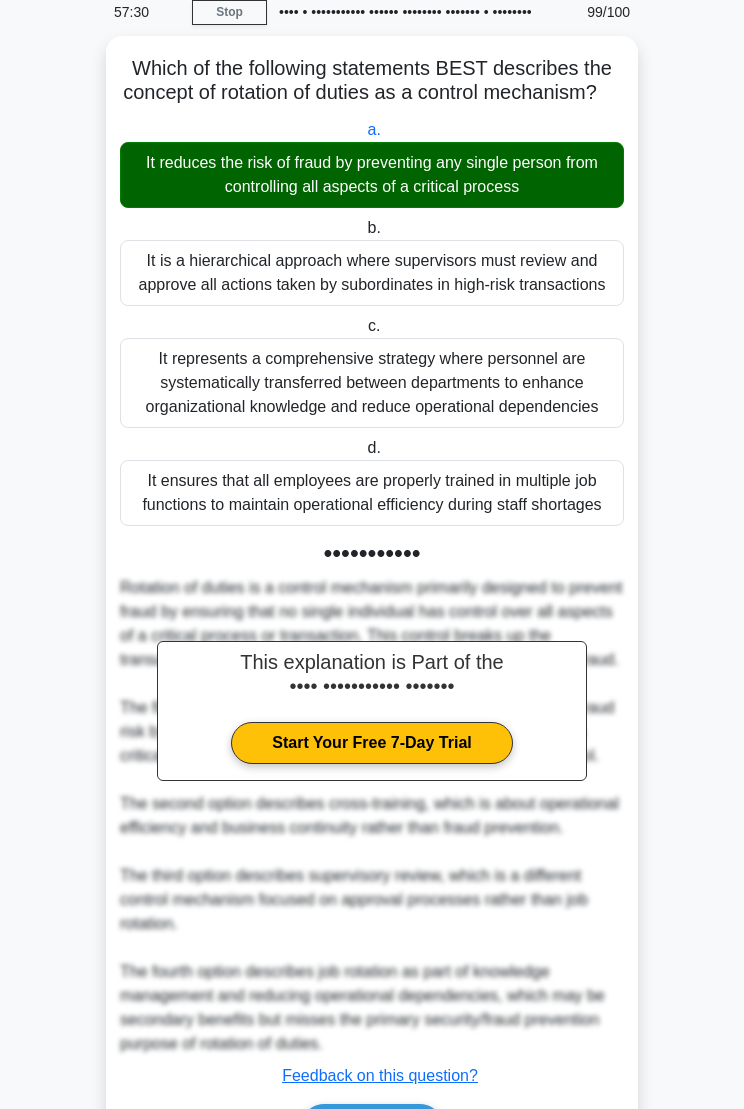 scroll, scrollTop: 389, scrollLeft: 0, axis: vertical 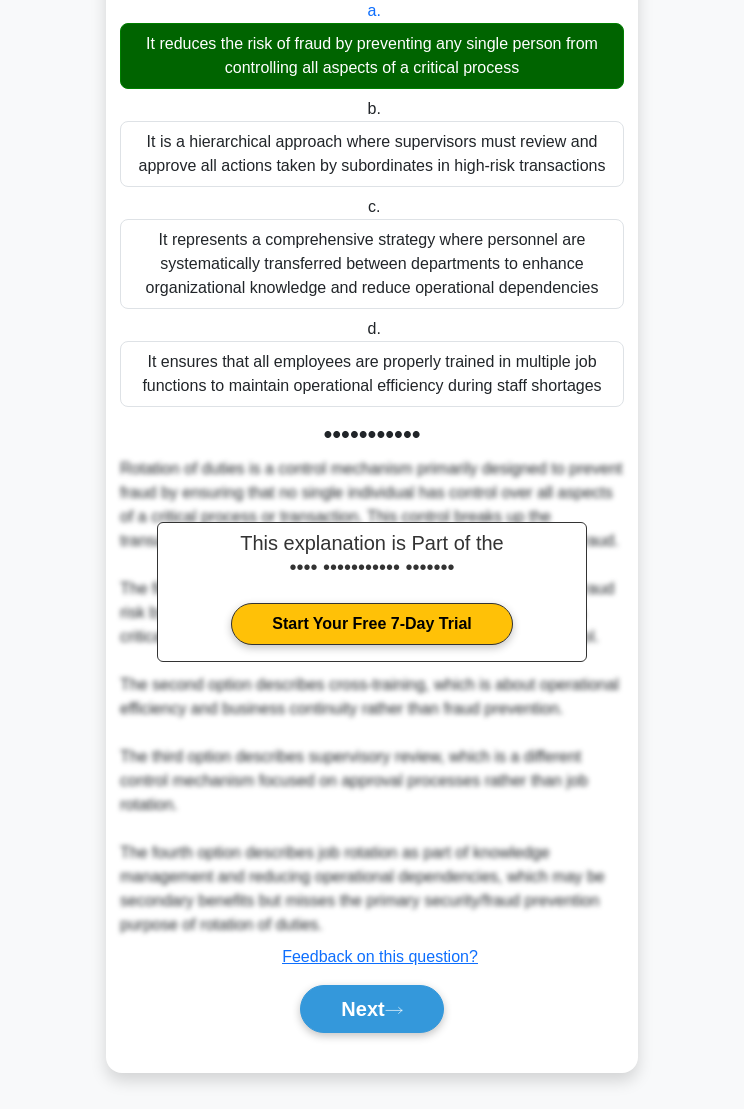 click on "Next" at bounding box center [371, 1009] 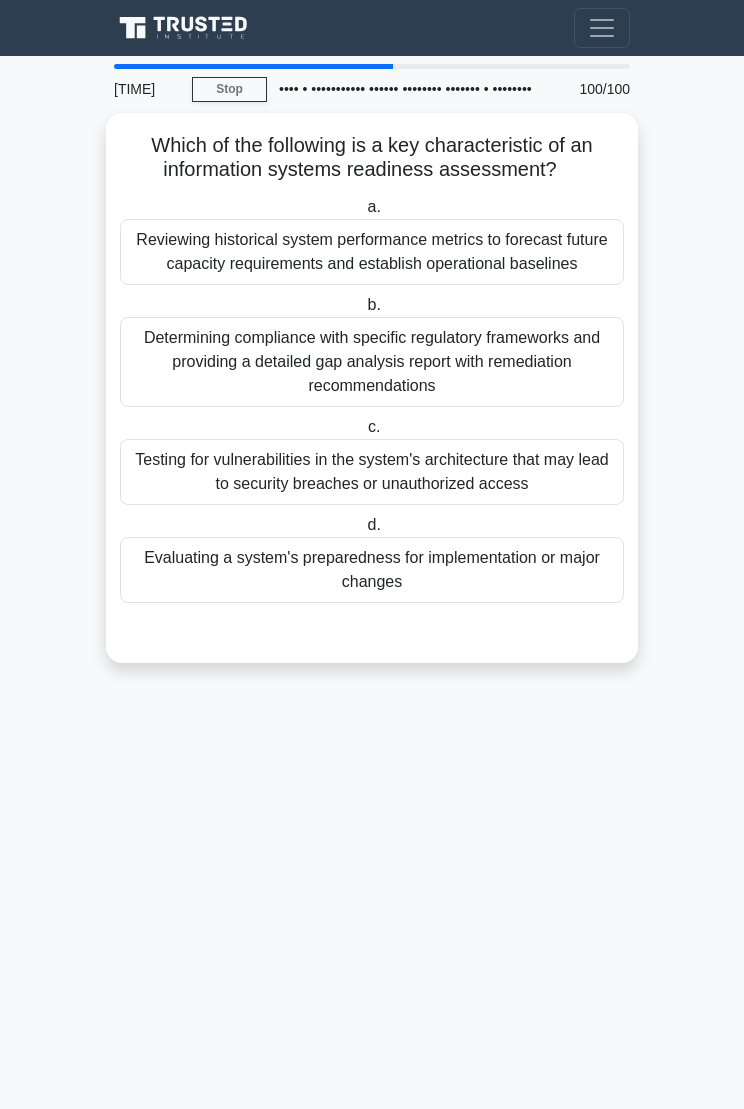 click on "Evaluating a system's preparedness for implementation or major changes" at bounding box center [372, 570] 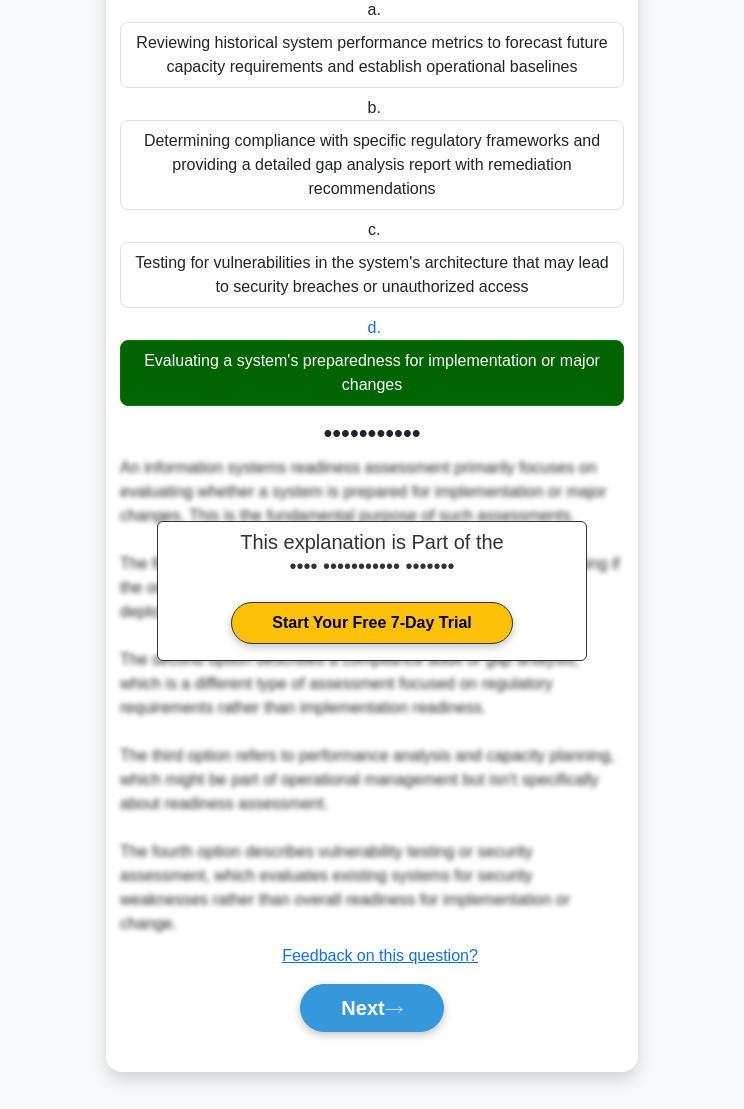 scroll, scrollTop: 317, scrollLeft: 0, axis: vertical 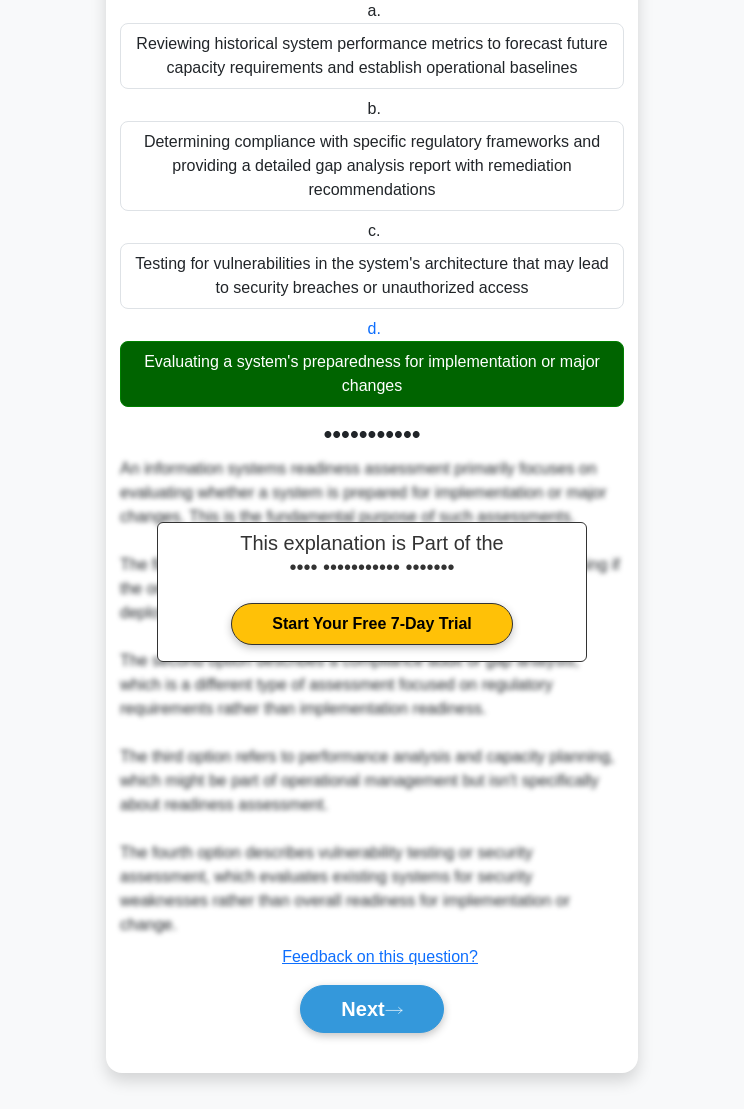 click on "Next" at bounding box center [371, 1009] 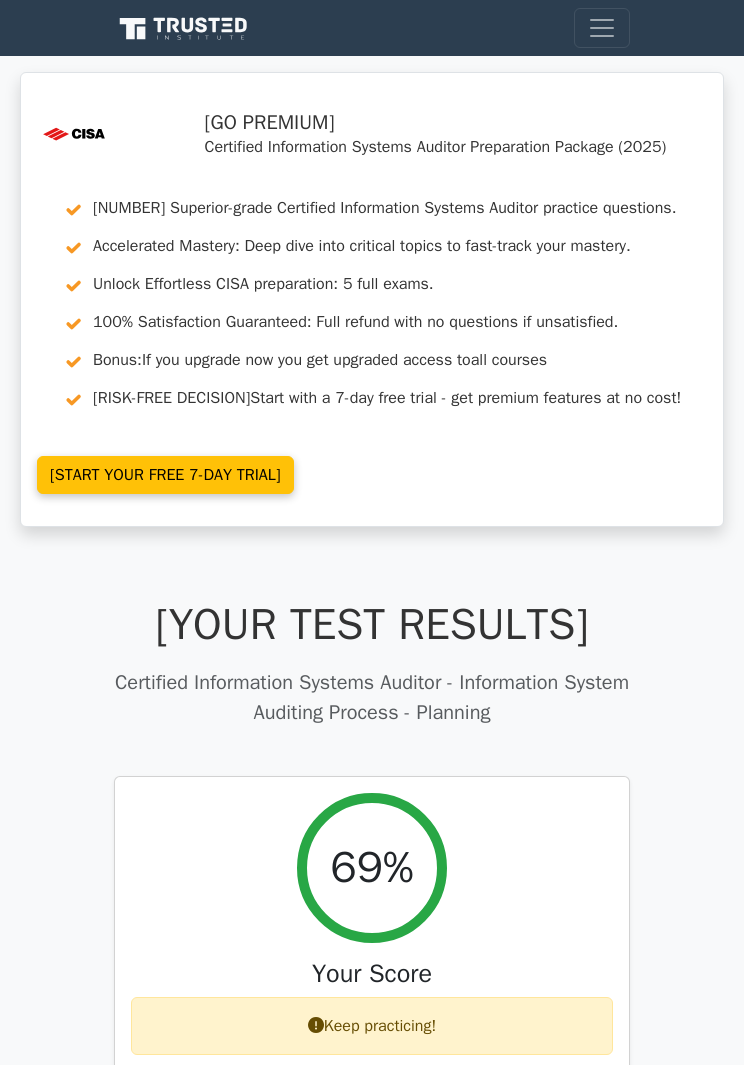 scroll, scrollTop: 0, scrollLeft: 0, axis: both 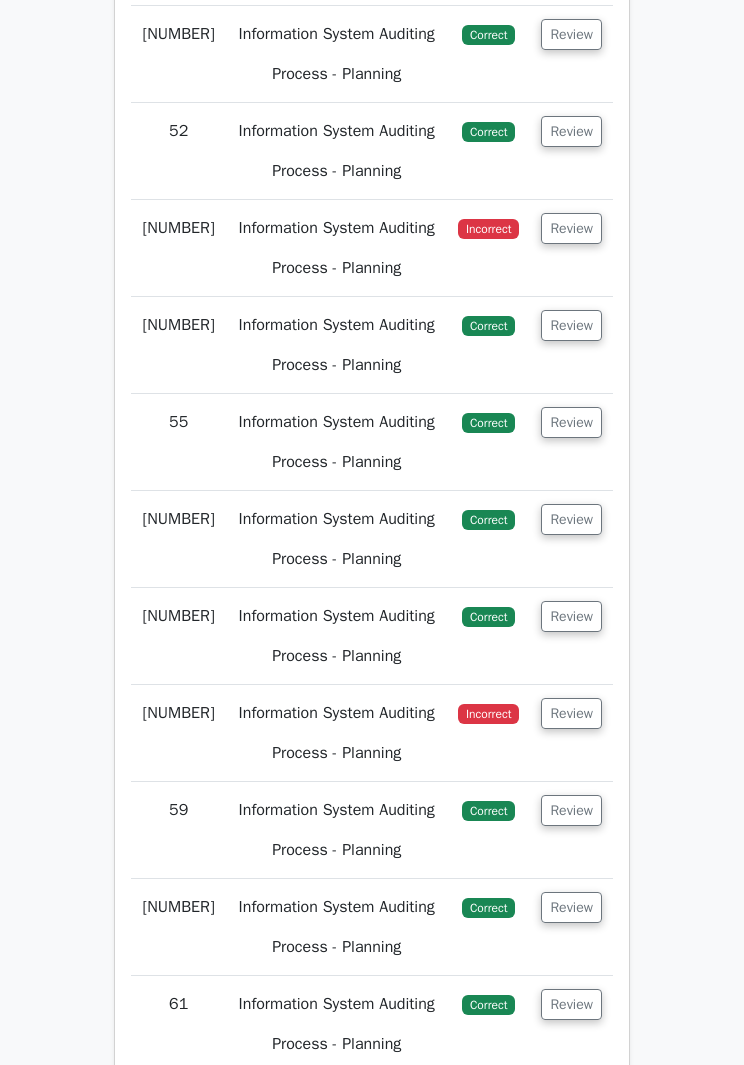 click on "Review" at bounding box center (571, 229) 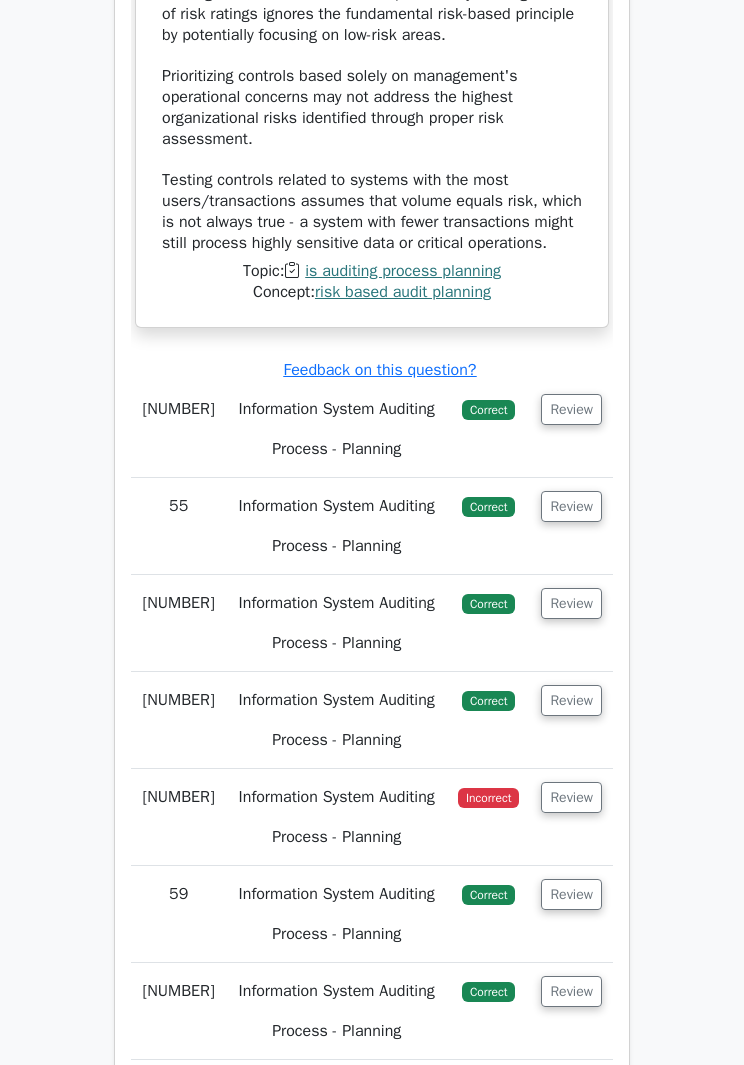 scroll, scrollTop: 9409, scrollLeft: 0, axis: vertical 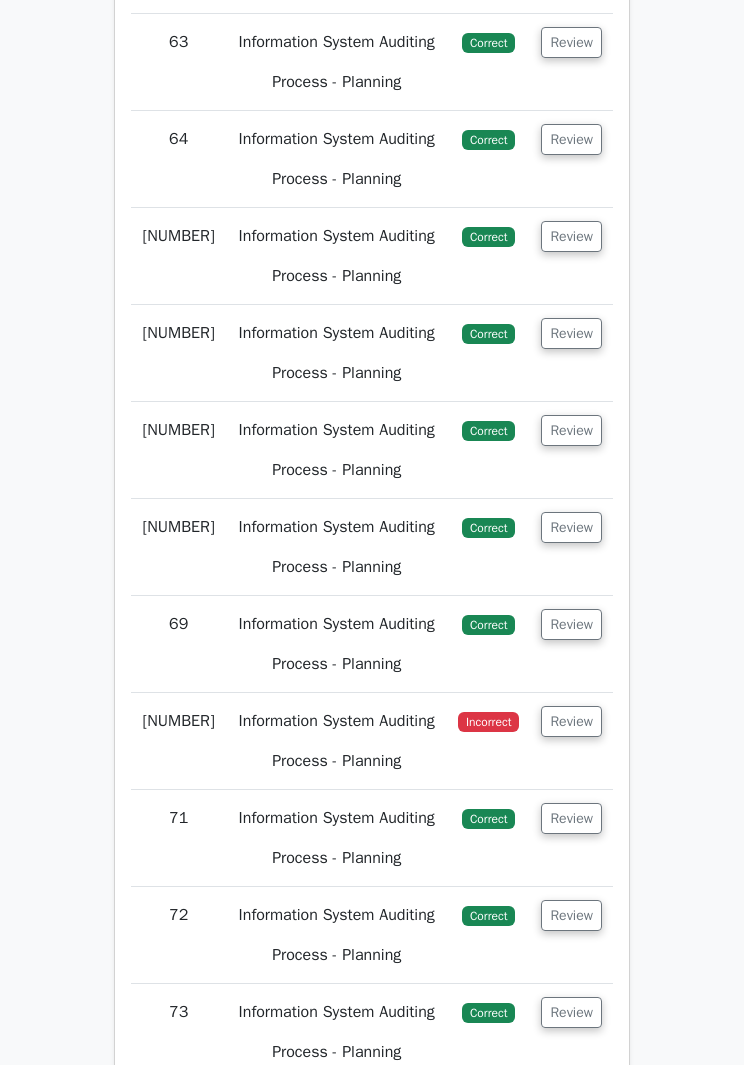 click on "Review" at bounding box center [571, 721] 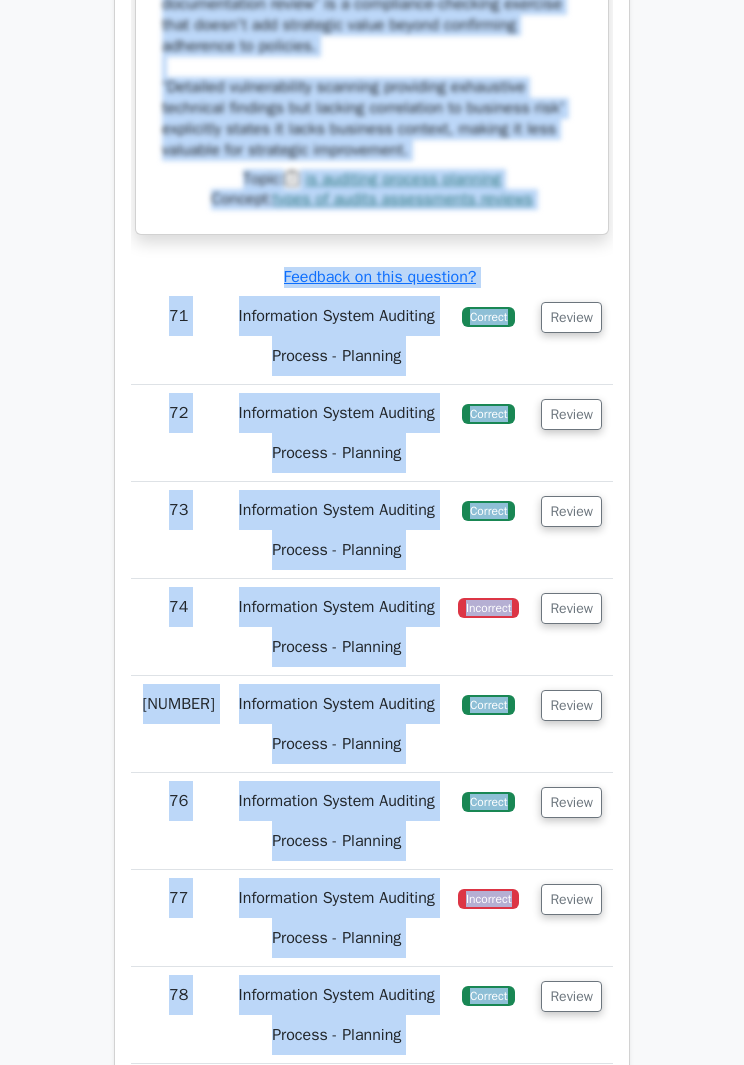 scroll, scrollTop: 13663, scrollLeft: 0, axis: vertical 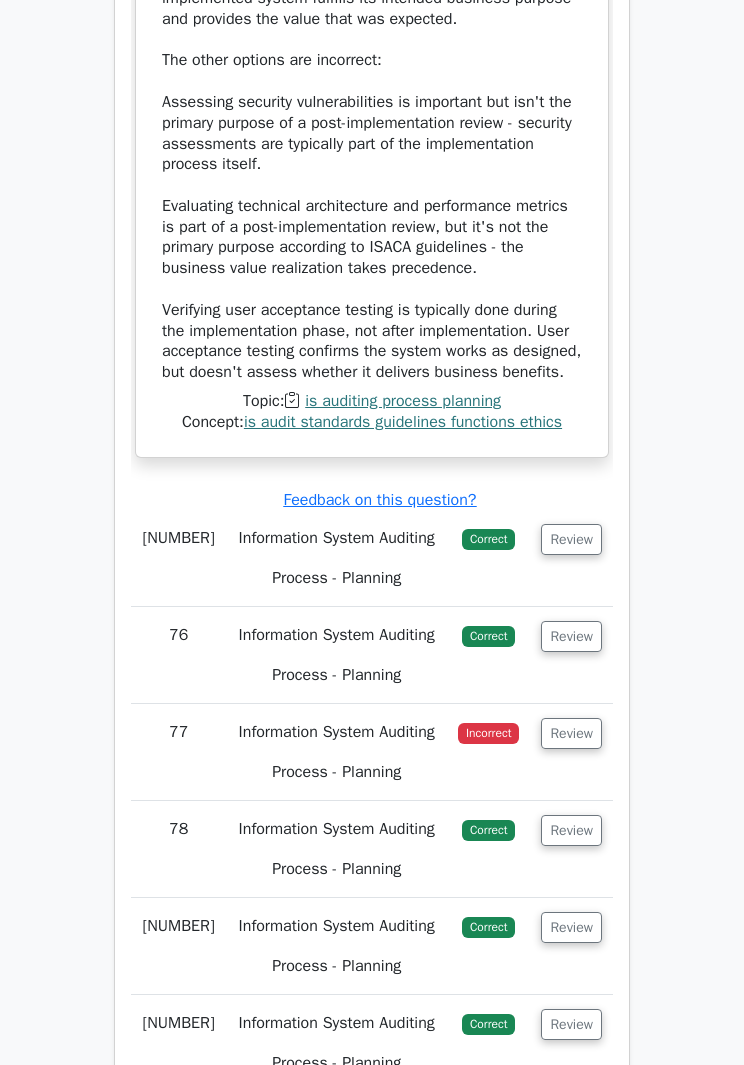click on "Review" at bounding box center [571, 733] 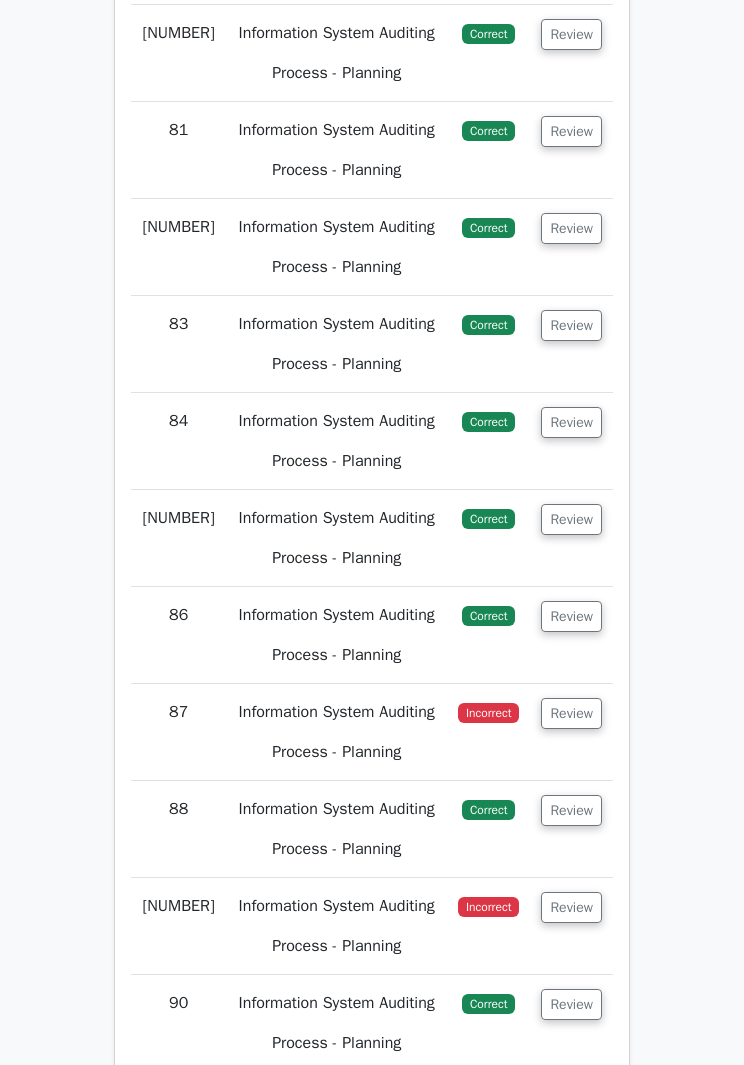 scroll, scrollTop: 17291, scrollLeft: 0, axis: vertical 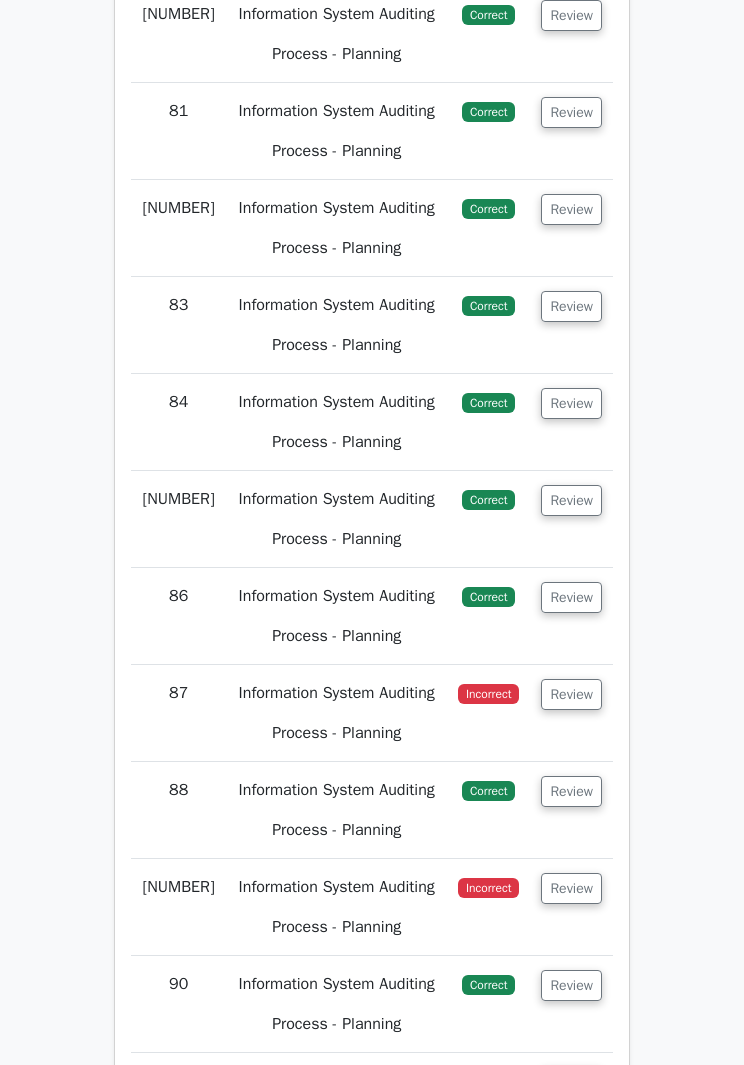 click on "Review" at bounding box center [571, 694] 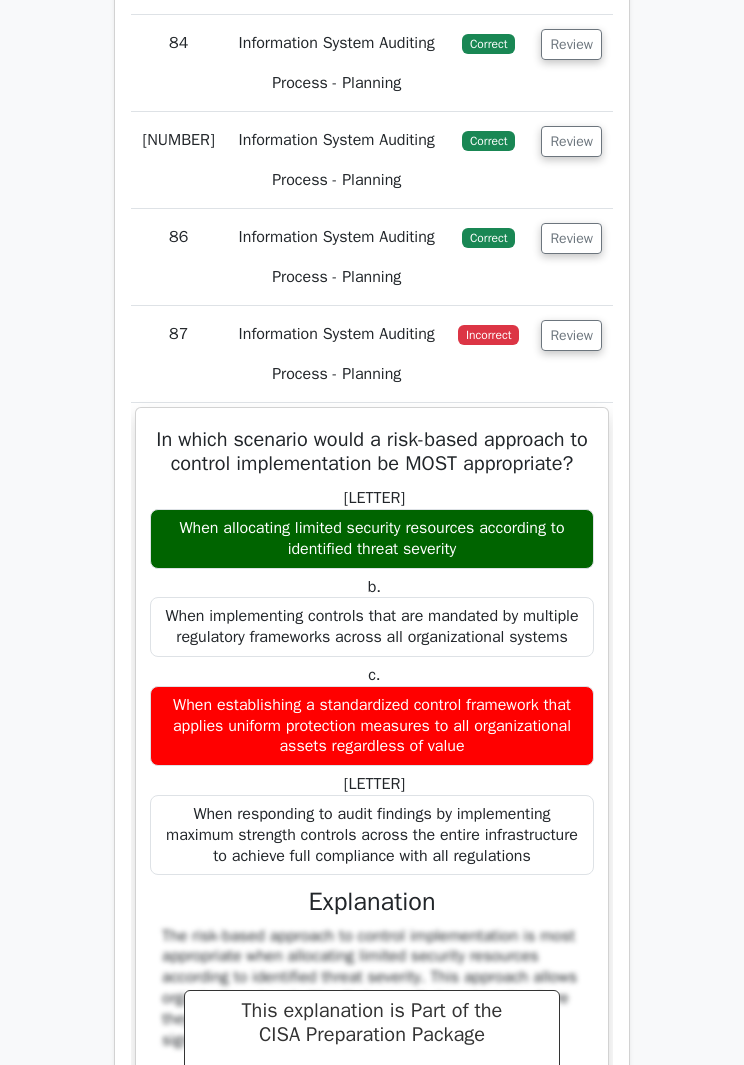 scroll, scrollTop: 17725, scrollLeft: 0, axis: vertical 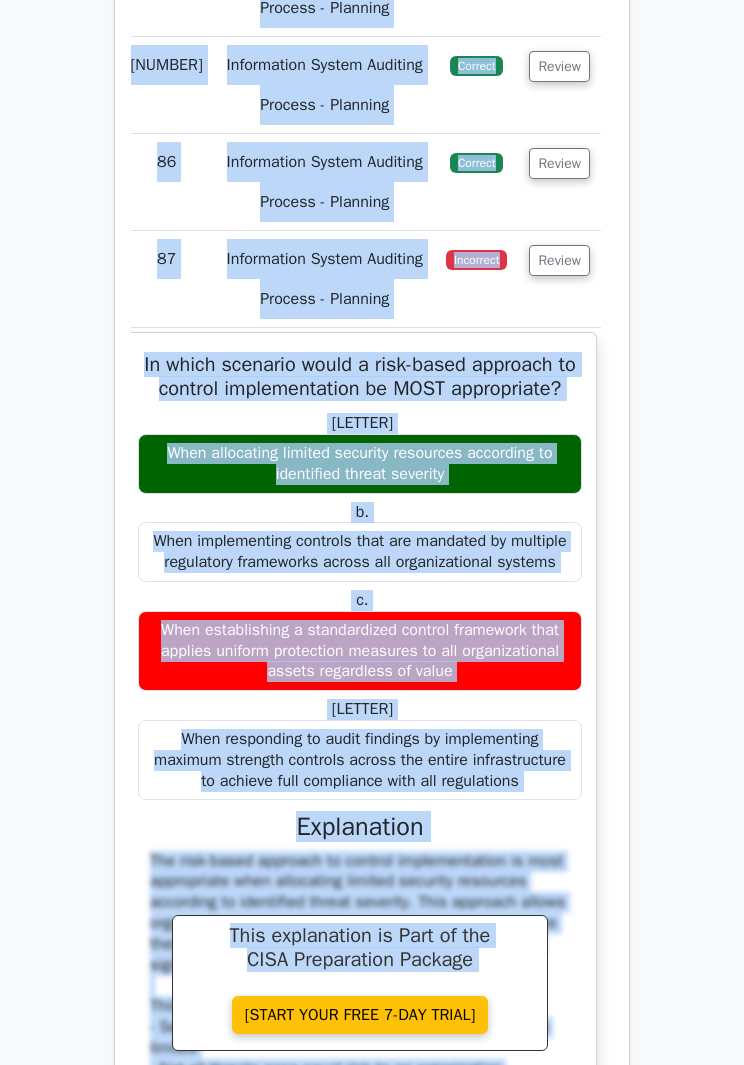 click on ".st0{fill:#E31818;}
Go Premium
Certified Information Systems Auditor Preparation Package (2025)
2105 Superior-grade  Certified Information Systems Auditor practice questions.
Accelerated Mastery: Deep dive into critical topics to fast-track your mastery.
Unlock Effortless CISA preparation: 5 full exams.
100% Satisfaction Guaranteed: Full refund with no questions if unsatisfied.
Bonus: all courses" at bounding box center [372, -6964] 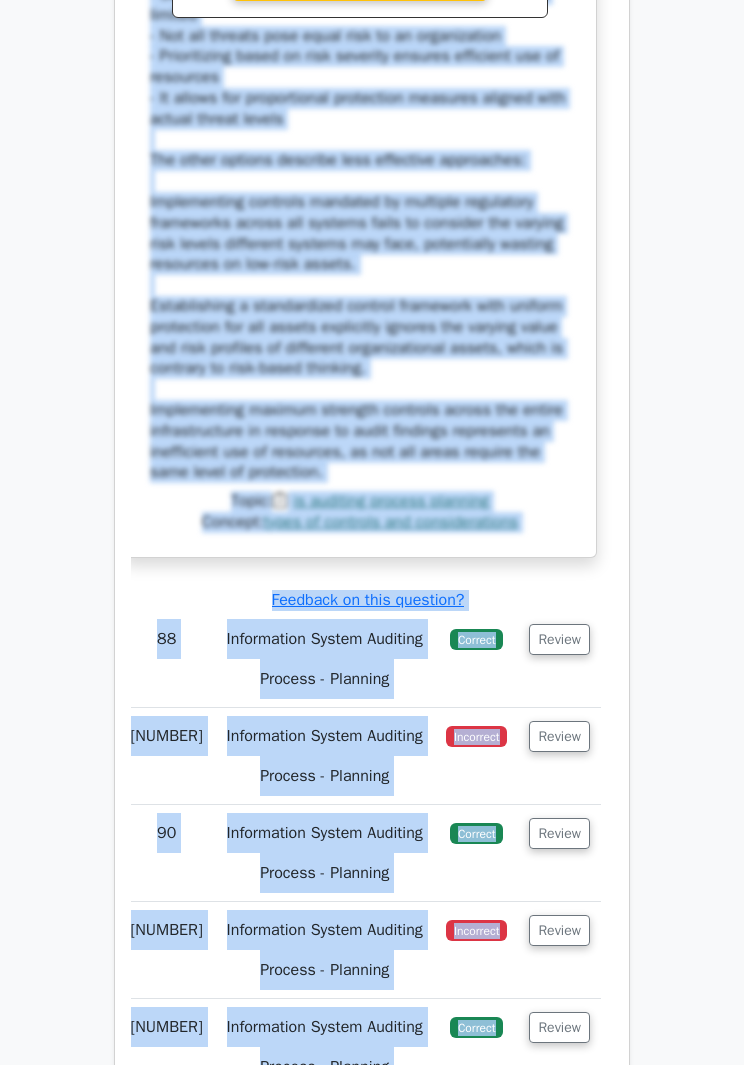scroll, scrollTop: 18758, scrollLeft: 0, axis: vertical 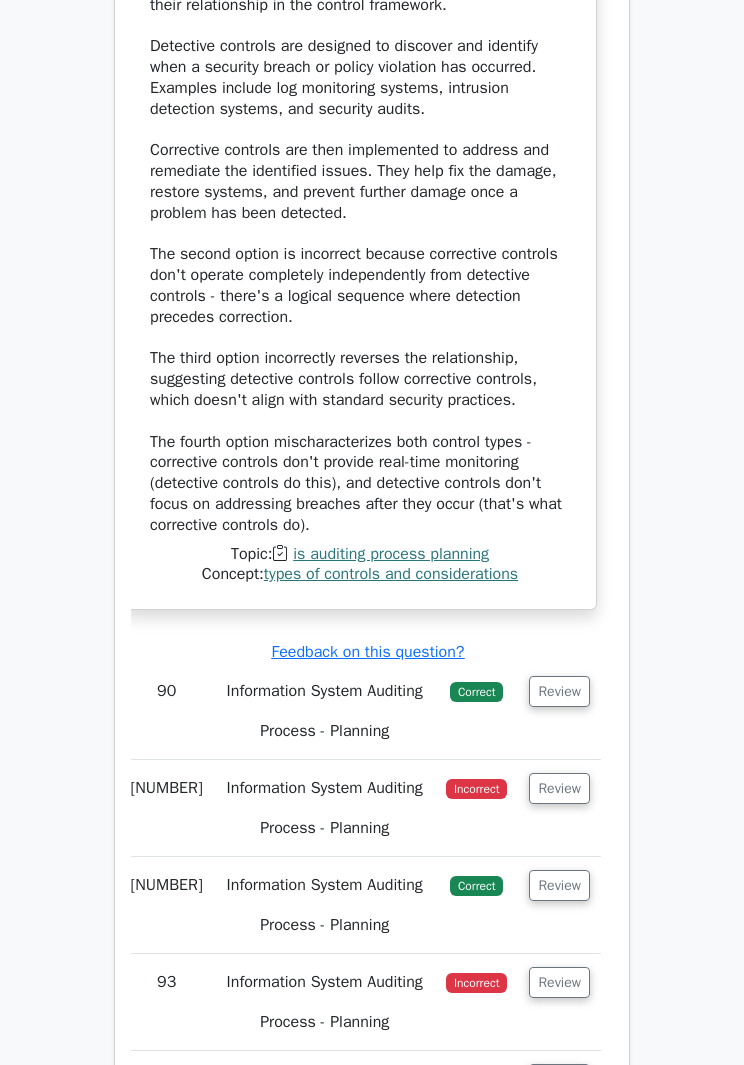 click on "Review" at bounding box center [559, 789] 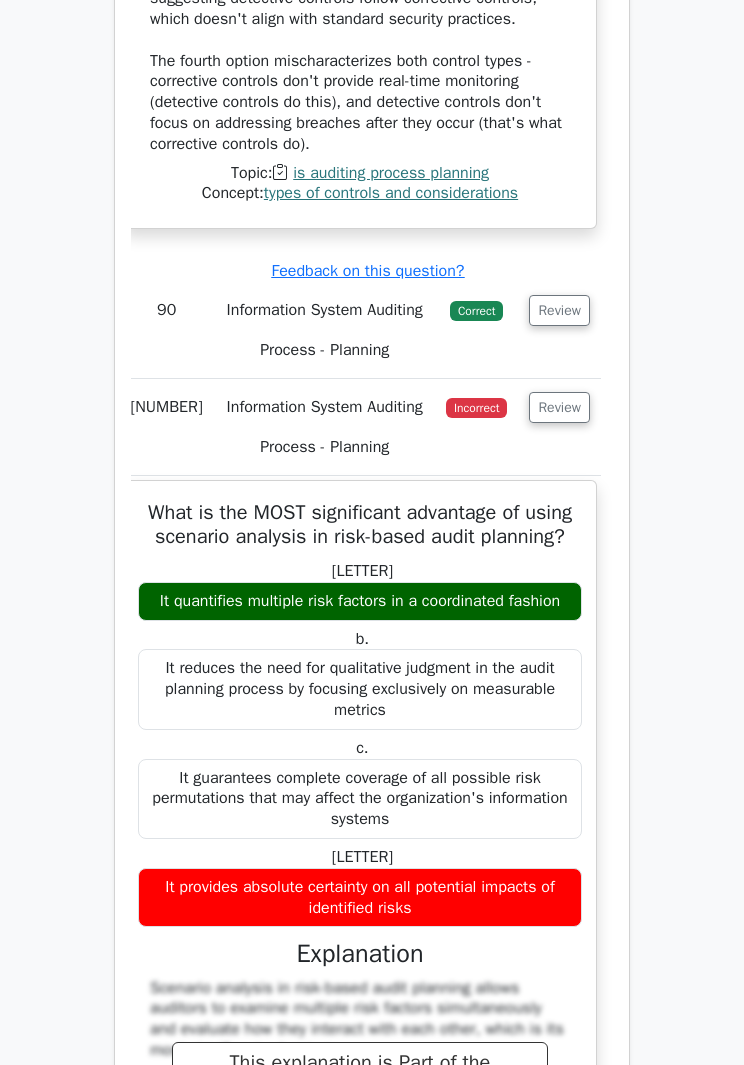scroll, scrollTop: 20624, scrollLeft: 0, axis: vertical 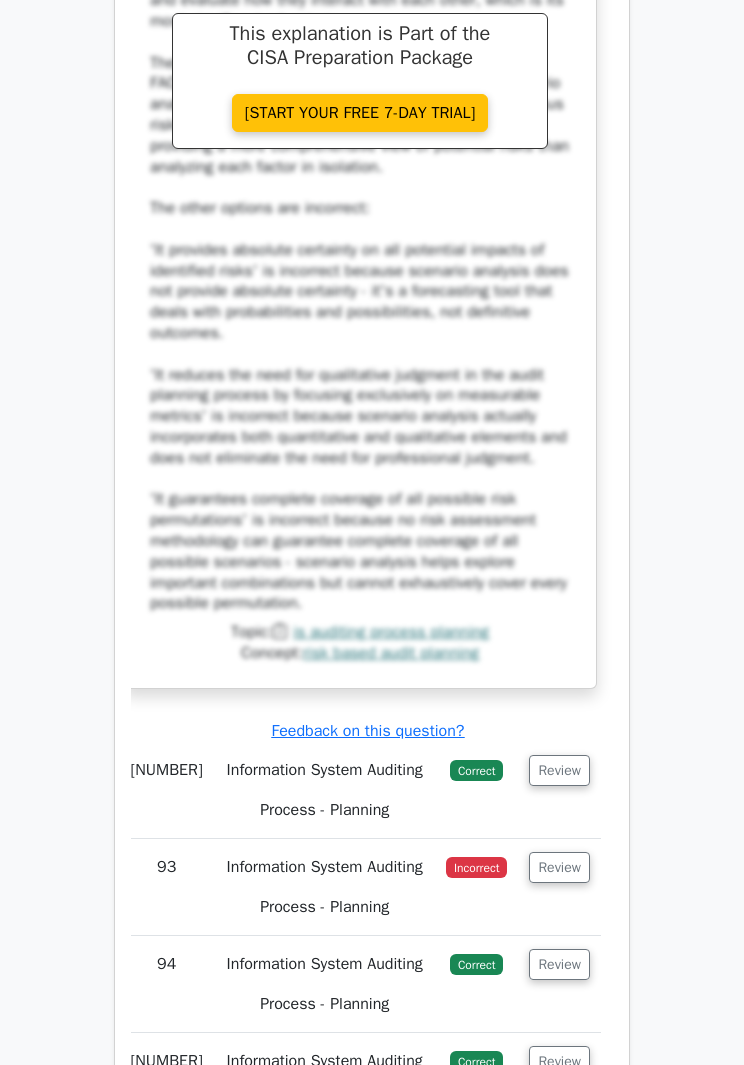 click on "Review" at bounding box center (559, 868) 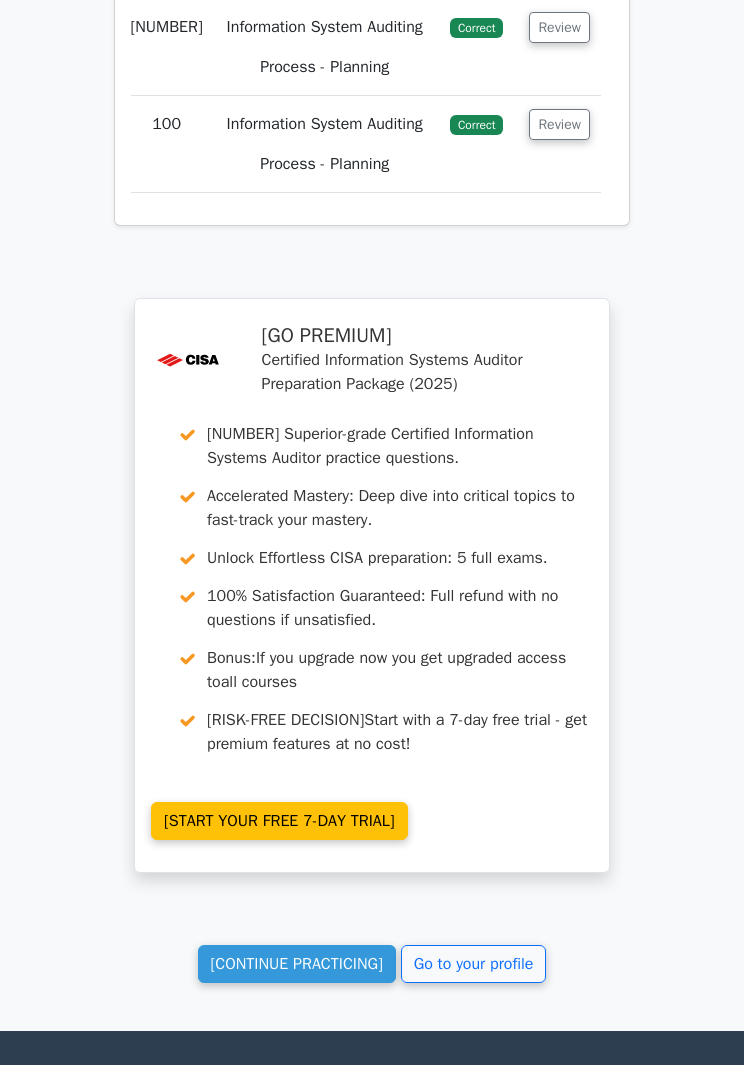 scroll, scrollTop: 24453, scrollLeft: 0, axis: vertical 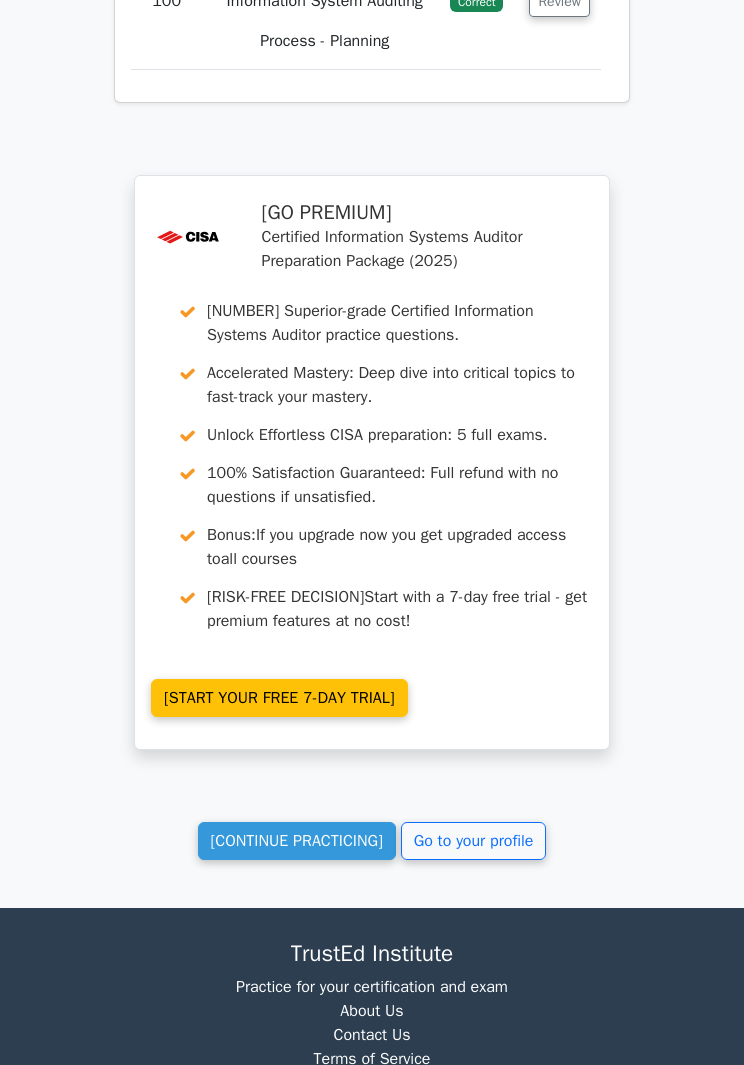 click on "Continue practicing" at bounding box center [297, 841] 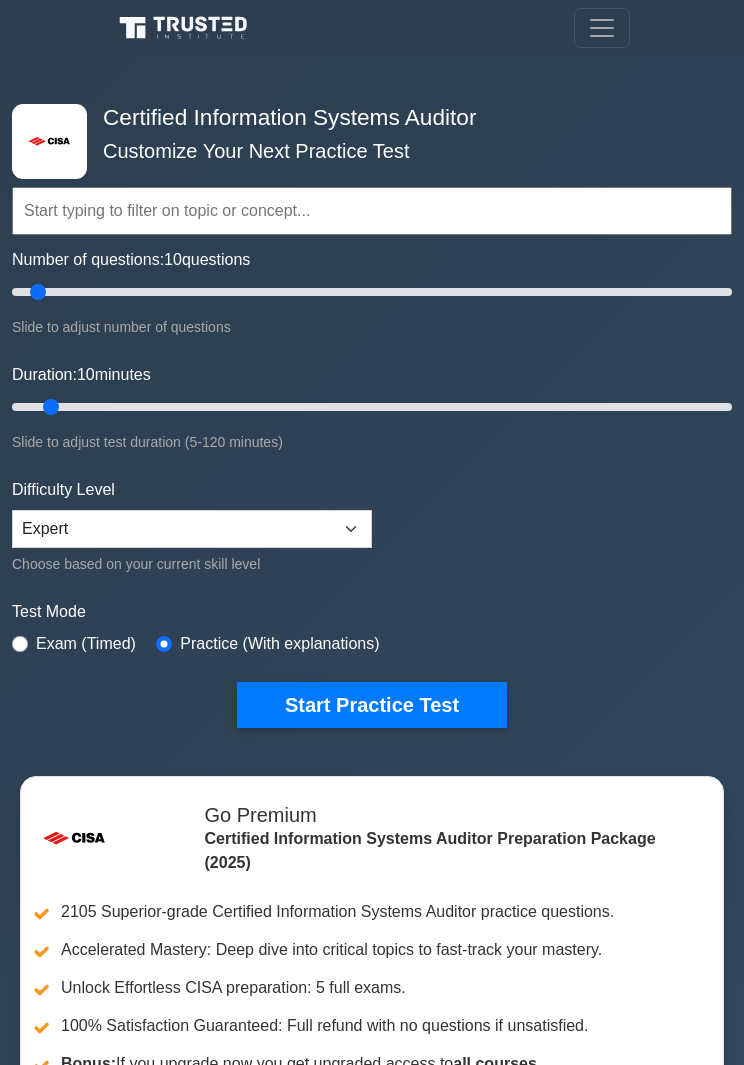 scroll, scrollTop: 0, scrollLeft: 0, axis: both 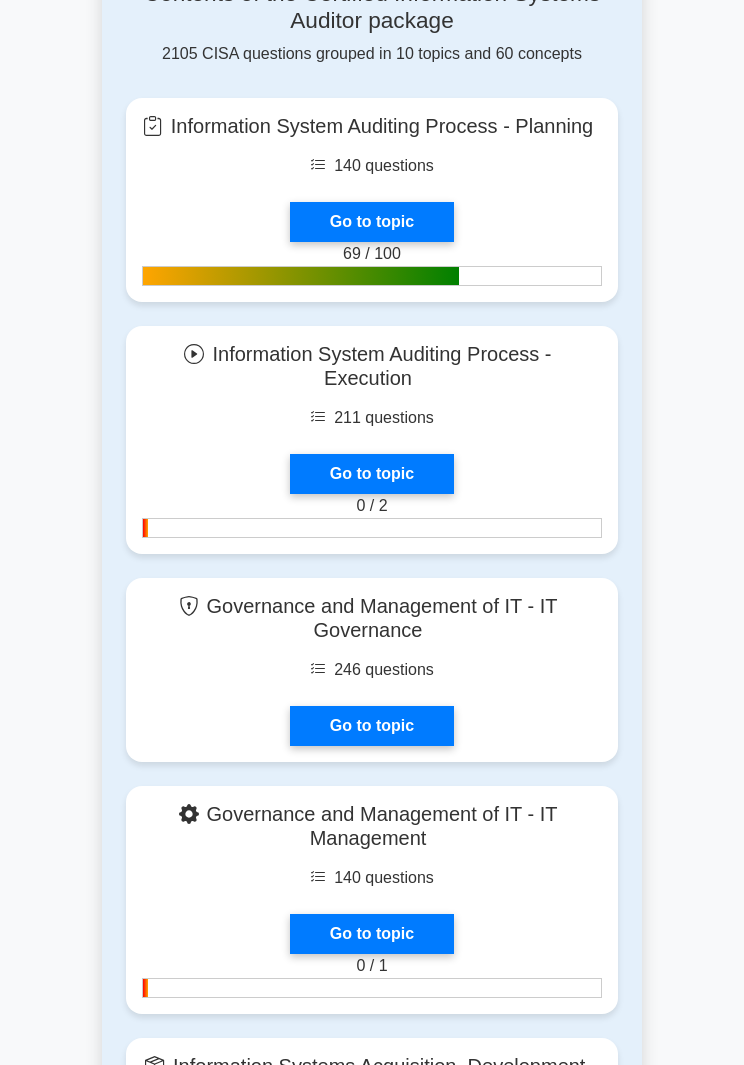 click on "Go to topic" at bounding box center [372, 474] 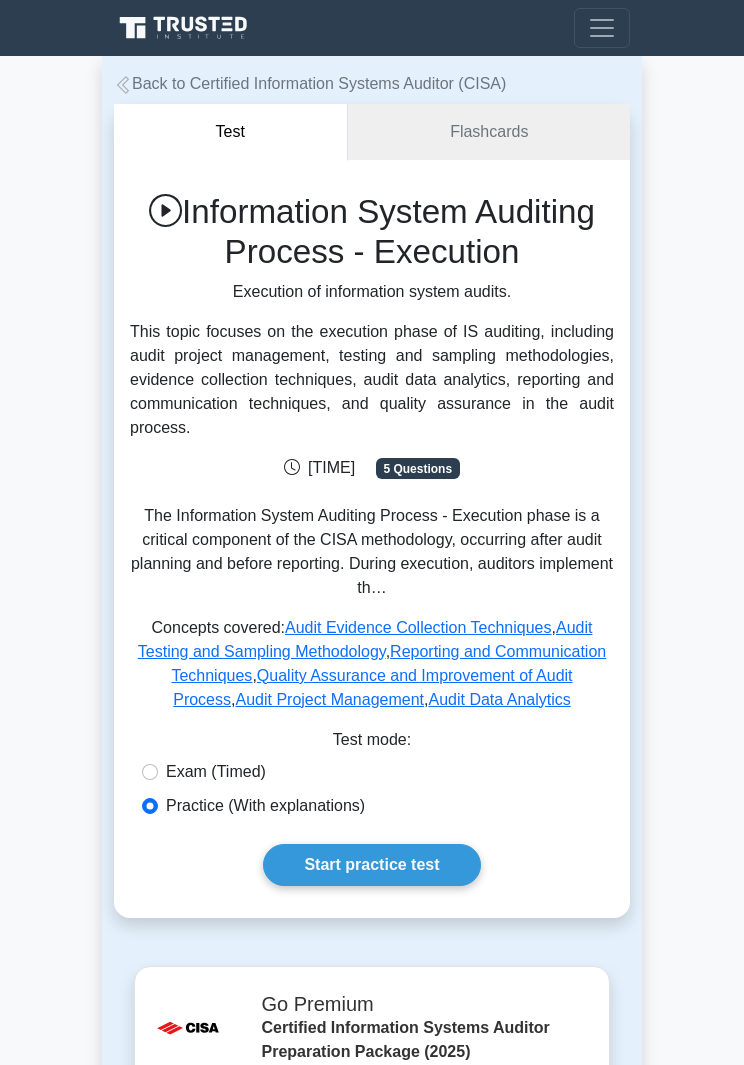 scroll, scrollTop: 0, scrollLeft: 0, axis: both 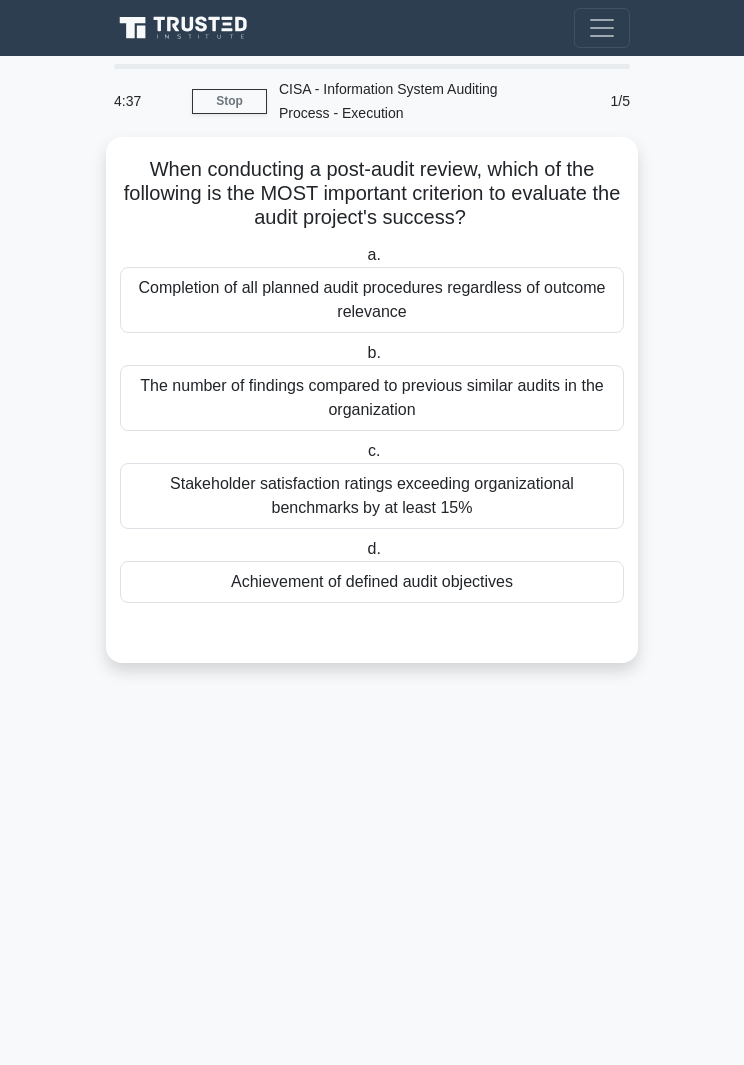 click on "Achievement of defined audit objectives" at bounding box center (372, 582) 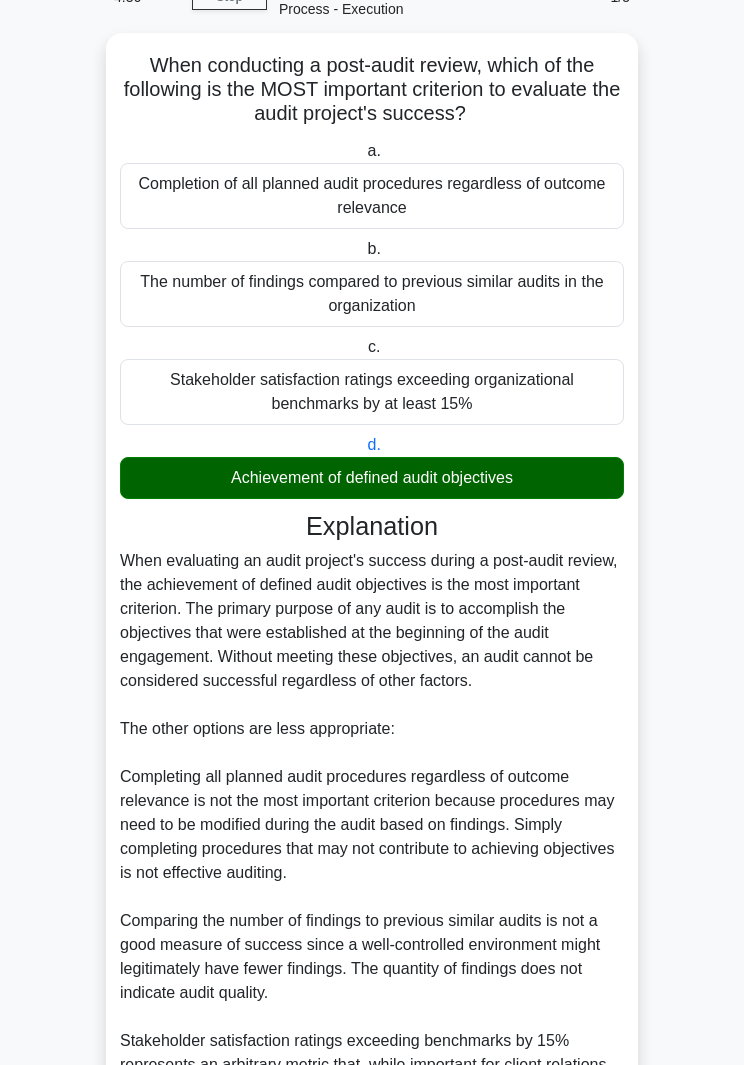 scroll, scrollTop: 360, scrollLeft: 0, axis: vertical 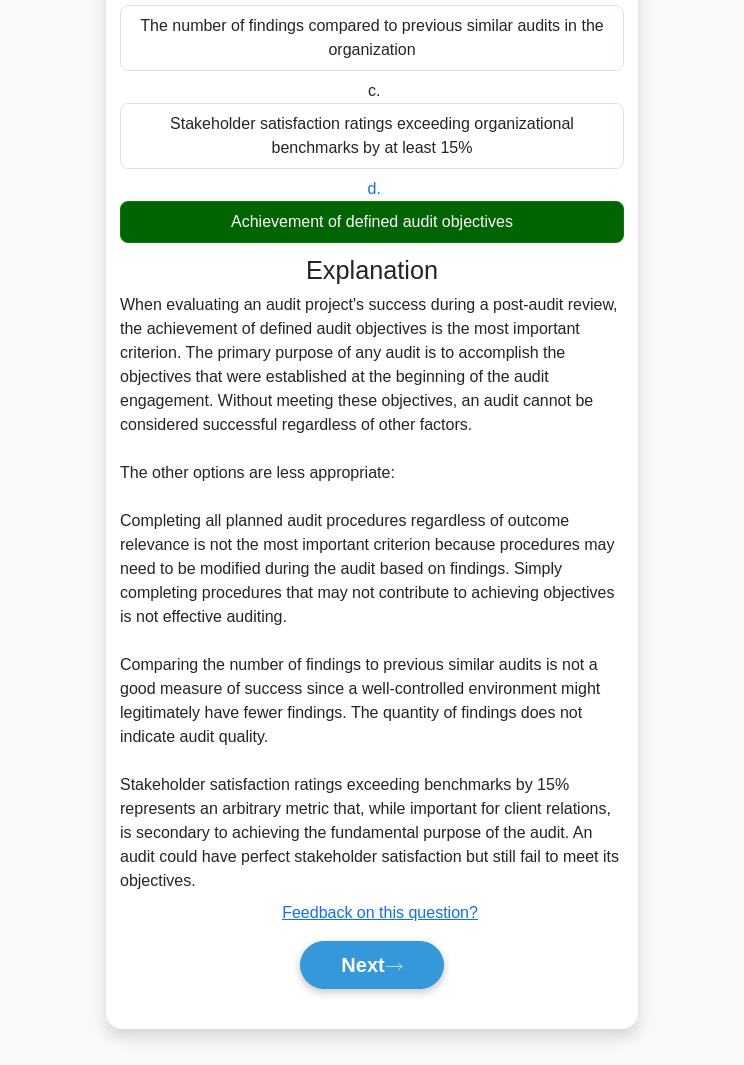 click on "Next" at bounding box center (371, 965) 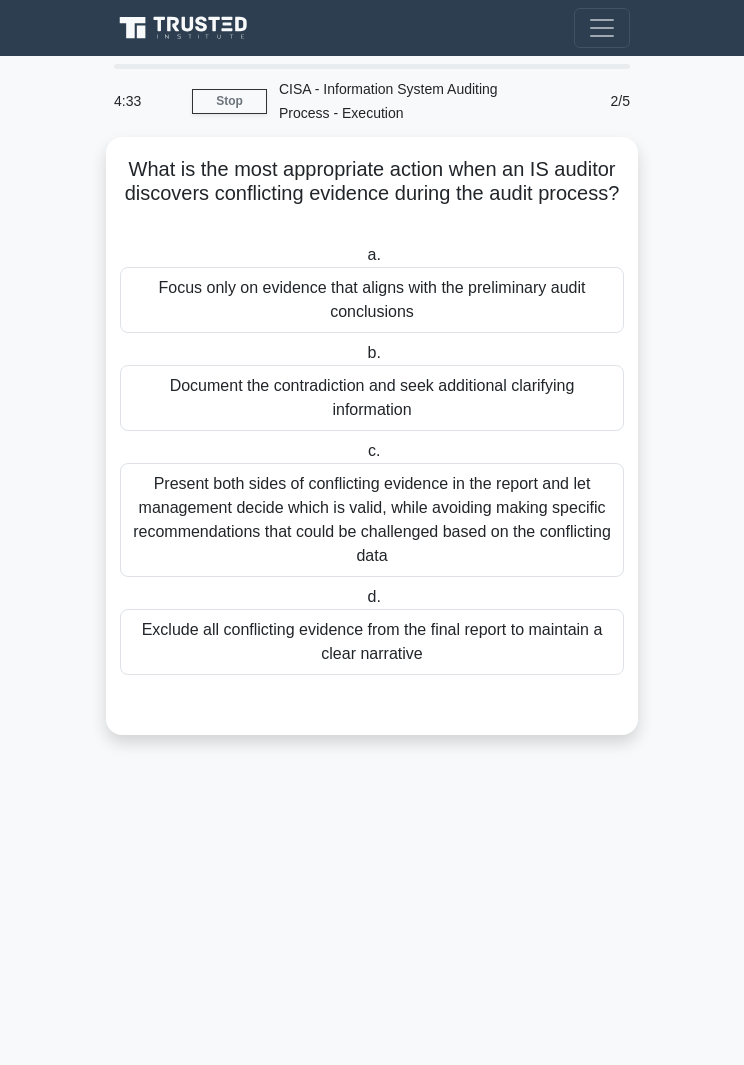 scroll, scrollTop: 19, scrollLeft: 0, axis: vertical 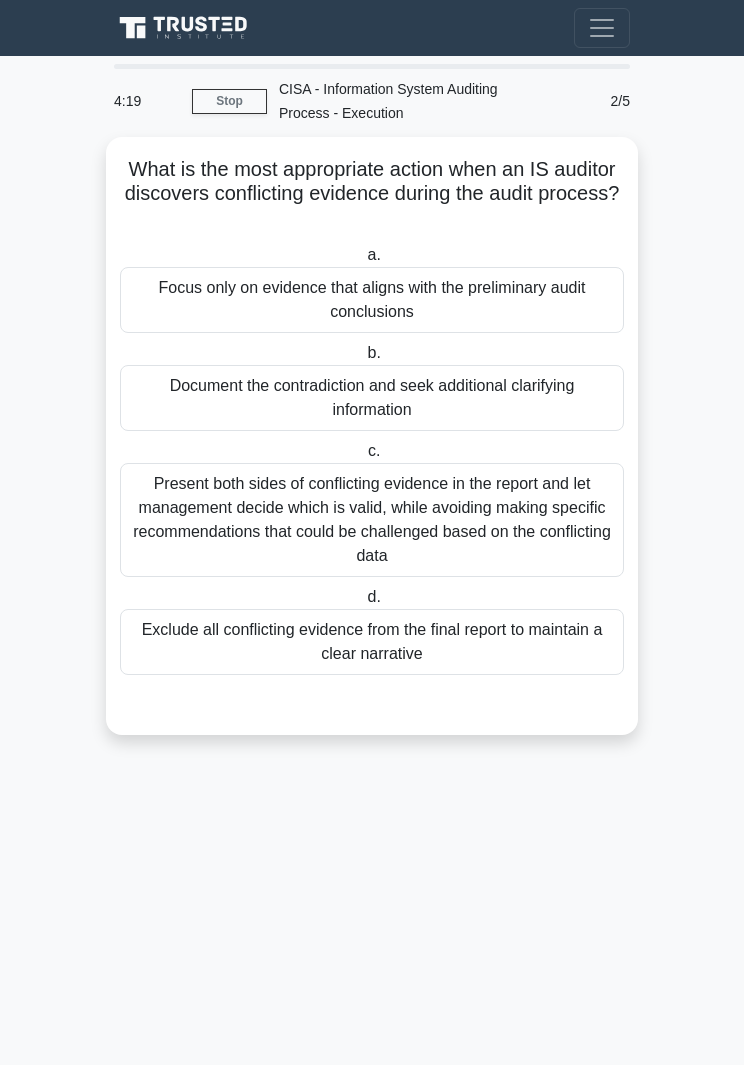 click on "Document the contradiction and seek additional clarifying information" at bounding box center (372, 398) 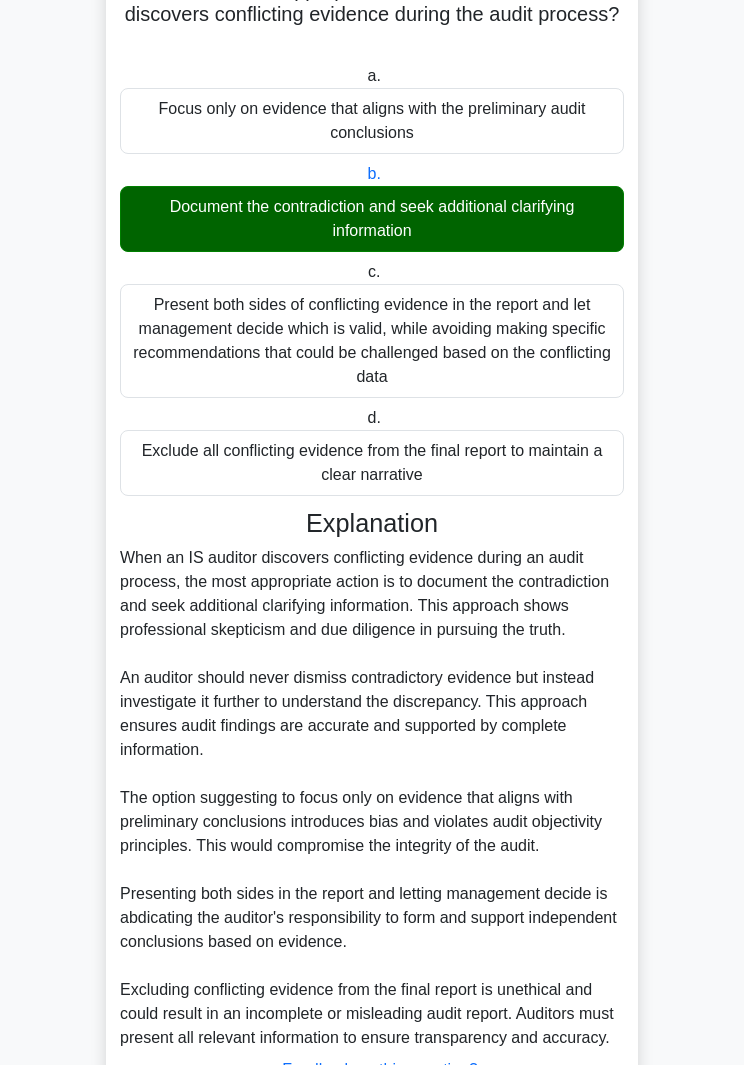 scroll, scrollTop: 384, scrollLeft: 0, axis: vertical 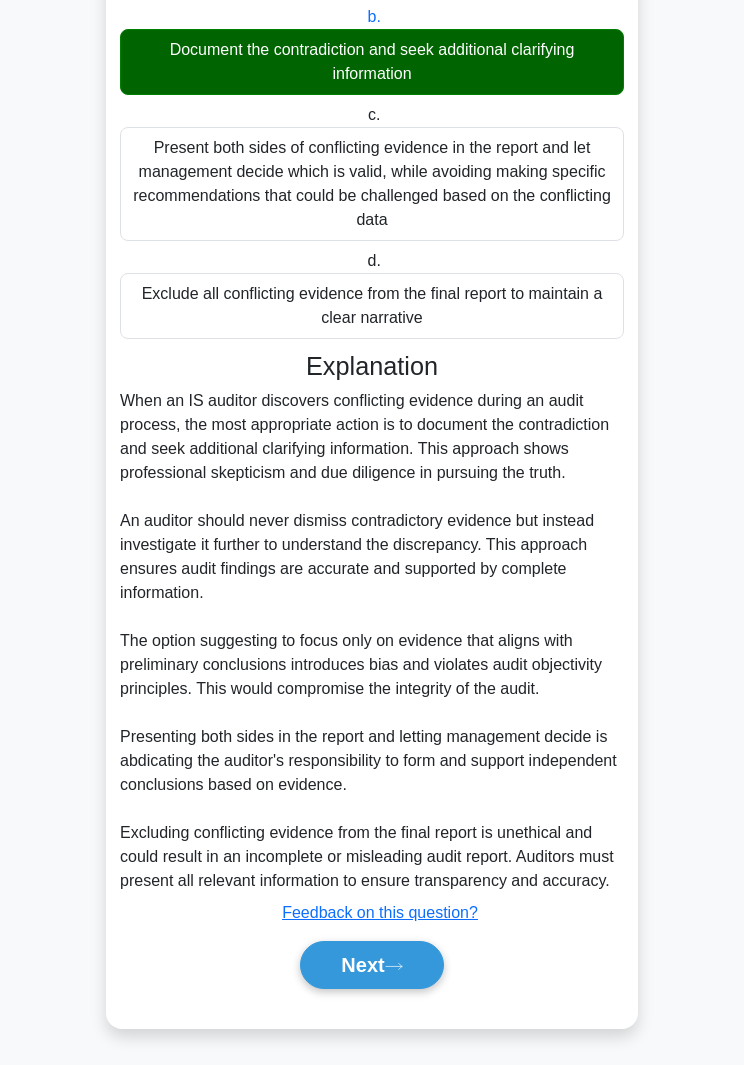 click on "Next" at bounding box center [371, 965] 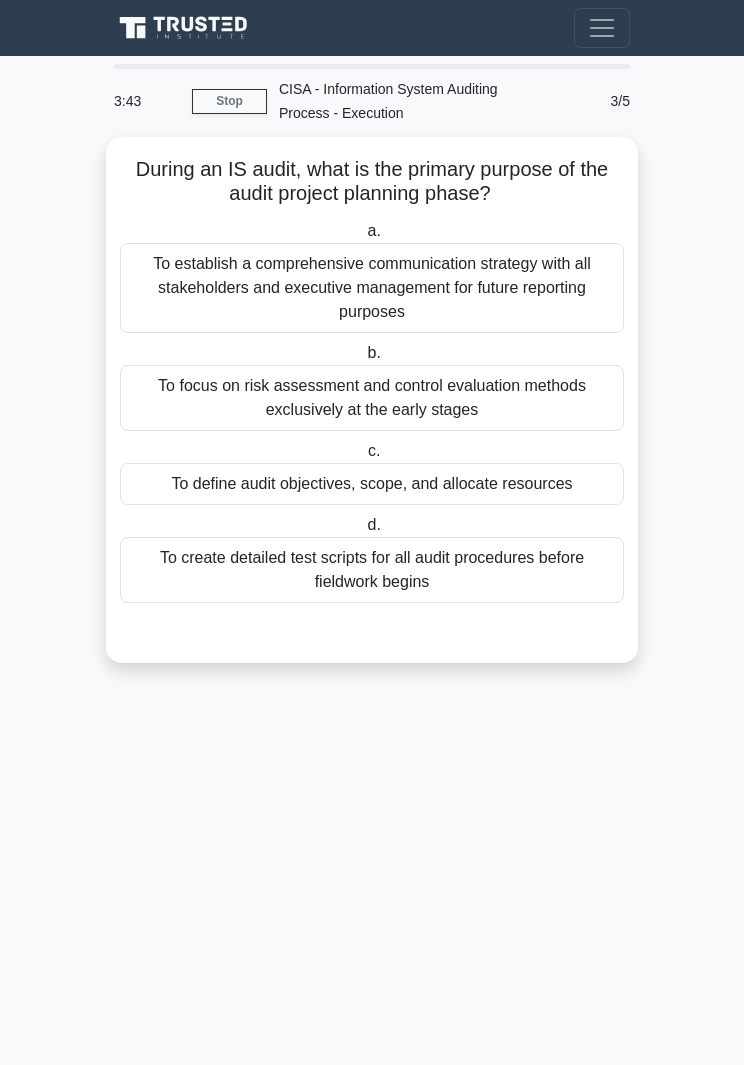 click on "To define audit objectives, scope, and allocate resources" at bounding box center [372, 484] 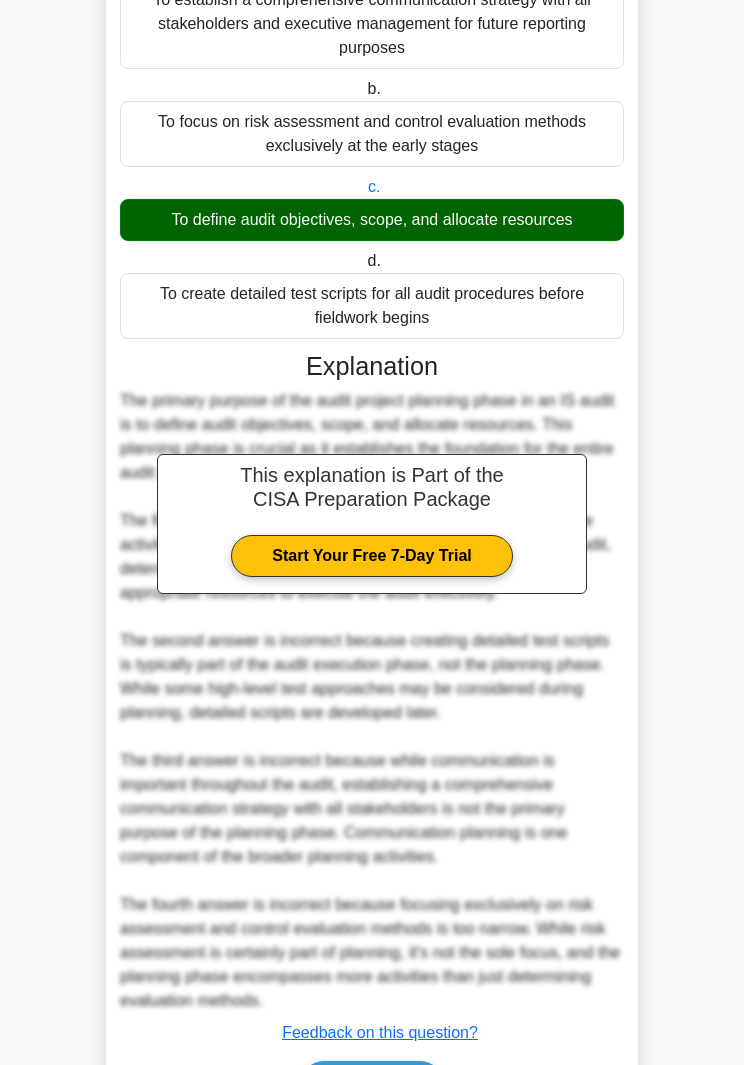 scroll, scrollTop: 408, scrollLeft: 0, axis: vertical 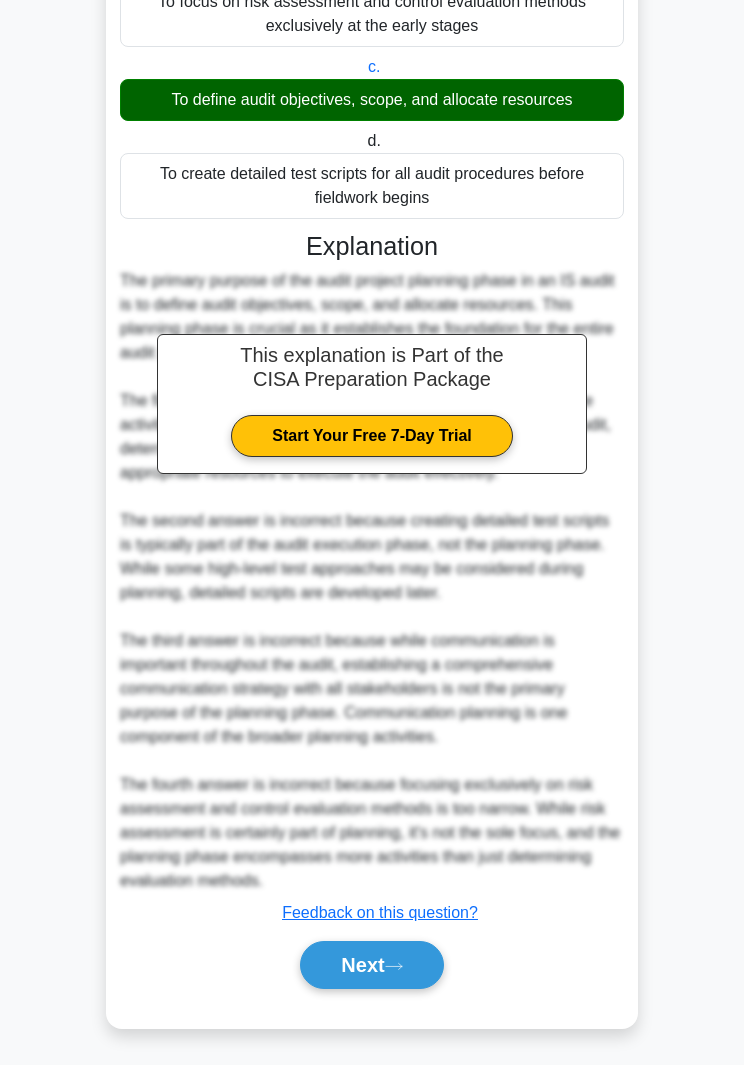click on "Next" at bounding box center [371, 965] 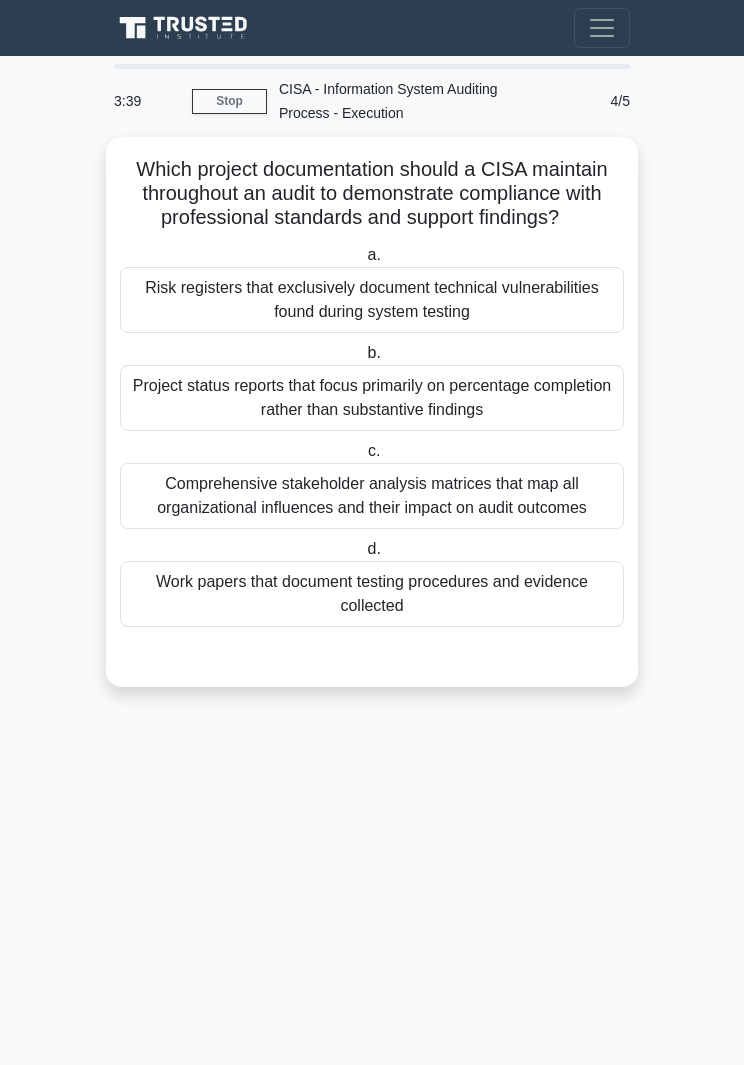 scroll, scrollTop: 19, scrollLeft: 0, axis: vertical 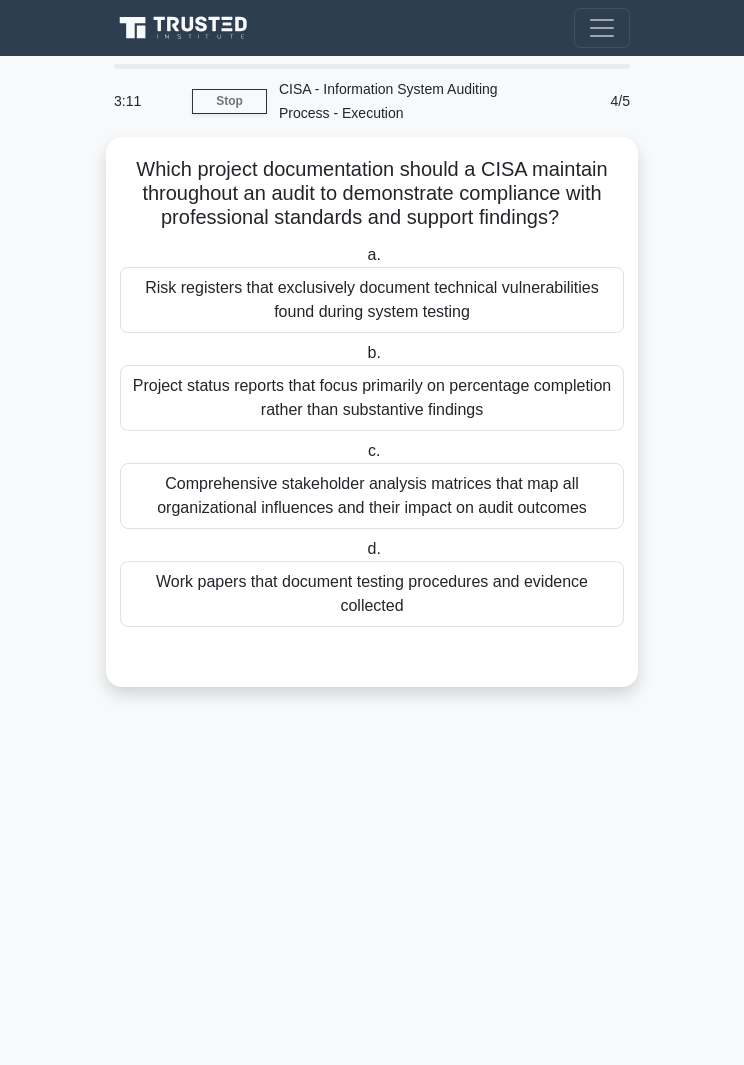 click on "Work papers that document testing procedures and evidence collected" at bounding box center [372, 594] 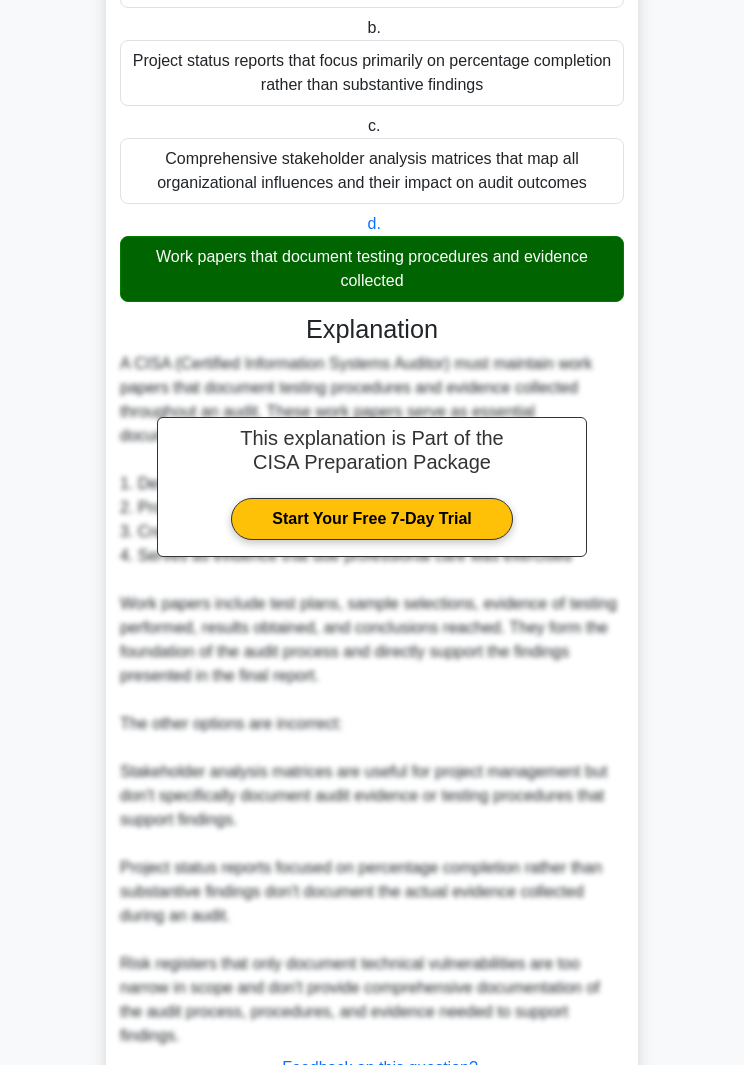 scroll, scrollTop: 552, scrollLeft: 0, axis: vertical 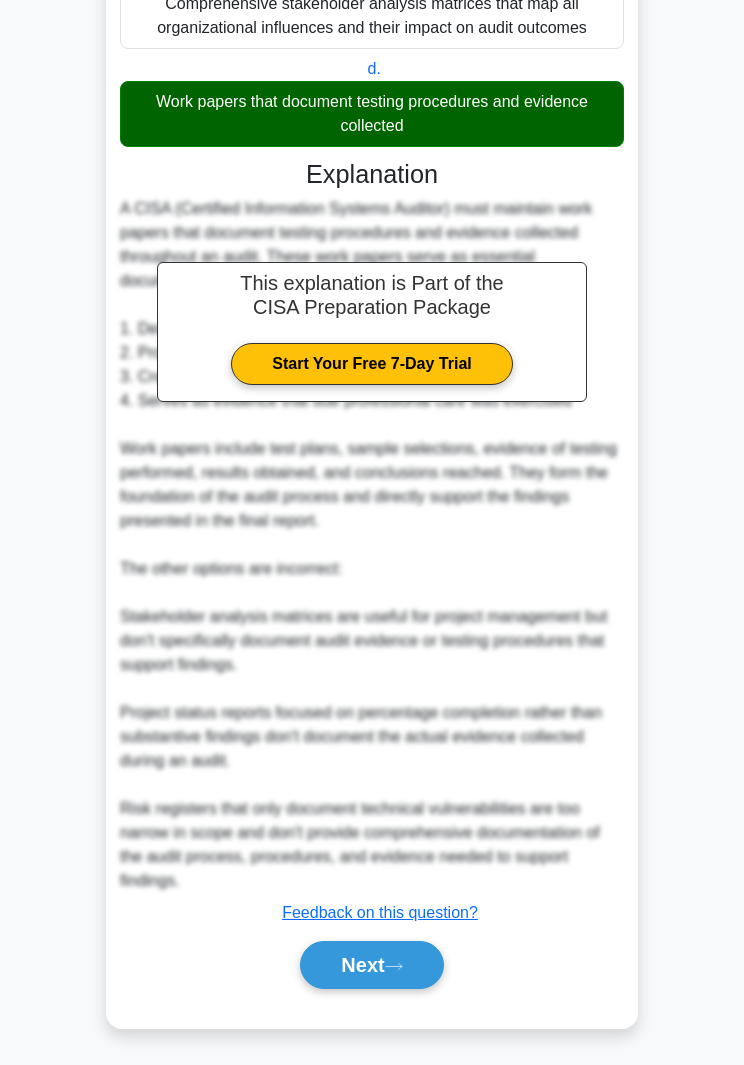 click on "Next" at bounding box center [371, 965] 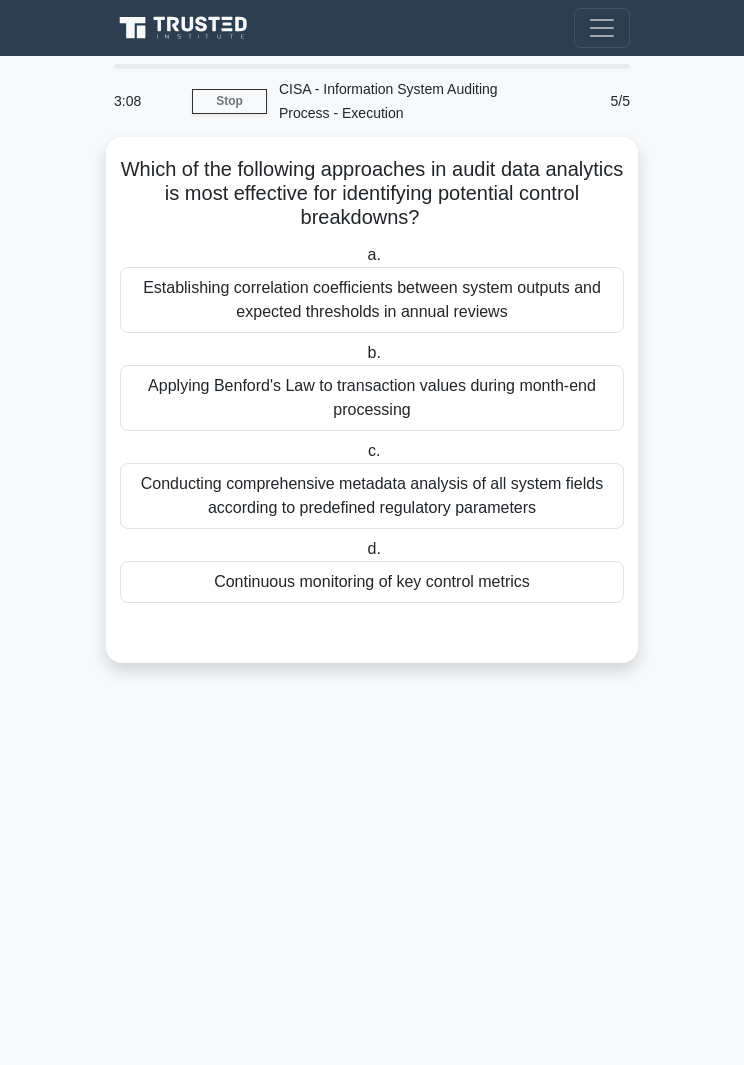 scroll, scrollTop: 19, scrollLeft: 0, axis: vertical 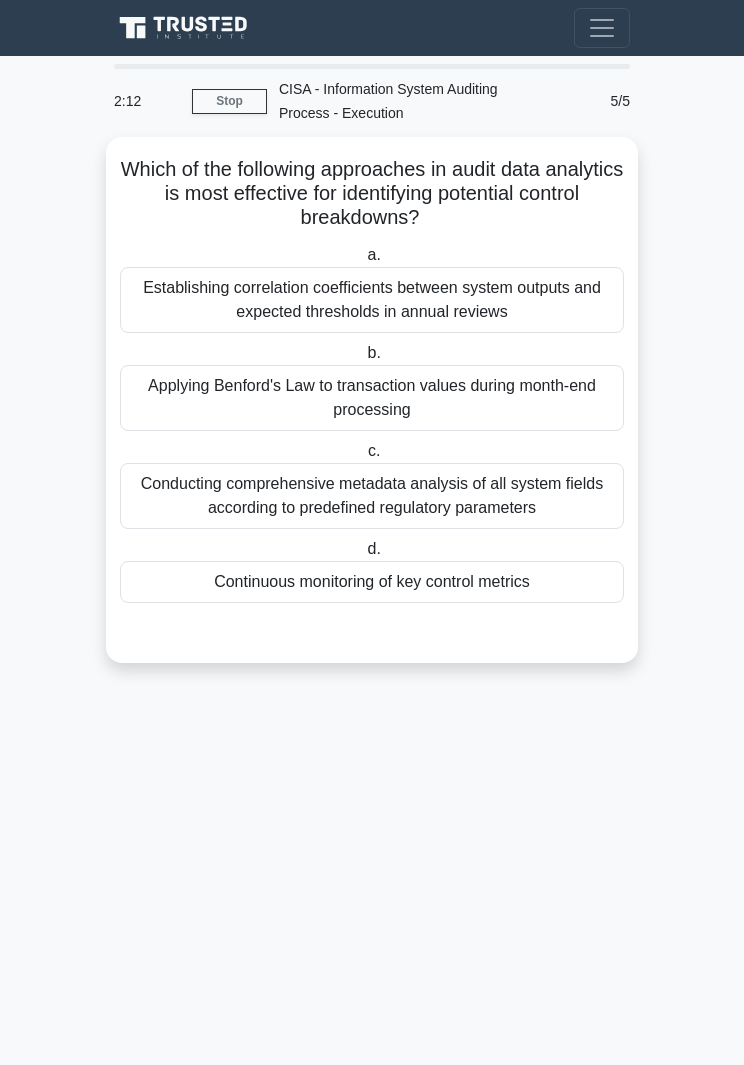 click on "Conducting comprehensive metadata analysis of all system fields according to predefined regulatory parameters" at bounding box center (372, 496) 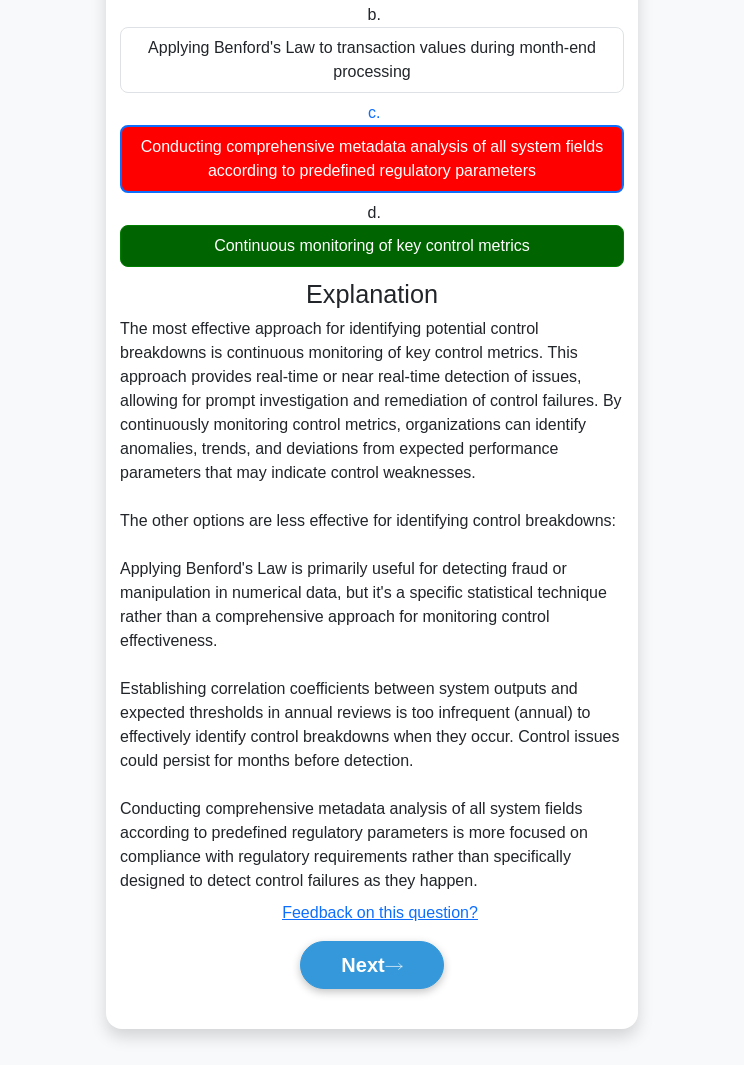 scroll, scrollTop: 410, scrollLeft: 0, axis: vertical 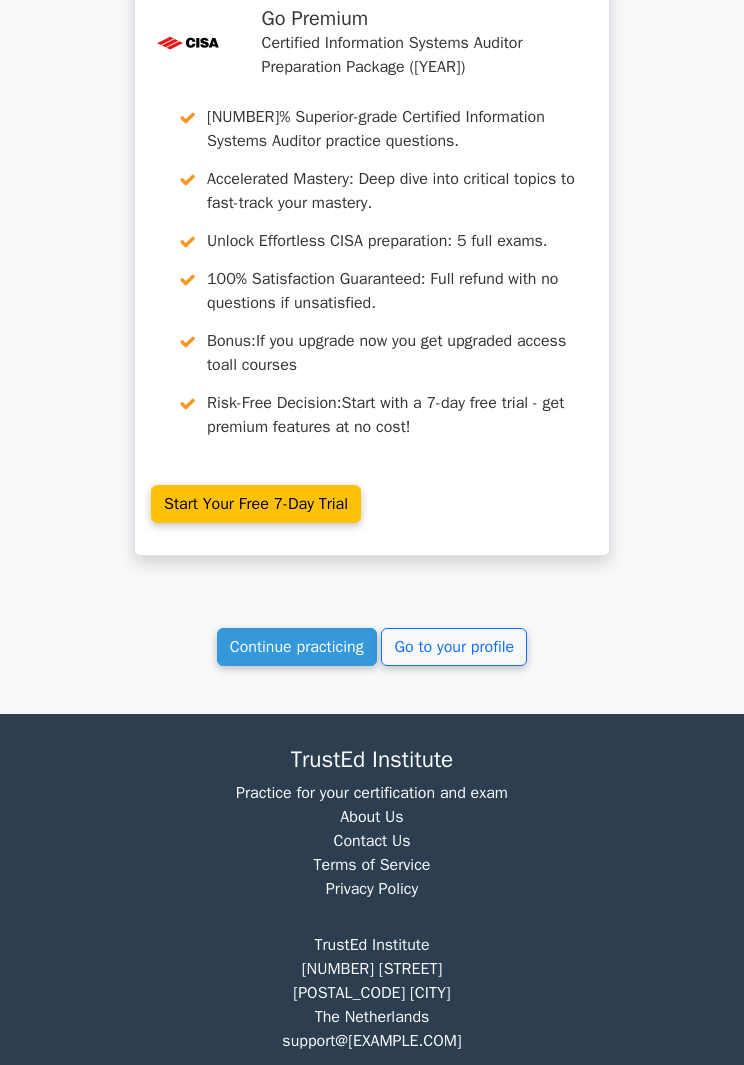 click on "Continue practicing" at bounding box center (297, 647) 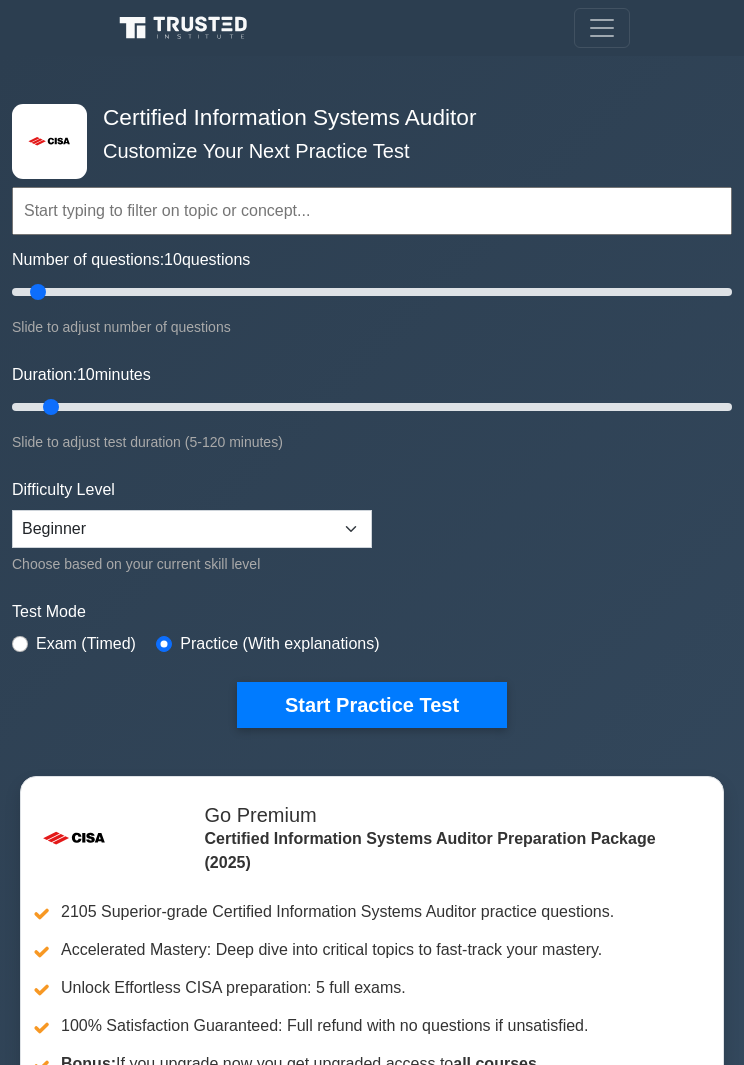 scroll, scrollTop: 0, scrollLeft: 0, axis: both 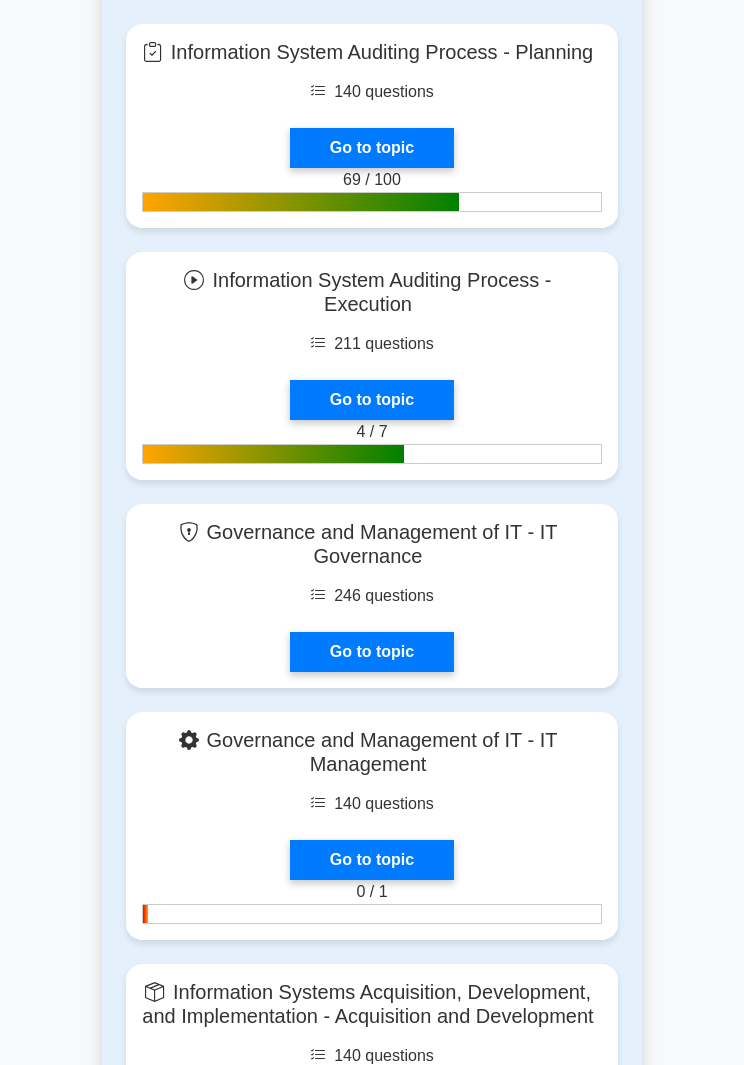 click on "Go to topic" at bounding box center (372, 400) 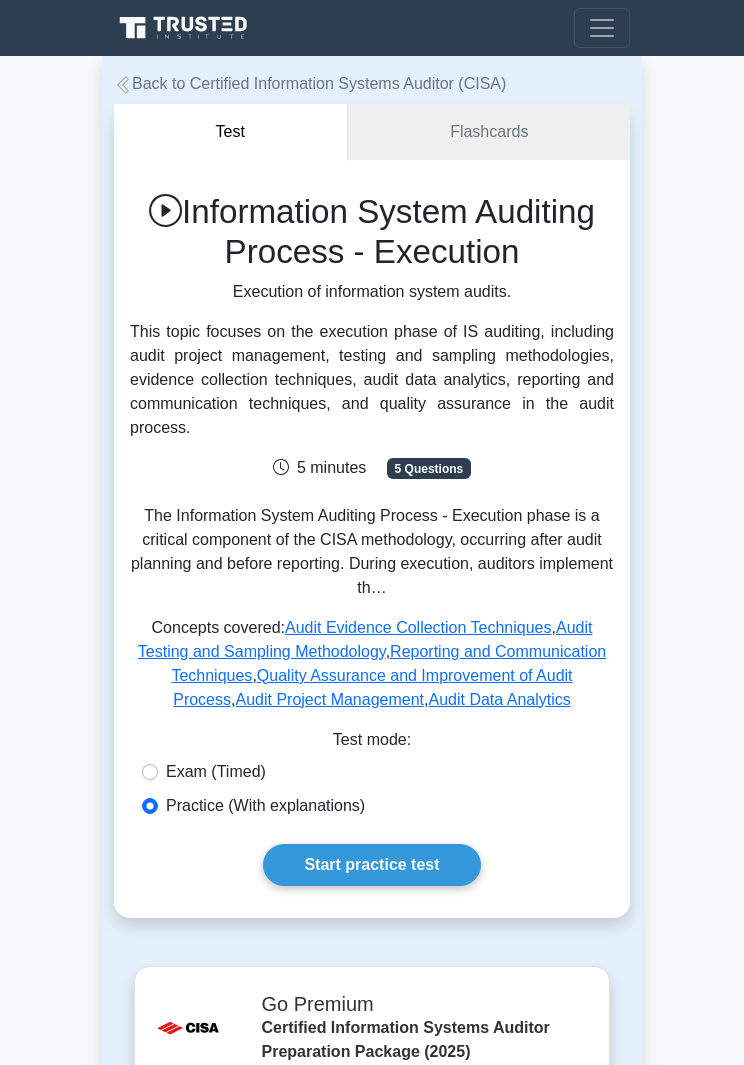 scroll, scrollTop: 0, scrollLeft: 0, axis: both 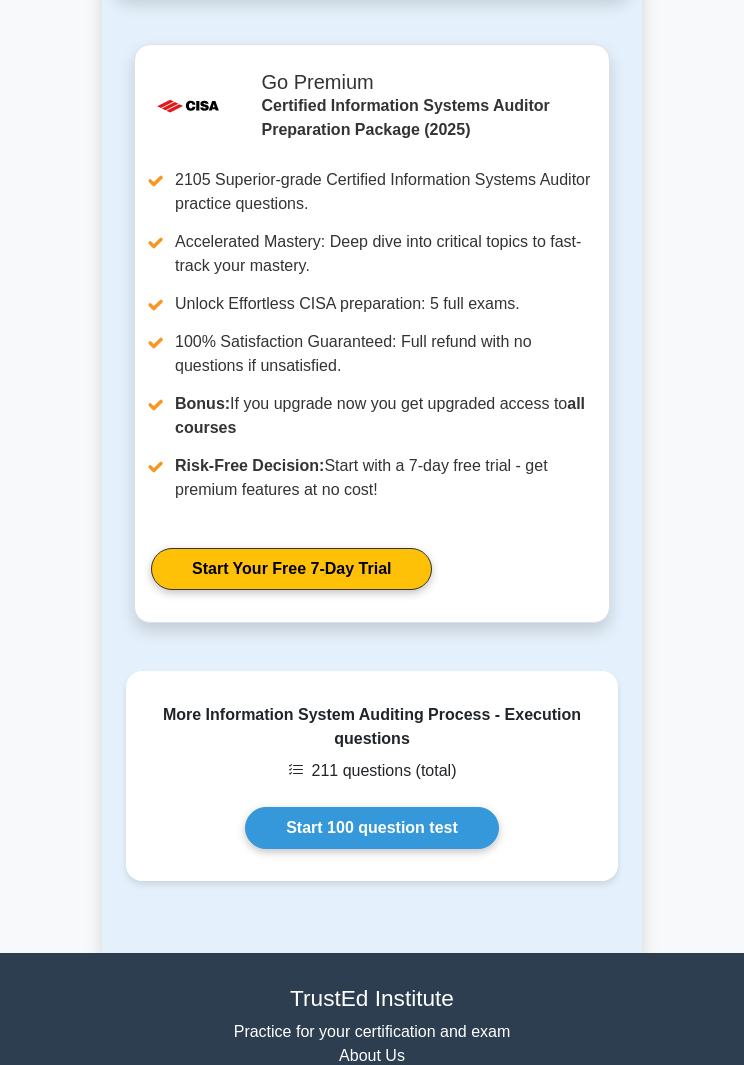 click on "Start 100 question test" at bounding box center (372, 828) 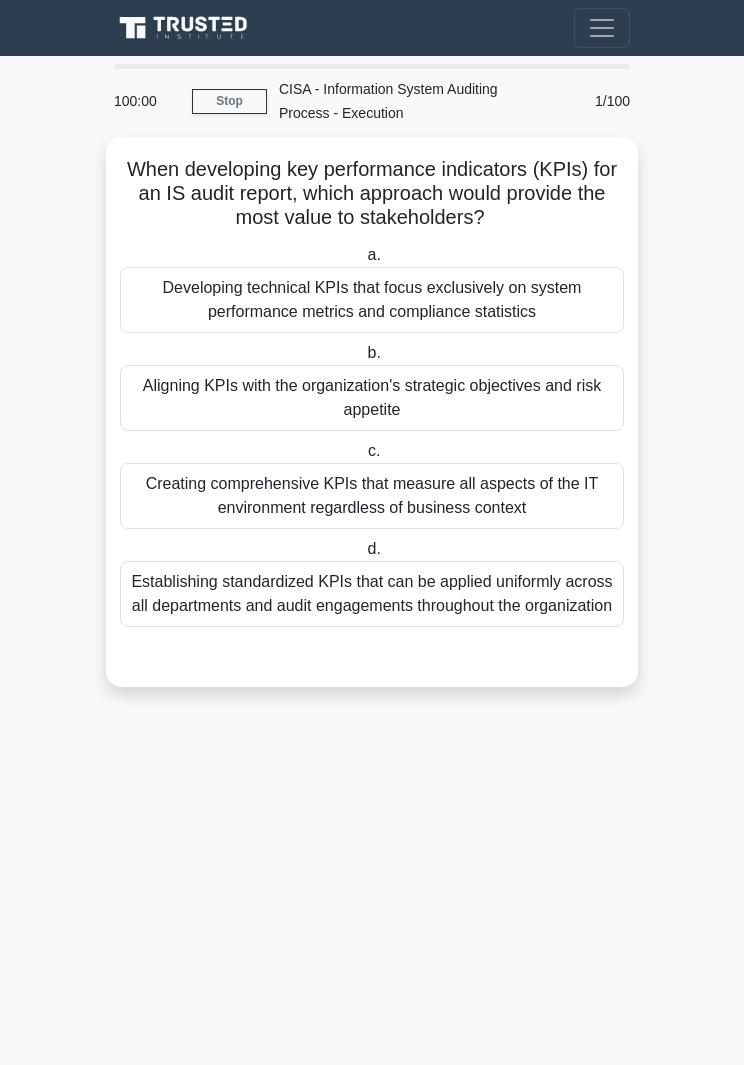 scroll, scrollTop: 0, scrollLeft: 0, axis: both 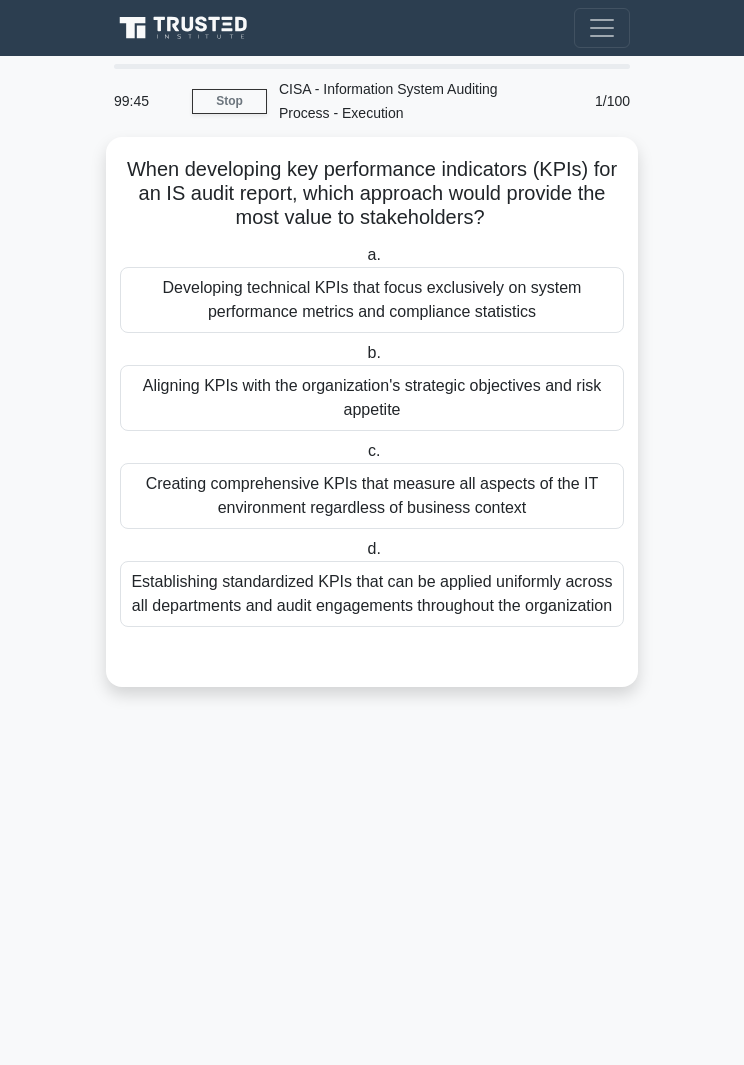 click on "Aligning KPIs with the organization's strategic objectives and risk appetite" at bounding box center [372, 398] 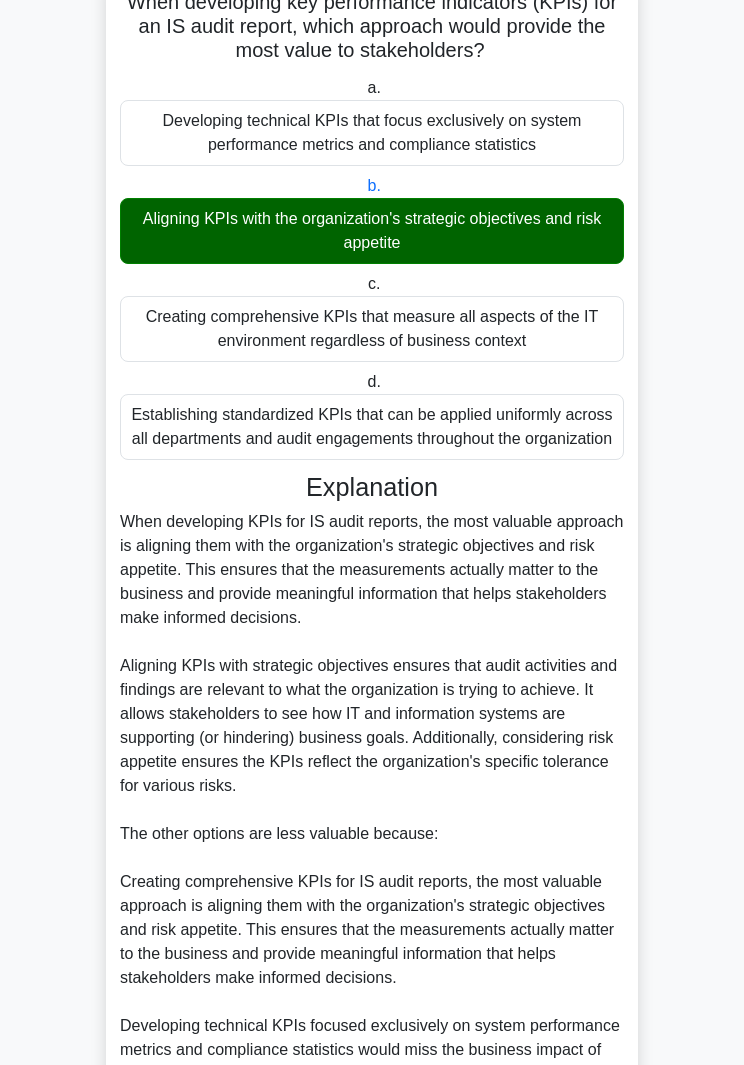 scroll, scrollTop: 528, scrollLeft: 0, axis: vertical 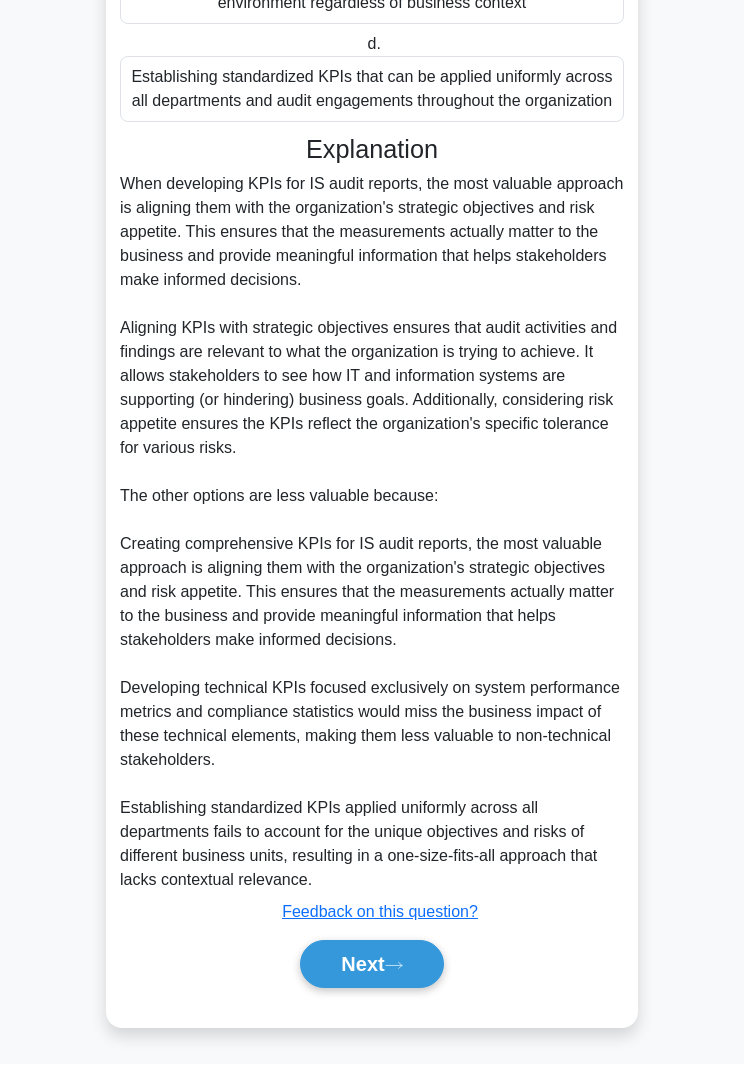click on "Next" at bounding box center [371, 965] 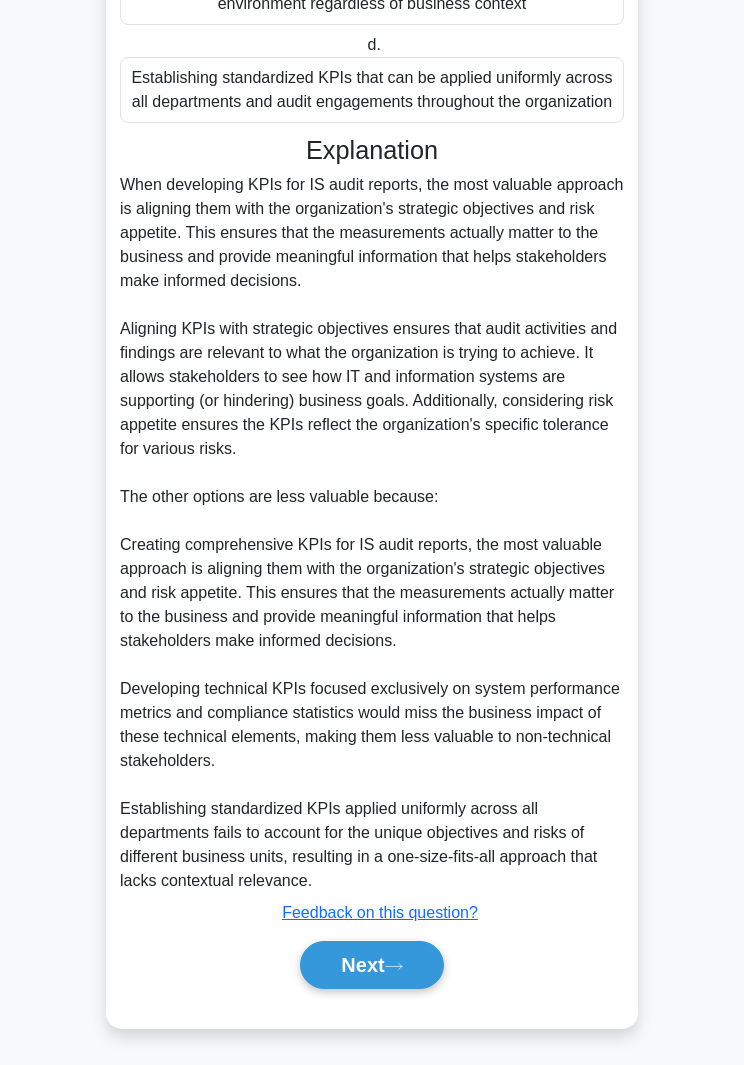 scroll, scrollTop: 19, scrollLeft: 0, axis: vertical 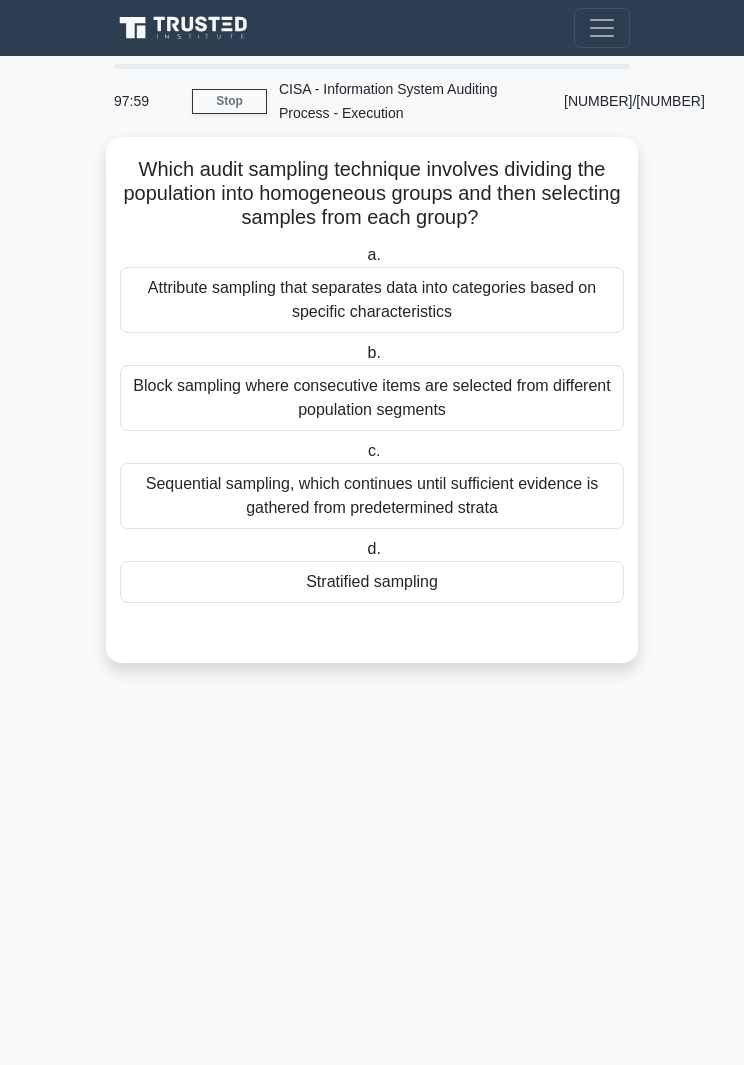 click on "Attribute sampling that separates data into categories based on specific characteristics" at bounding box center [372, 300] 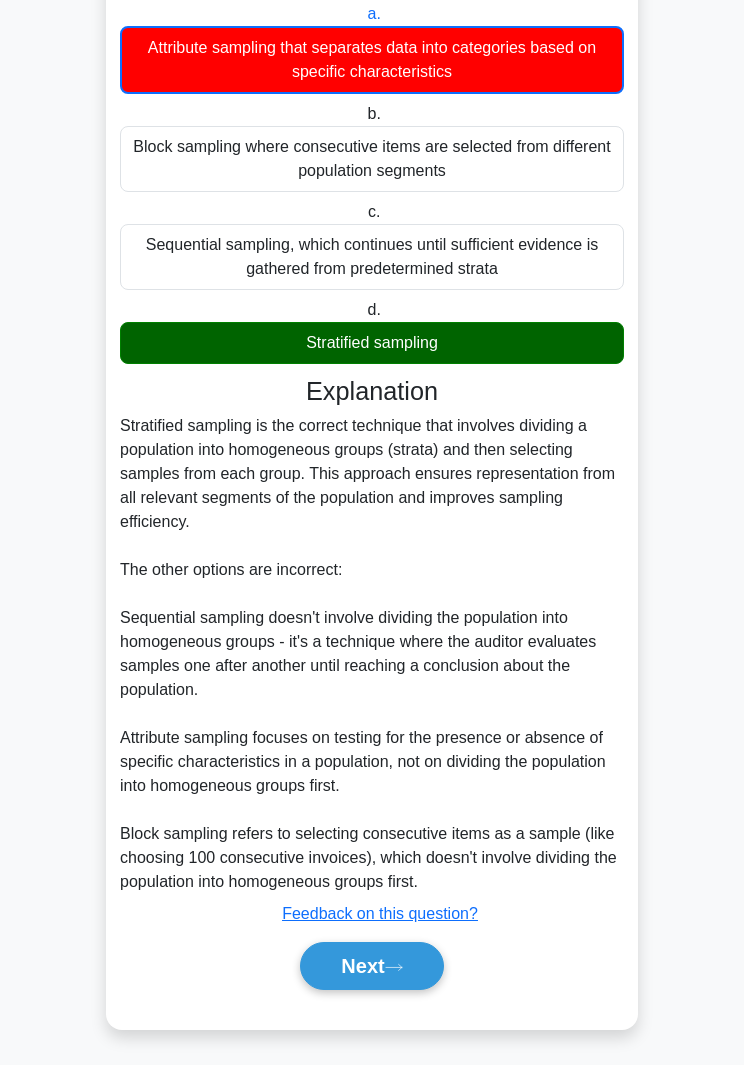 scroll, scrollTop: 242, scrollLeft: 0, axis: vertical 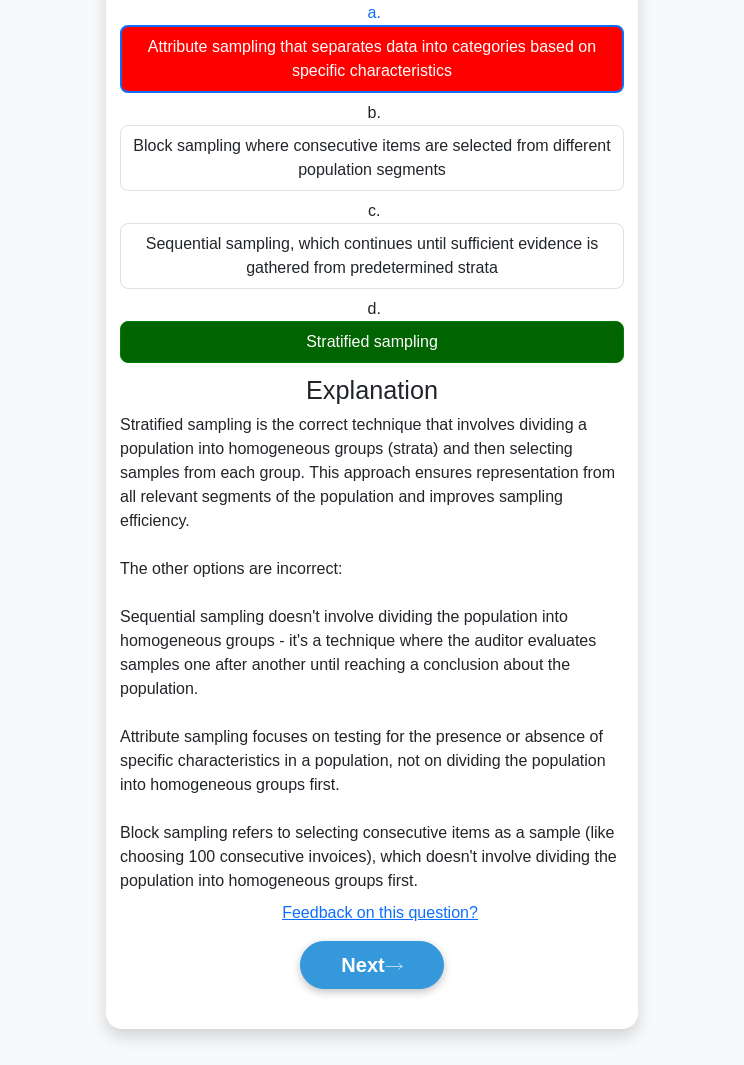 click on "Next" at bounding box center [371, 965] 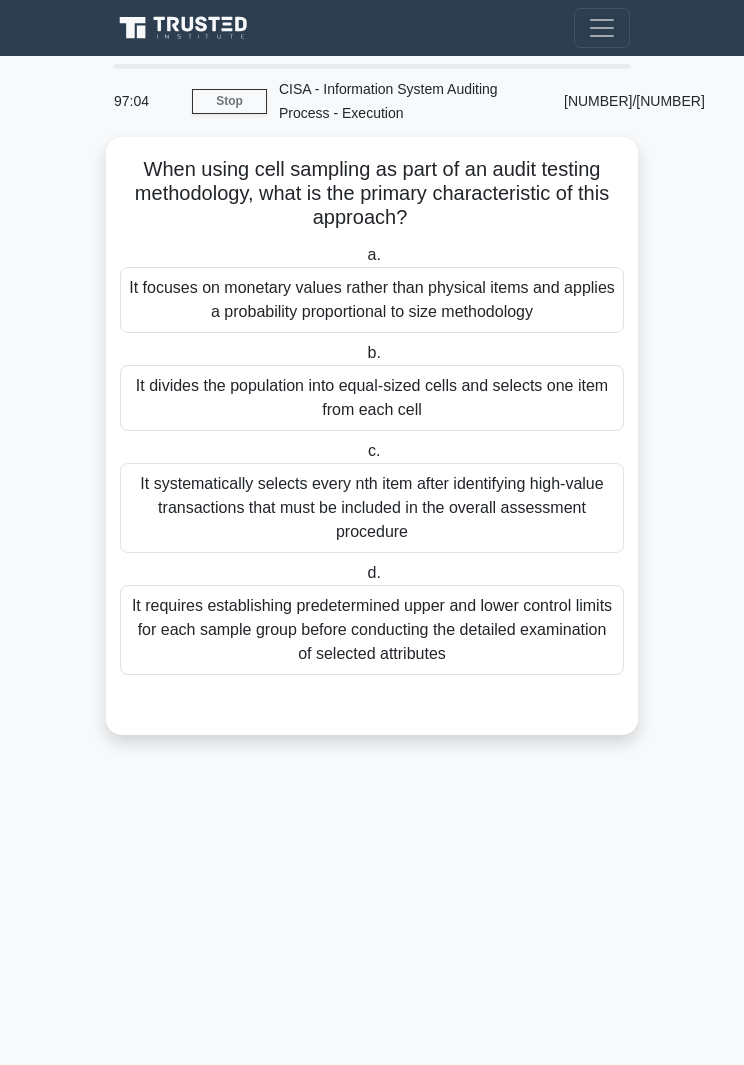 scroll, scrollTop: 19, scrollLeft: 0, axis: vertical 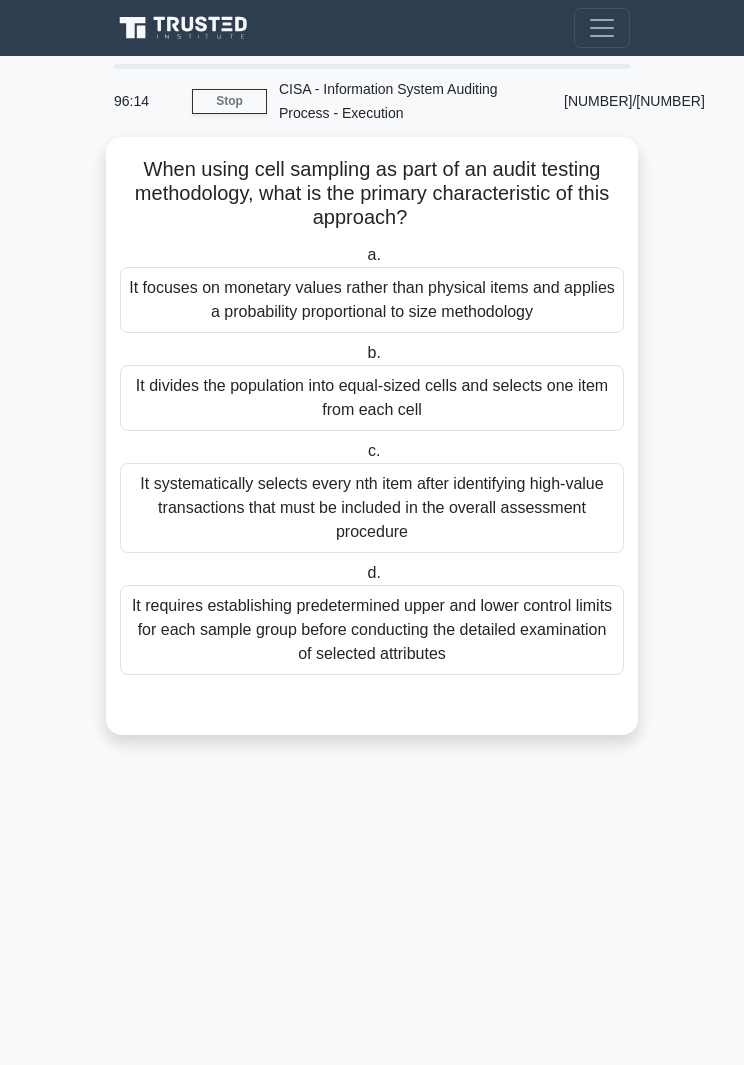 click on "It divides the population into equal-sized cells and selects one item from each cell" at bounding box center [372, 398] 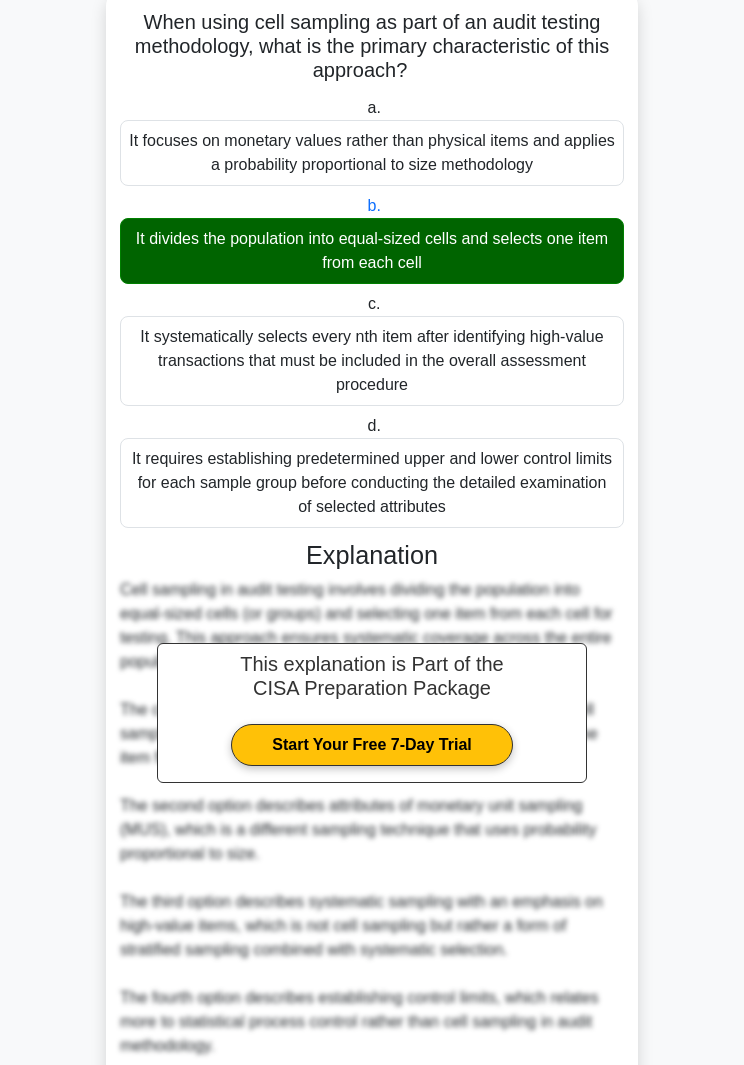 scroll, scrollTop: 312, scrollLeft: 0, axis: vertical 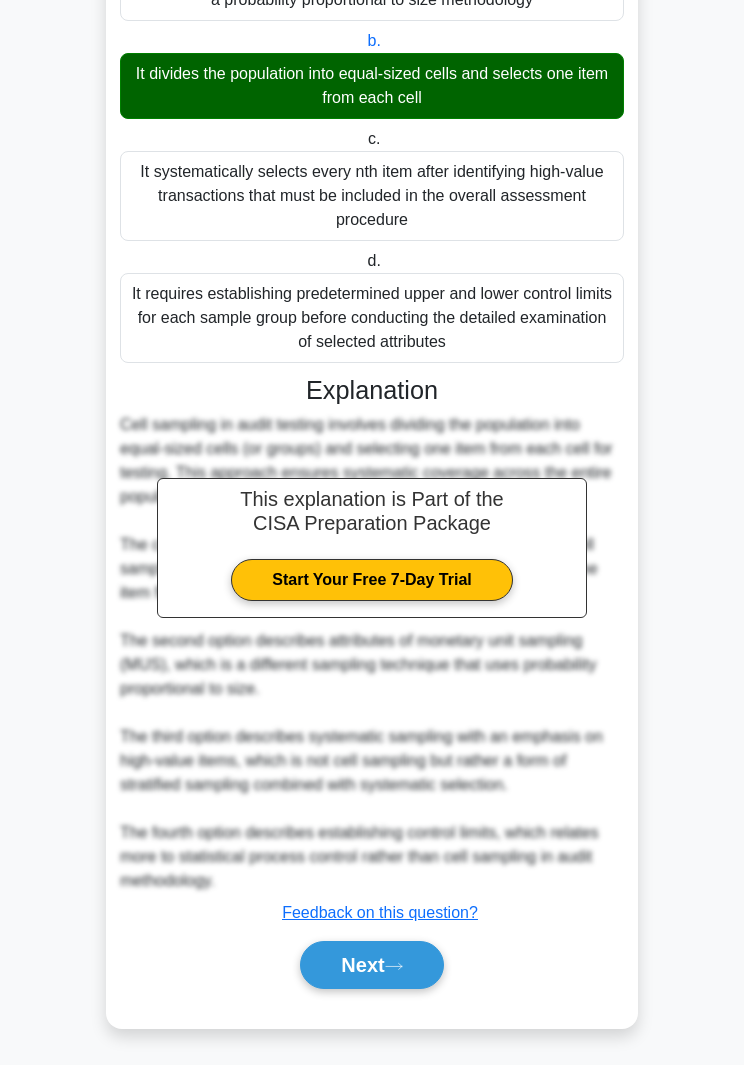 click on "Next" at bounding box center (371, 965) 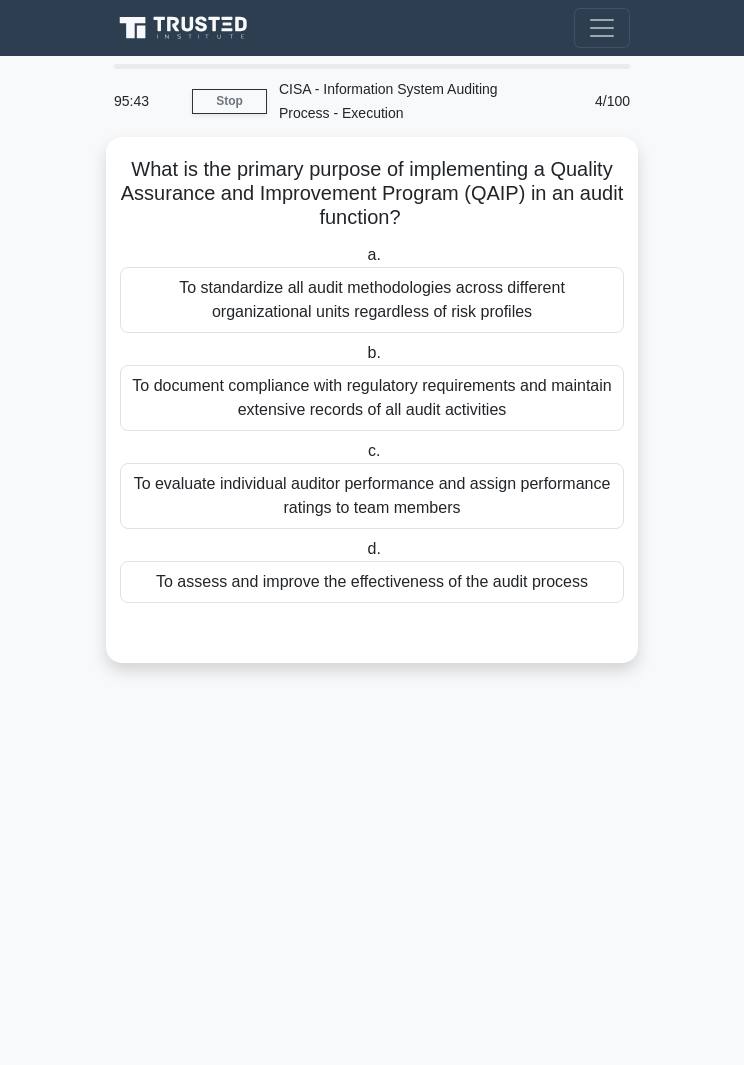 click on "To assess and improve the effectiveness of the audit process" at bounding box center [372, 582] 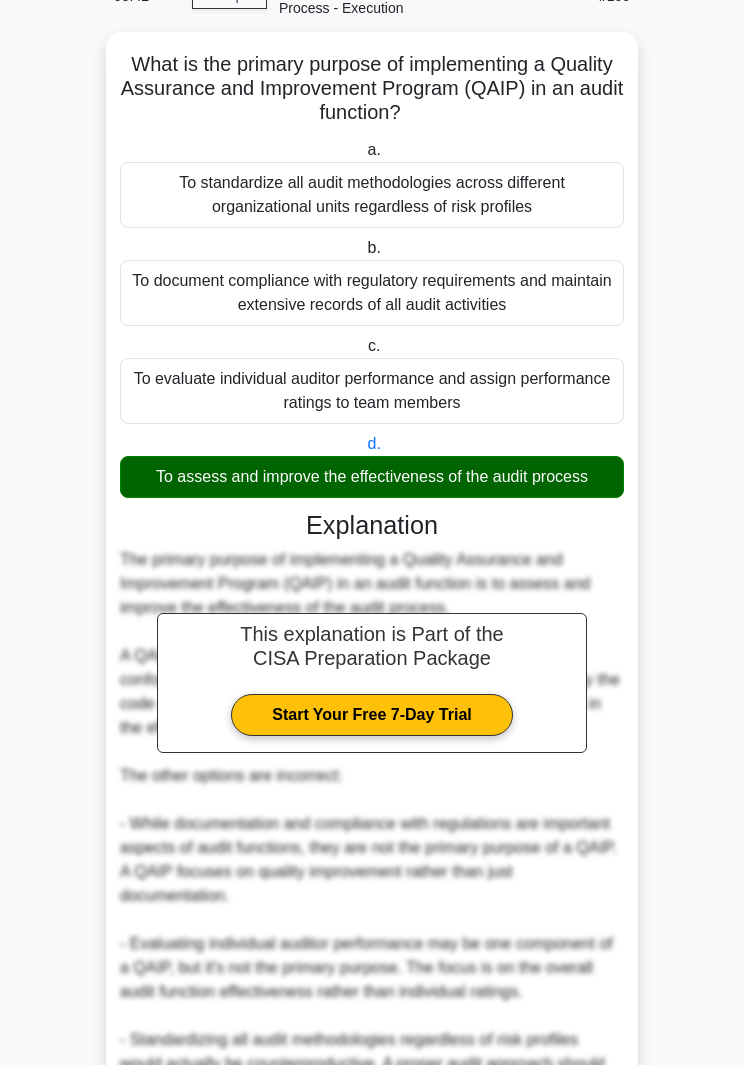 scroll, scrollTop: 384, scrollLeft: 0, axis: vertical 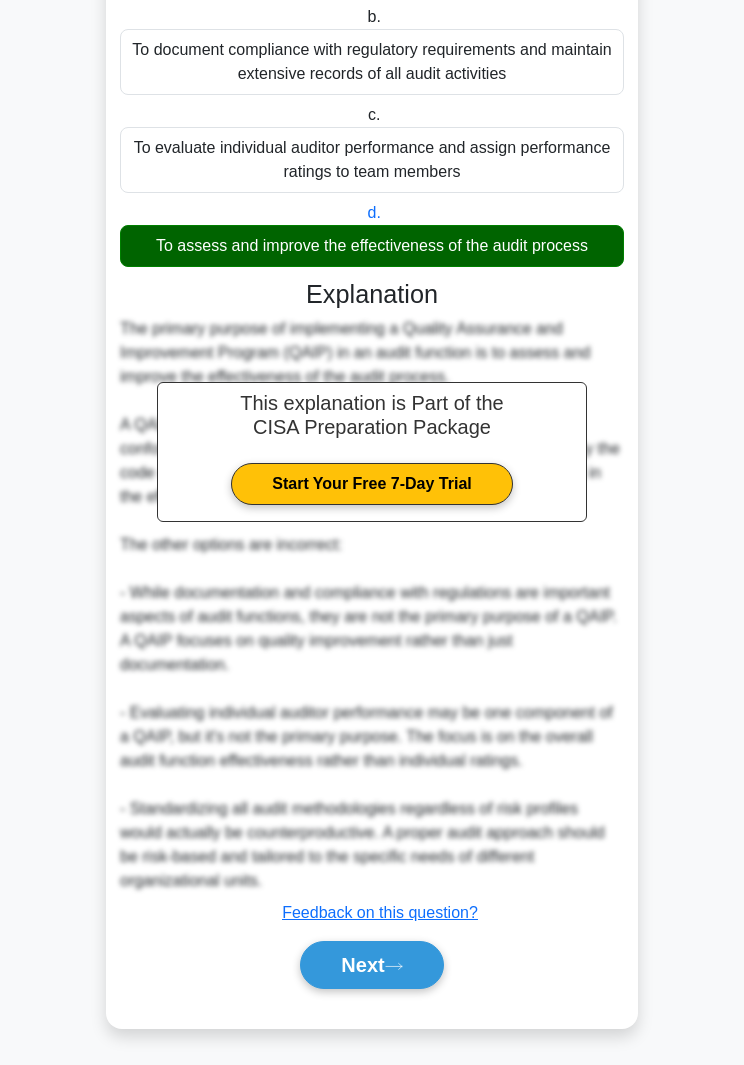 click on "Next" at bounding box center (371, 965) 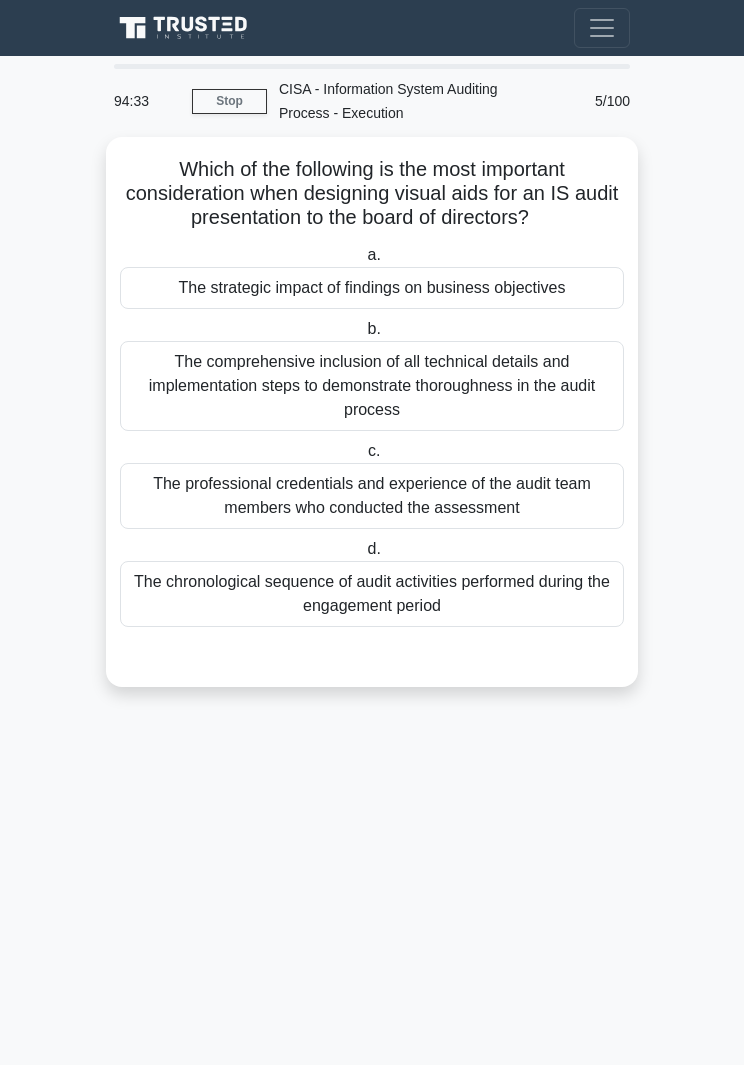 click on "The strategic impact of findings on business objectives" at bounding box center (372, 288) 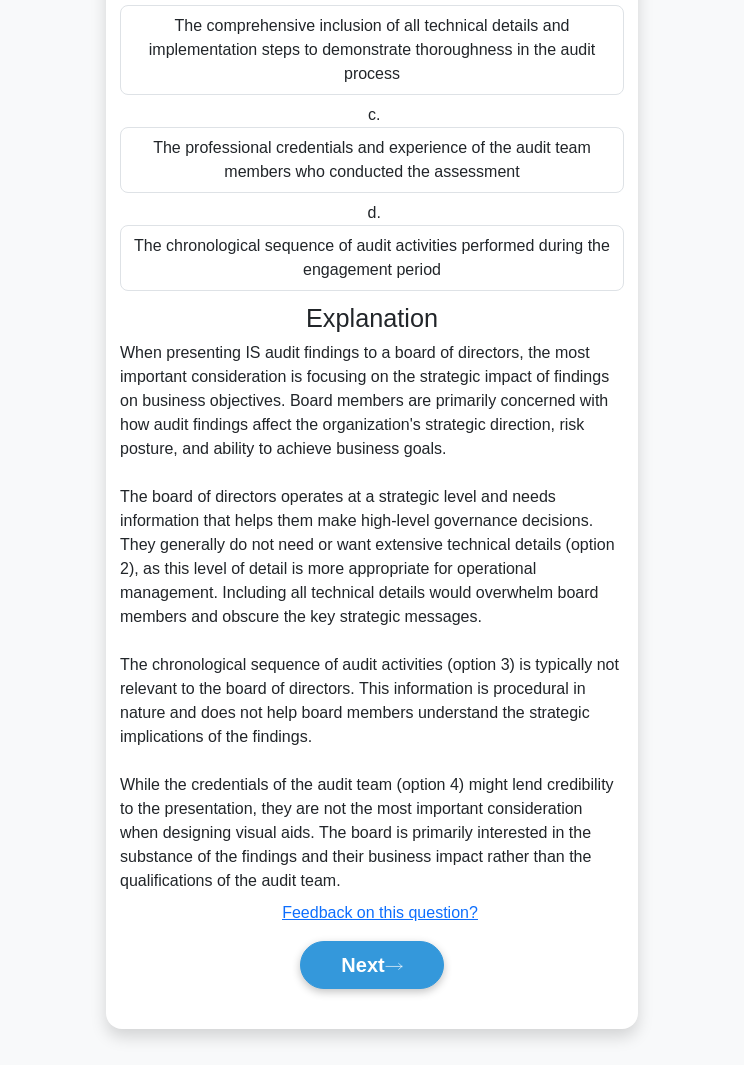 scroll, scrollTop: 408, scrollLeft: 0, axis: vertical 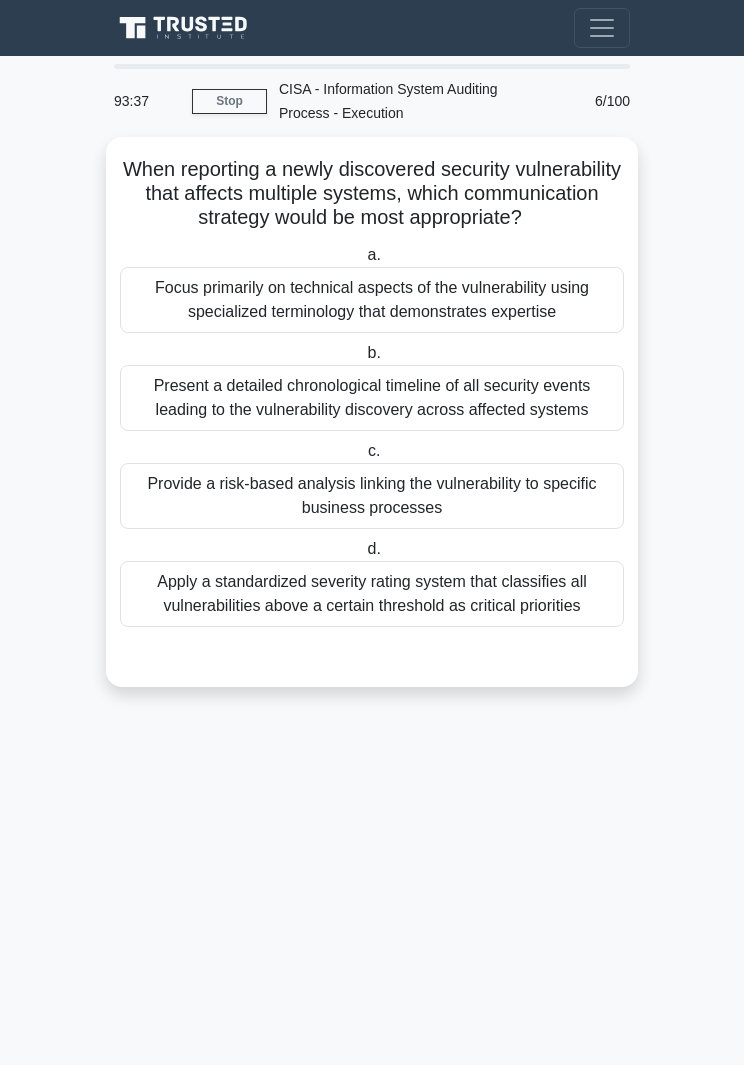 click on "Present a detailed chronological timeline of all security events leading to the vulnerability discovery across affected systems" at bounding box center (372, 398) 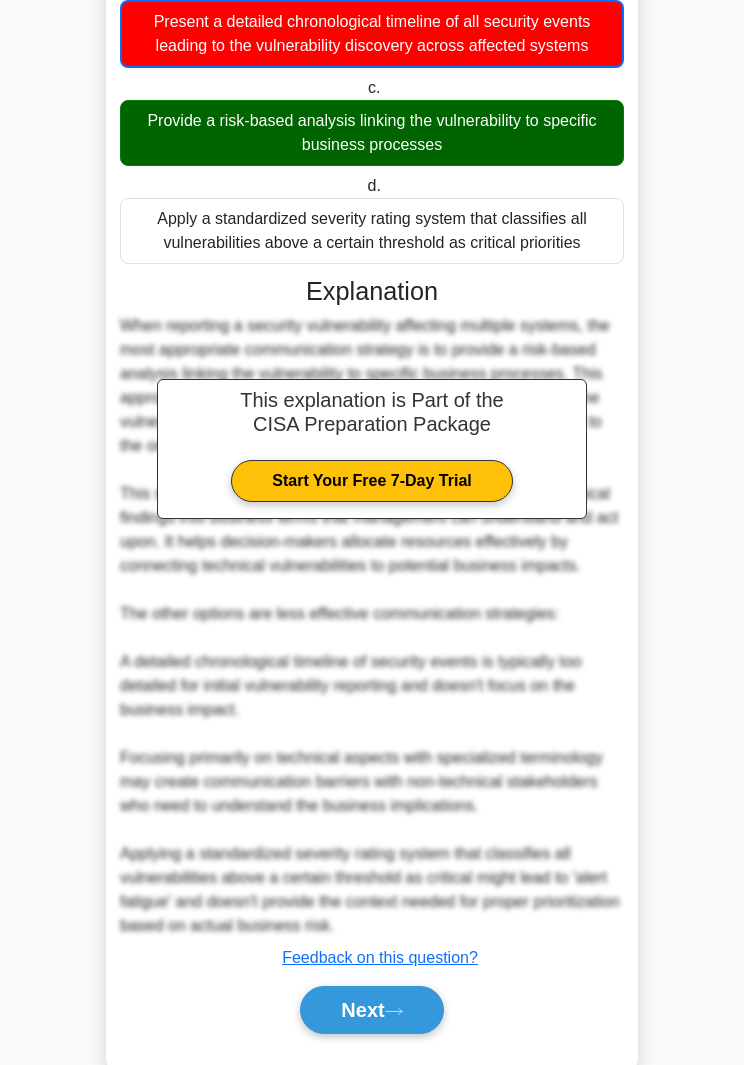 scroll, scrollTop: 530, scrollLeft: 0, axis: vertical 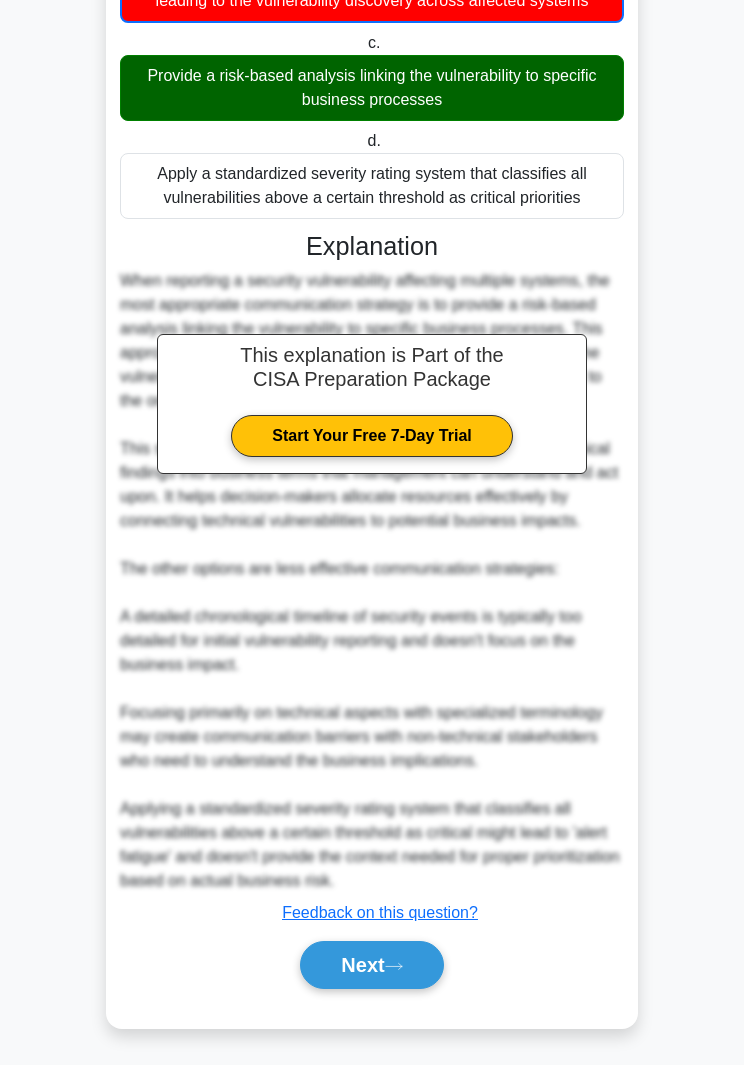 click on "Next" at bounding box center [371, 965] 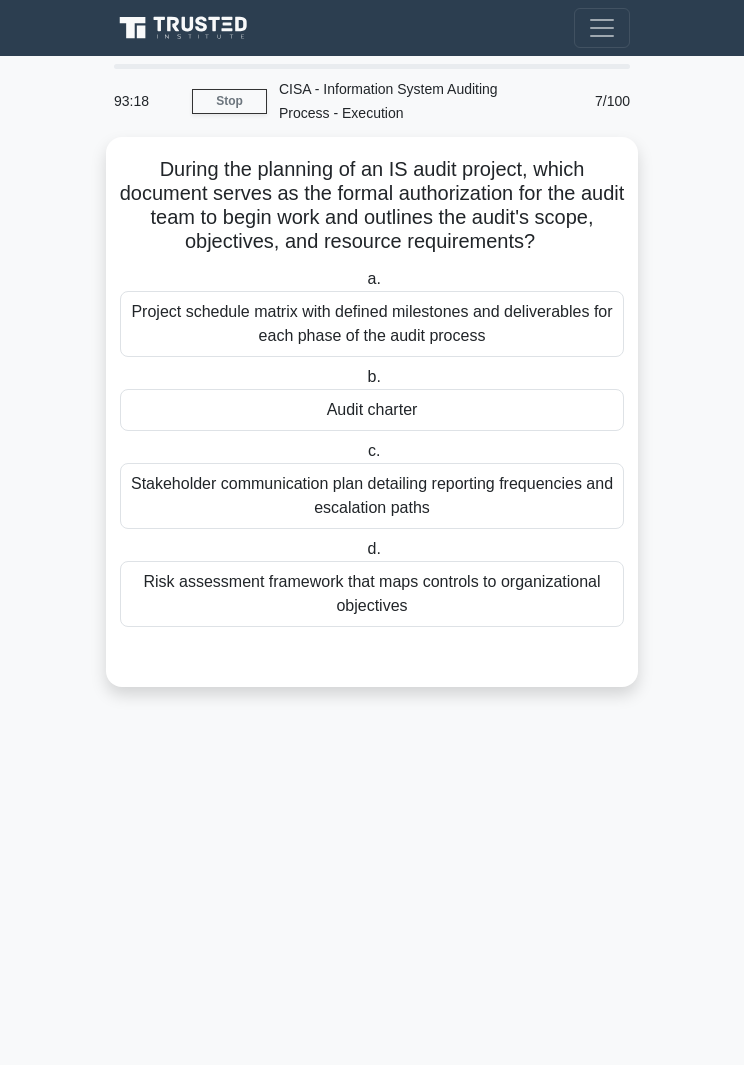 click on "Audit charter" at bounding box center (372, 410) 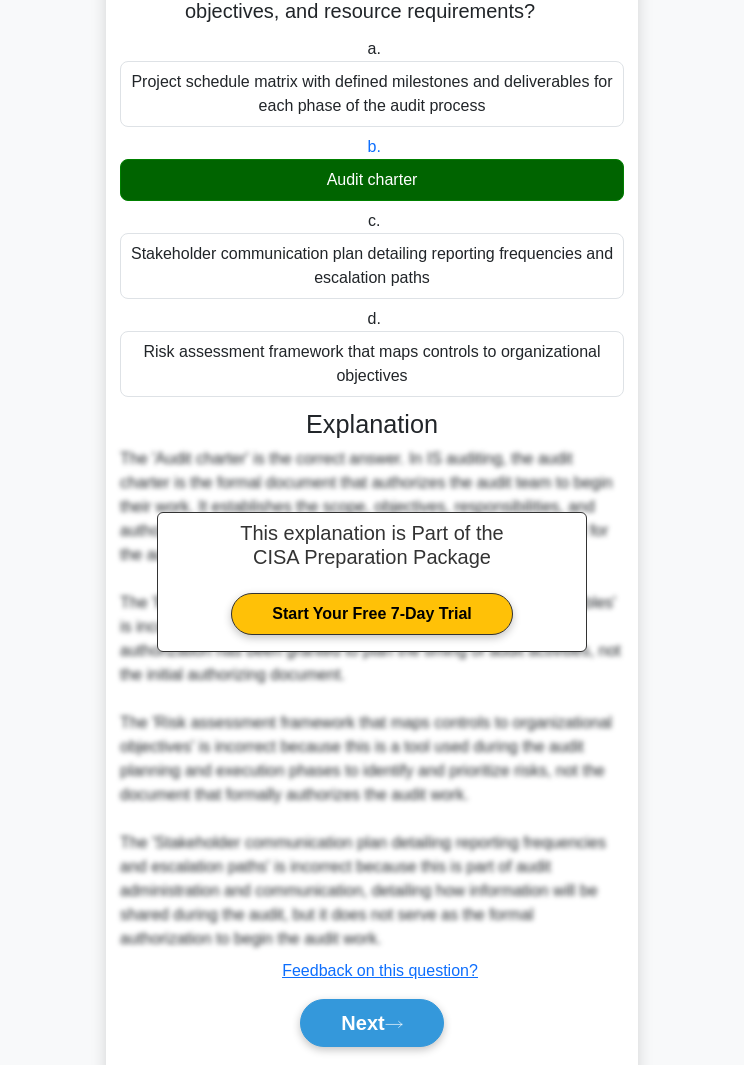 scroll, scrollTop: 336, scrollLeft: 0, axis: vertical 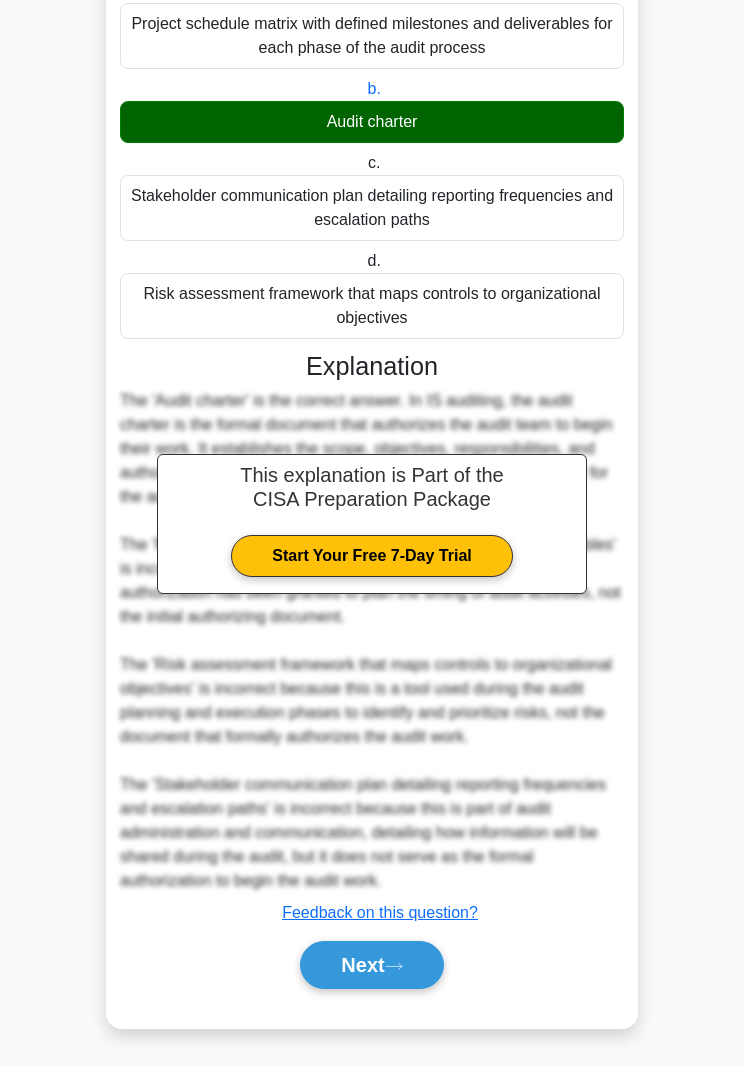 click on "Next" at bounding box center (371, 965) 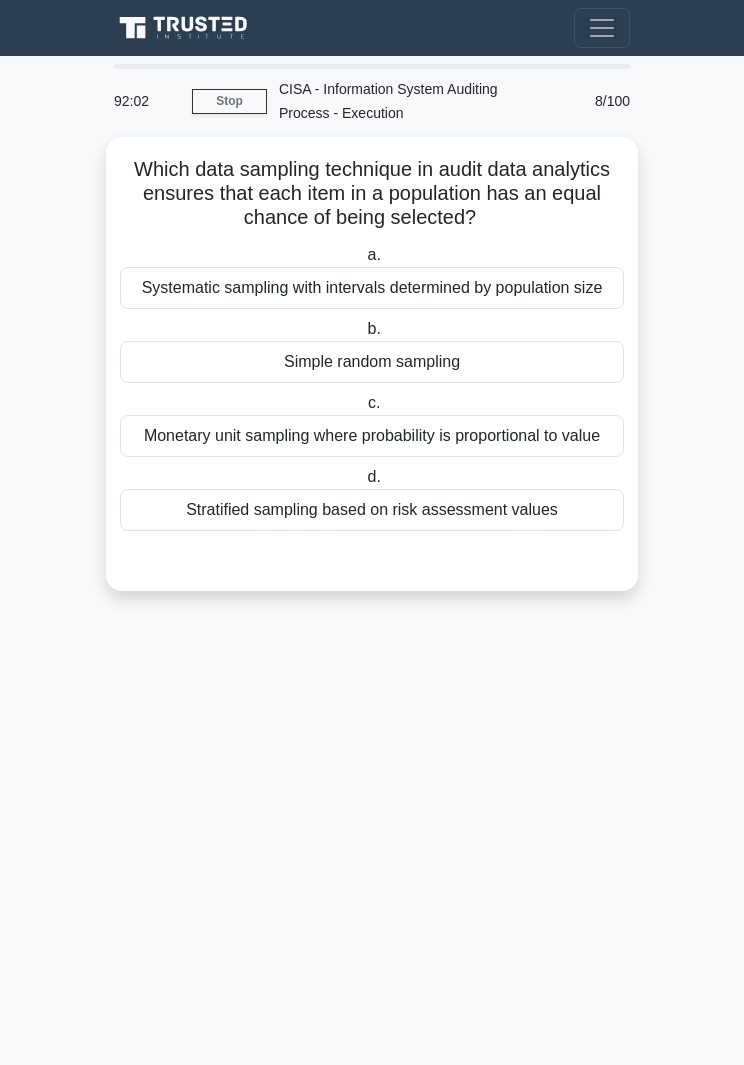 click on "Systematic sampling with intervals determined by population size" at bounding box center (372, 288) 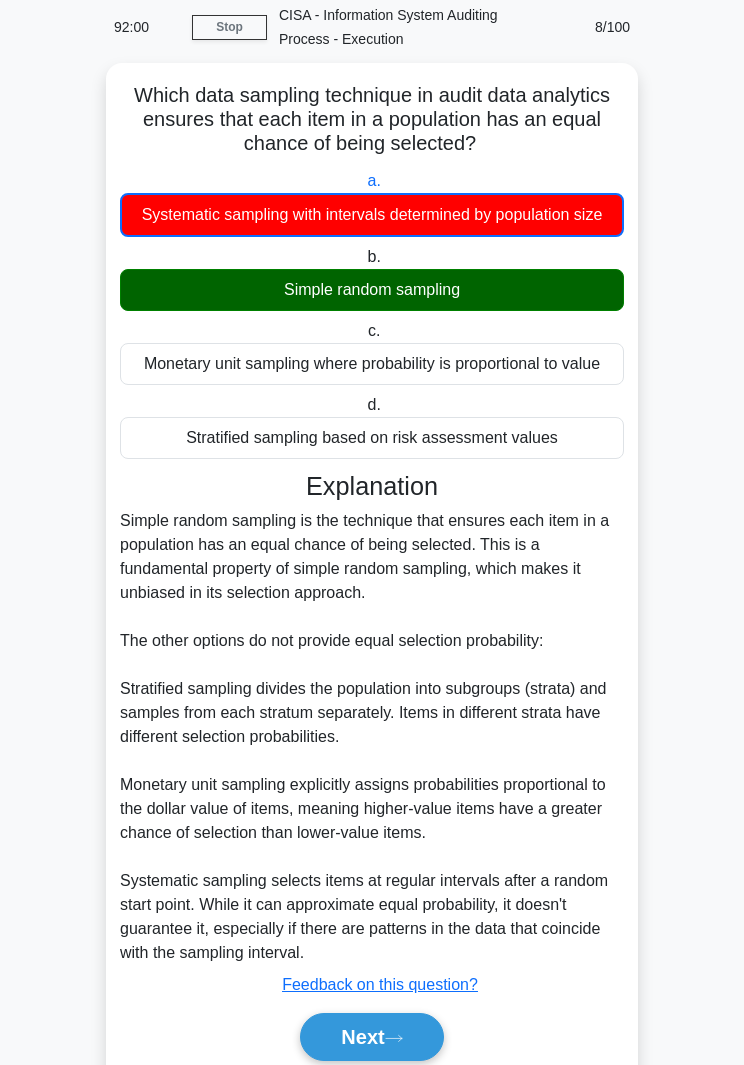 scroll, scrollTop: 194, scrollLeft: 0, axis: vertical 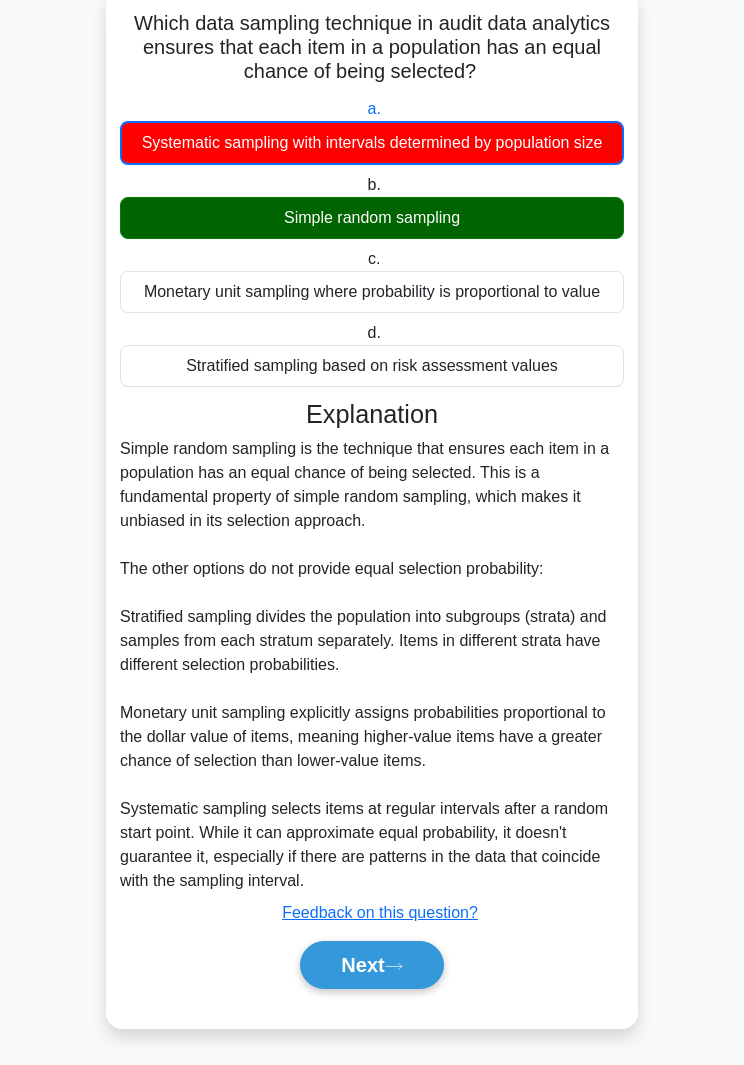 click on "Next" at bounding box center (371, 965) 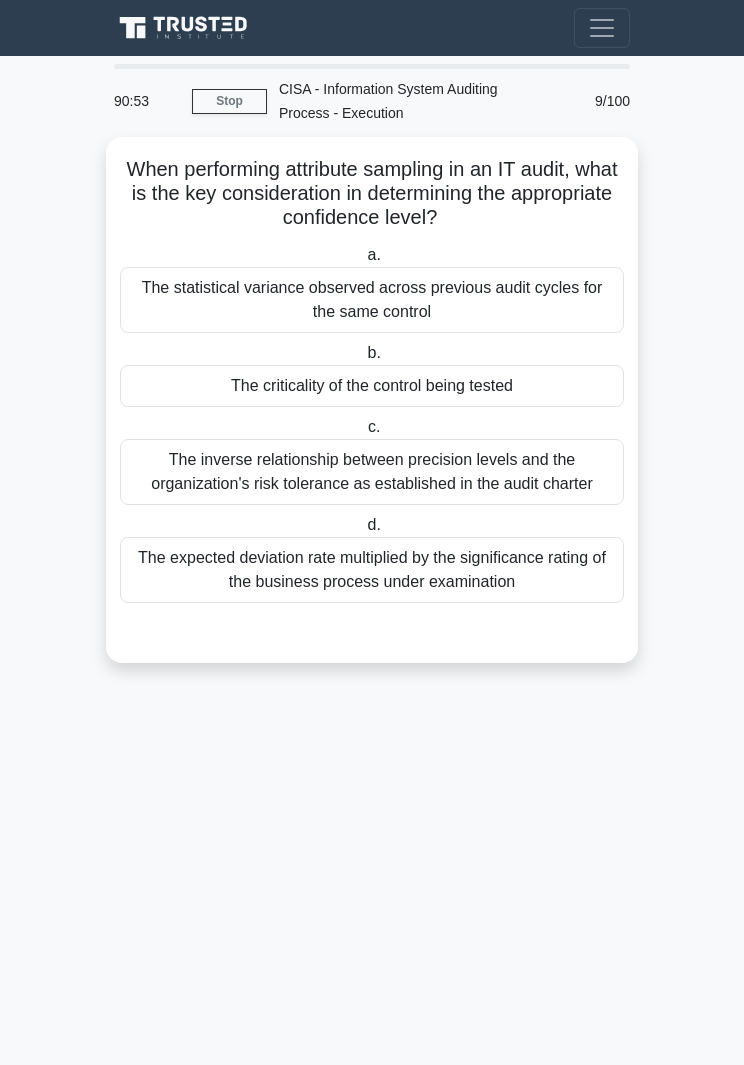 click on "The expected deviation rate multiplied by the significance rating of the business process under examination" at bounding box center (372, 570) 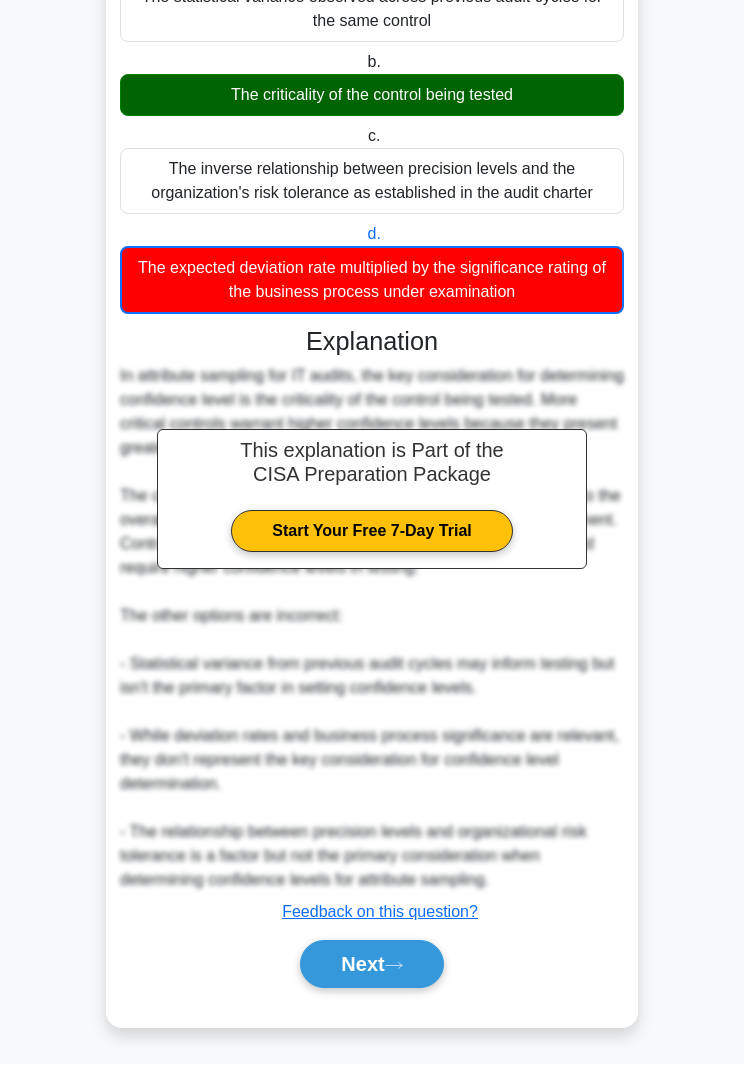 scroll, scrollTop: 362, scrollLeft: 0, axis: vertical 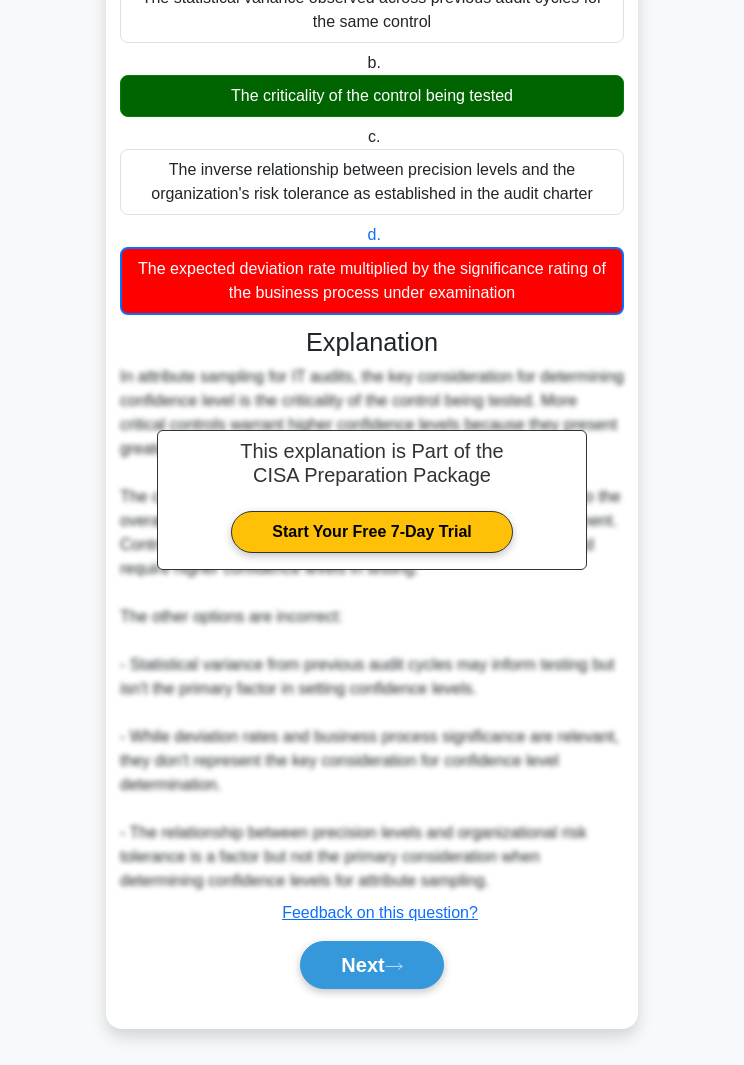 click on "Next" at bounding box center (371, 965) 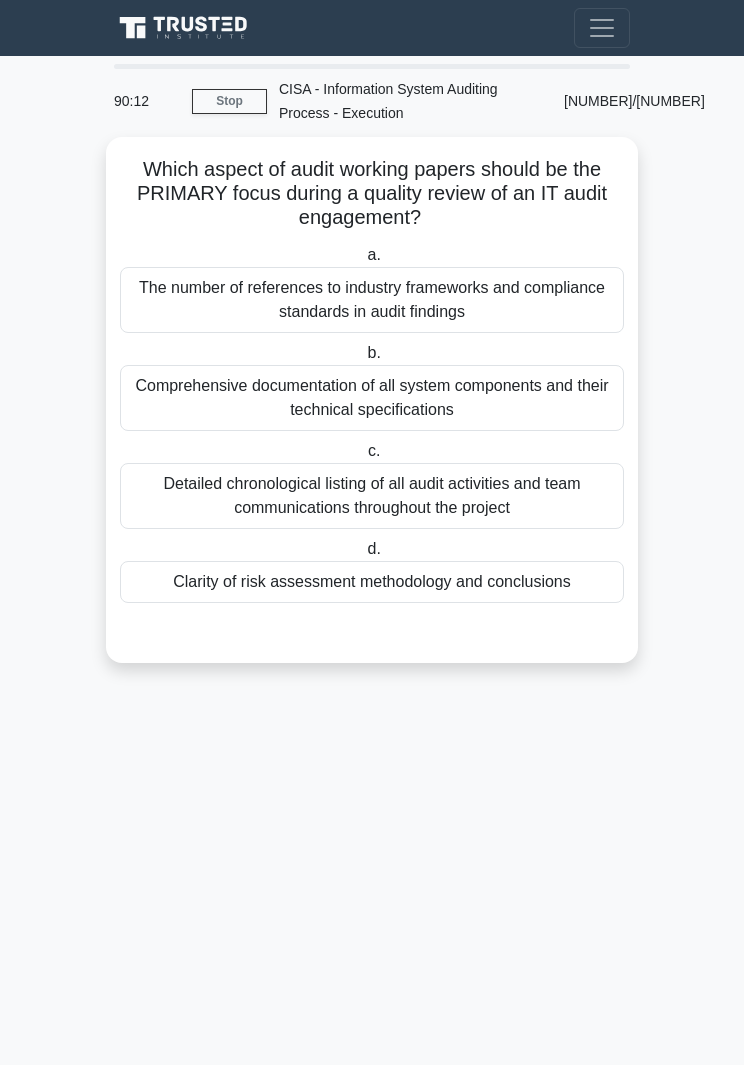 click on "Clarity of risk assessment methodology and conclusions" at bounding box center (372, 582) 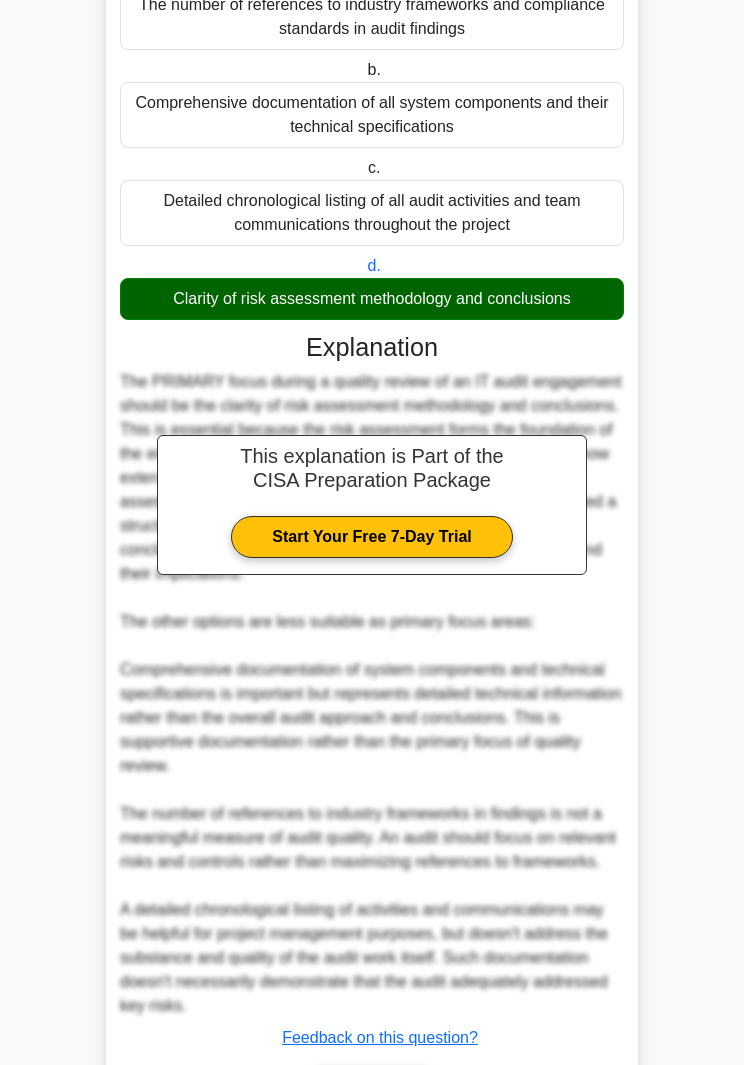 scroll, scrollTop: 432, scrollLeft: 0, axis: vertical 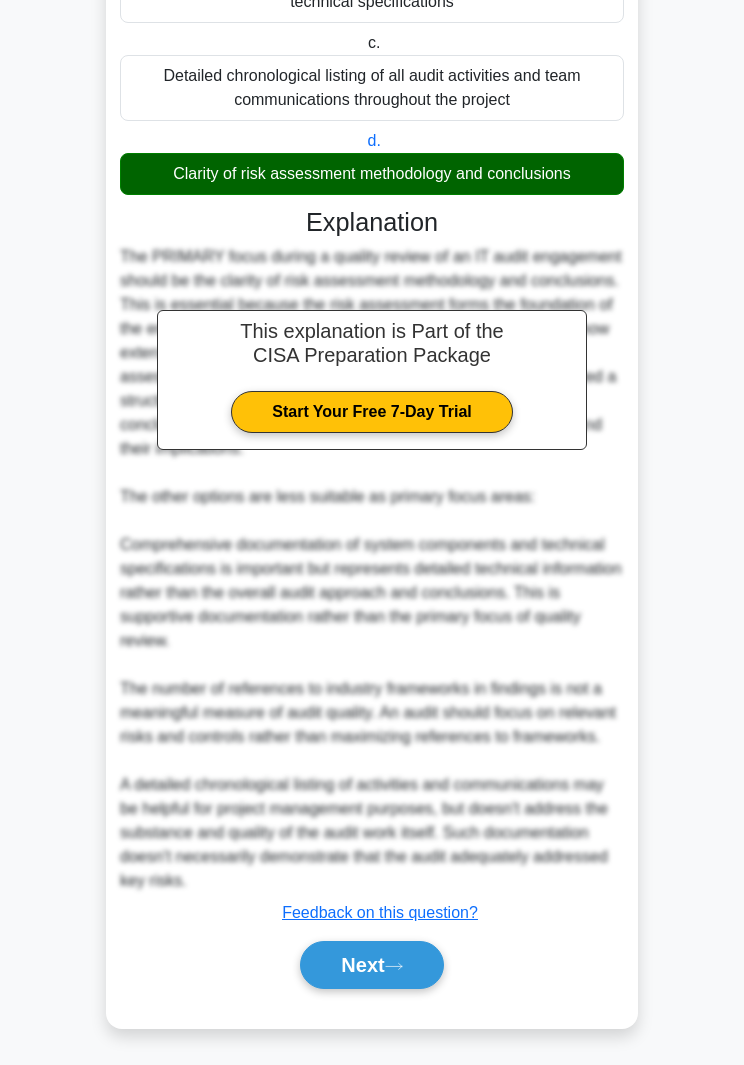 click on "Next" at bounding box center (371, 965) 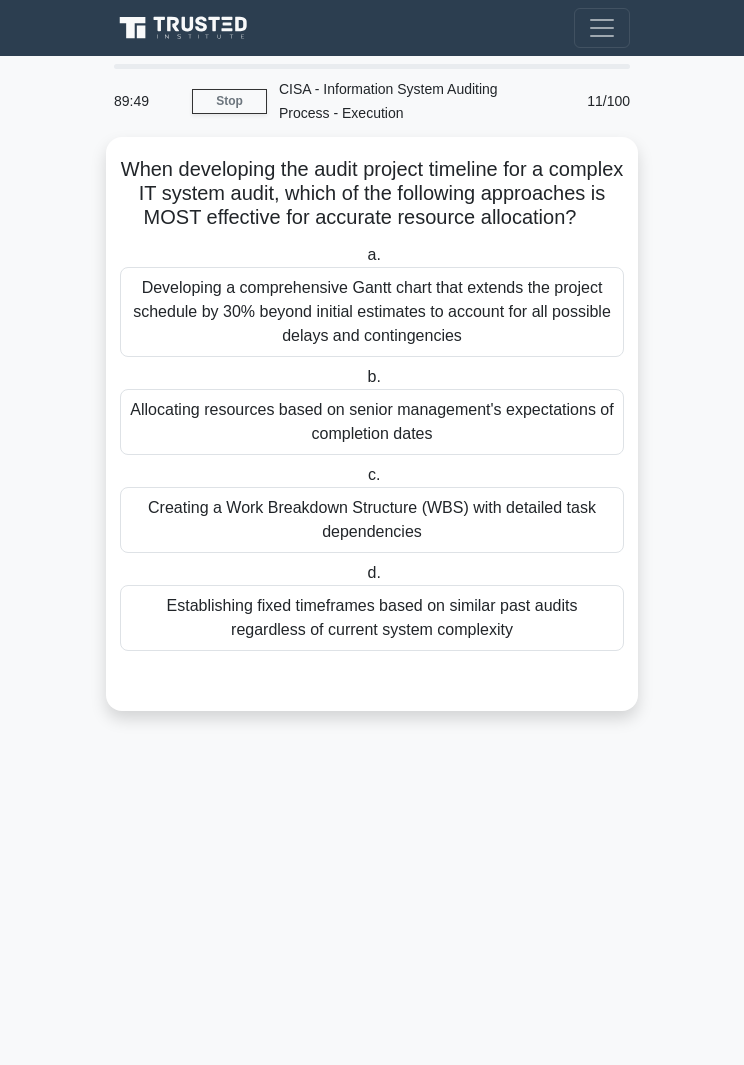 click on "Creating a Work Breakdown Structure (WBS) with detailed task dependencies" at bounding box center (372, 520) 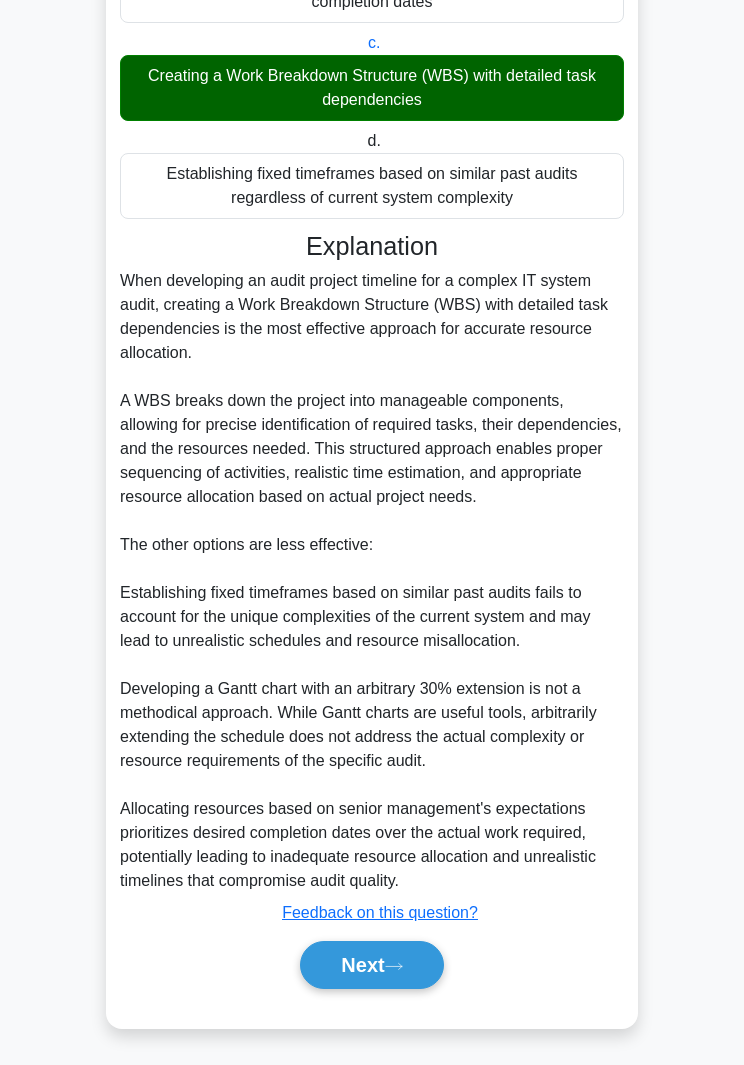 scroll, scrollTop: 528, scrollLeft: 0, axis: vertical 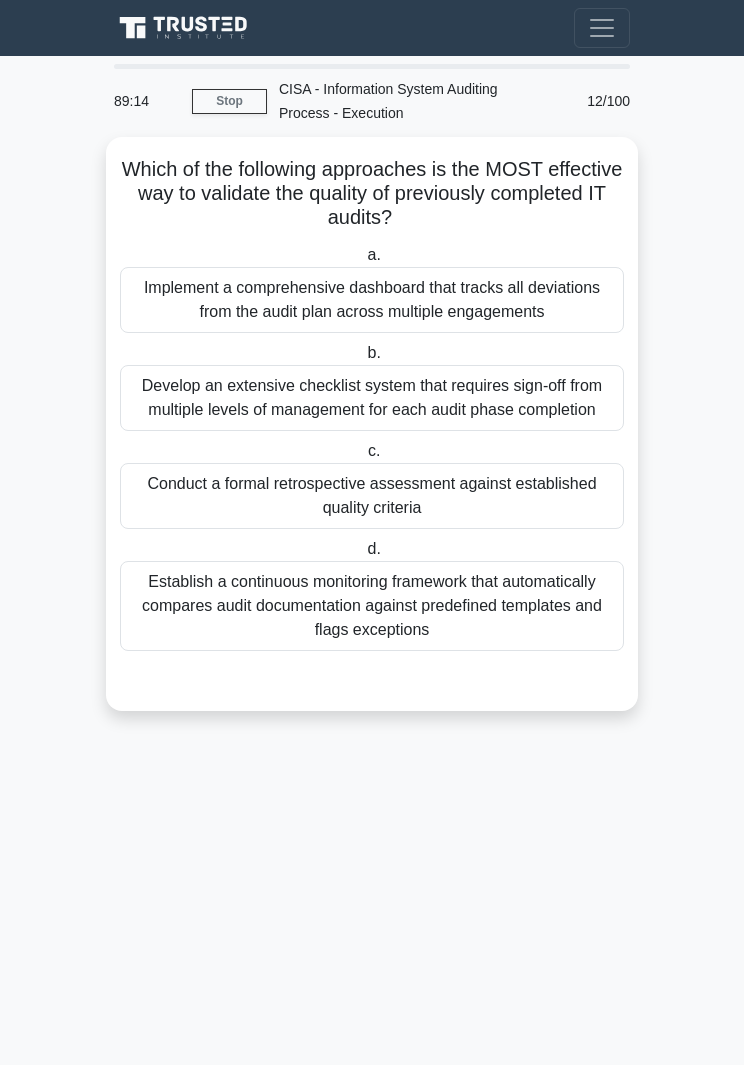 click on "Conduct a formal retrospective assessment against established quality criteria" at bounding box center [372, 496] 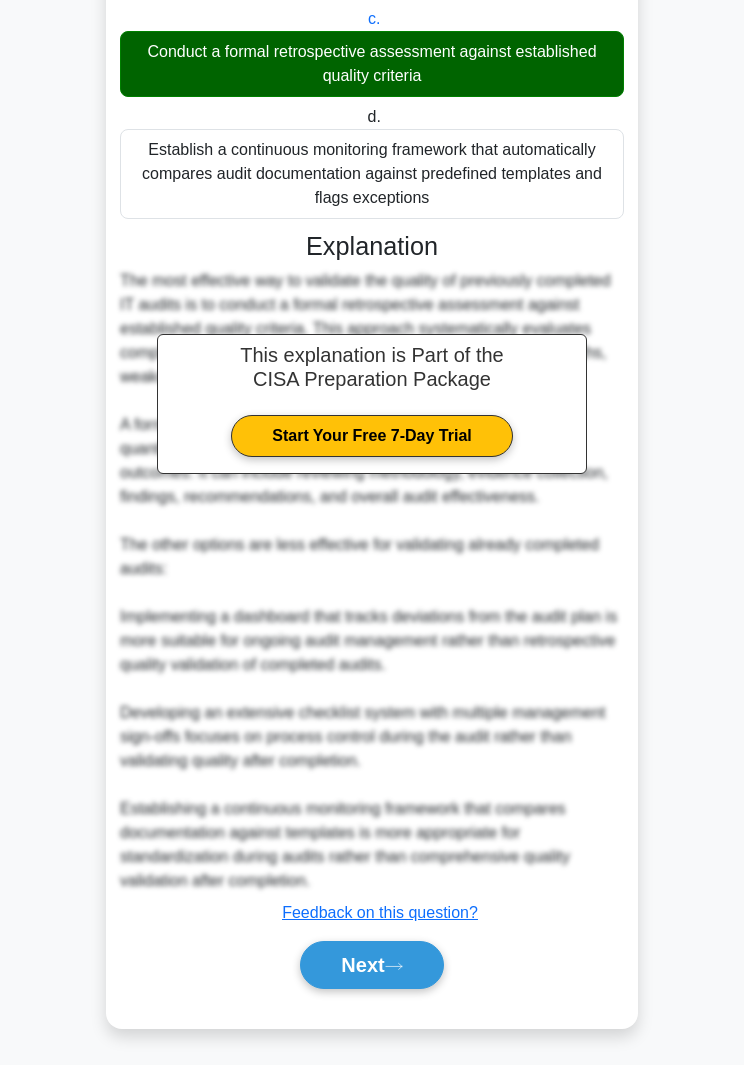 scroll, scrollTop: 466, scrollLeft: 0, axis: vertical 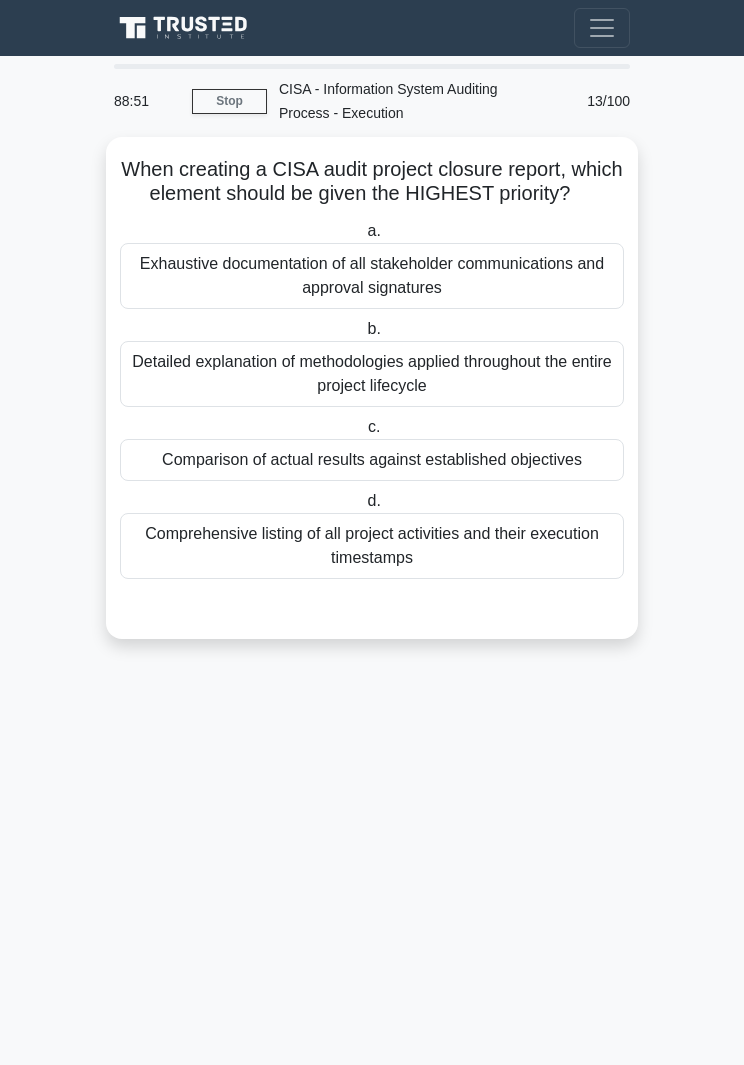 click on "Comparison of actual results against established objectives" at bounding box center [372, 460] 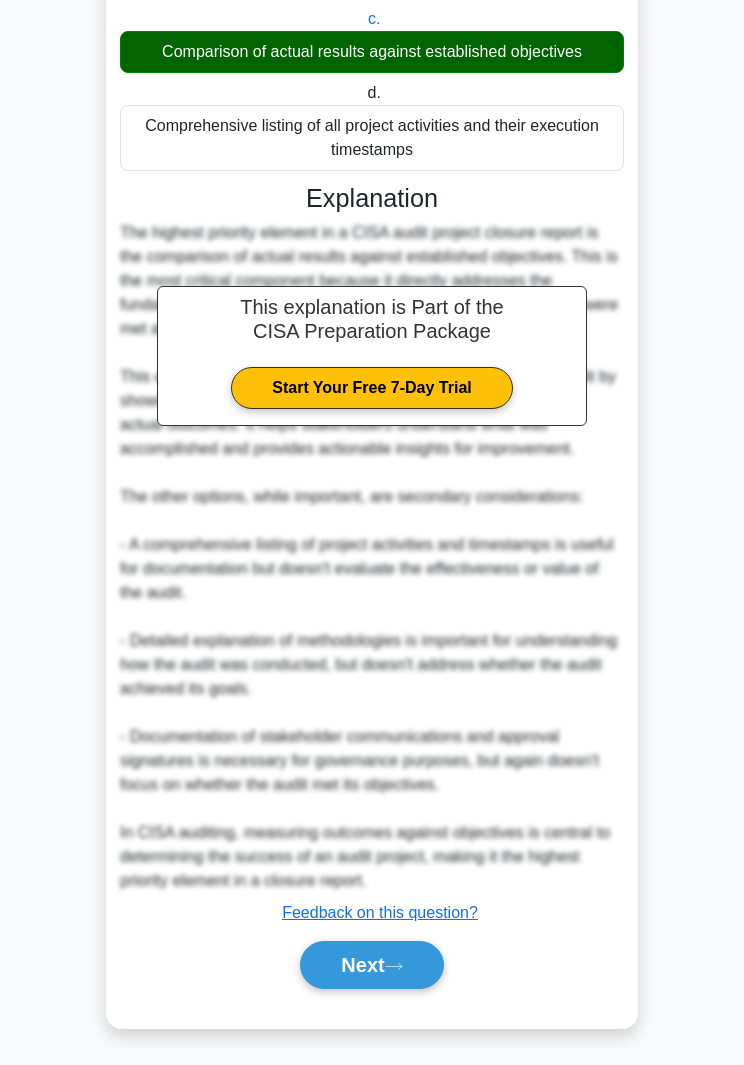 scroll, scrollTop: 456, scrollLeft: 0, axis: vertical 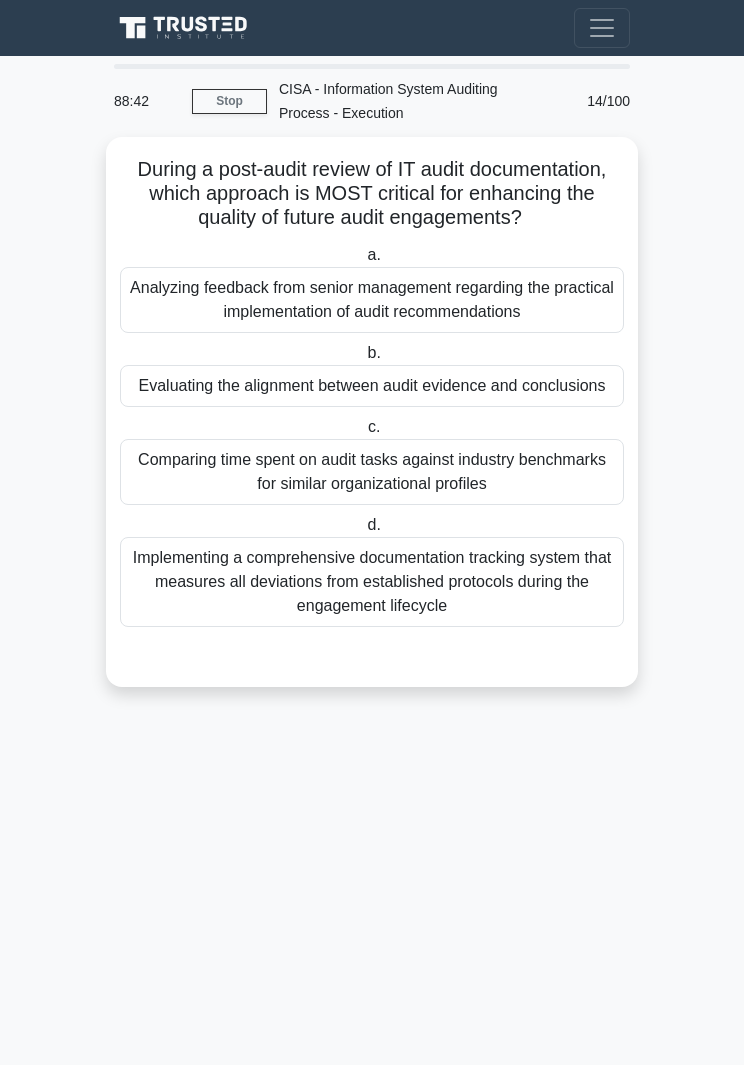 click on "88:42
Stop
CISA  - Information System Auditing Process - Execution
Beginner
14/100
During a post-audit review of IT audit documentation, which approach is MOST critical for enhancing the quality of future audit engagements?
.spinner_0XTQ{transform-origin:center;animation:spinner_y6GP .75s linear infinite}@keyframes spinner_y6GP{100%{transform:rotate(360deg)}}
a. b. c. d." at bounding box center (372, 560) 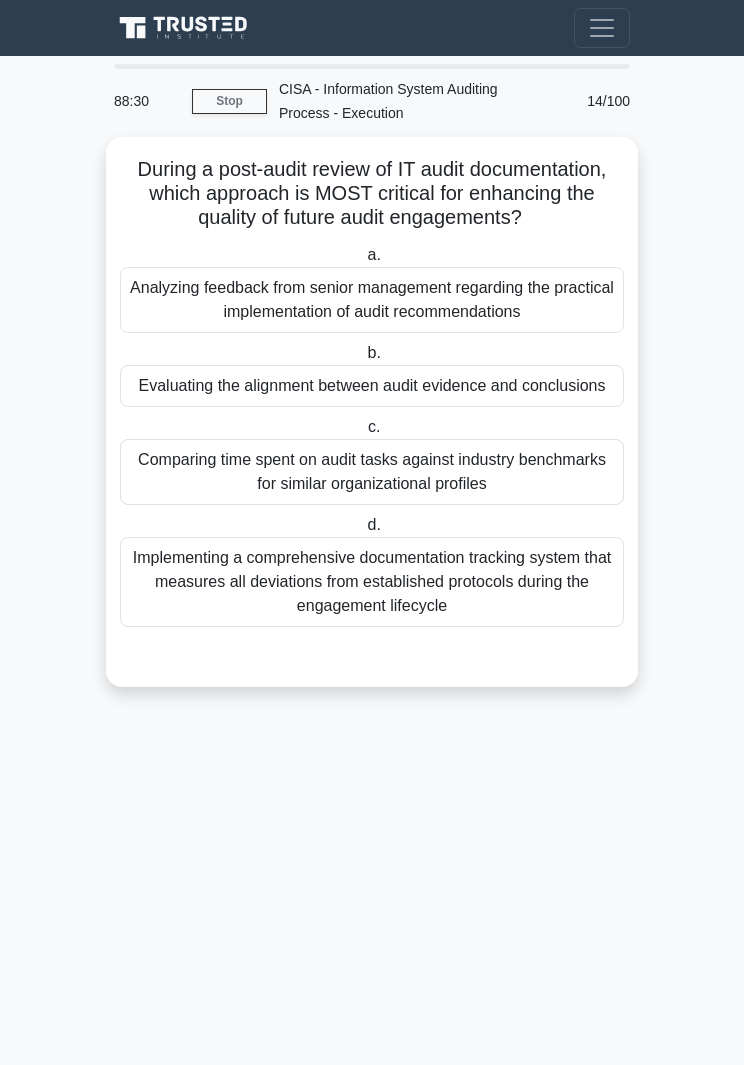 click on "Evaluating the alignment between audit evidence and conclusions" at bounding box center [372, 386] 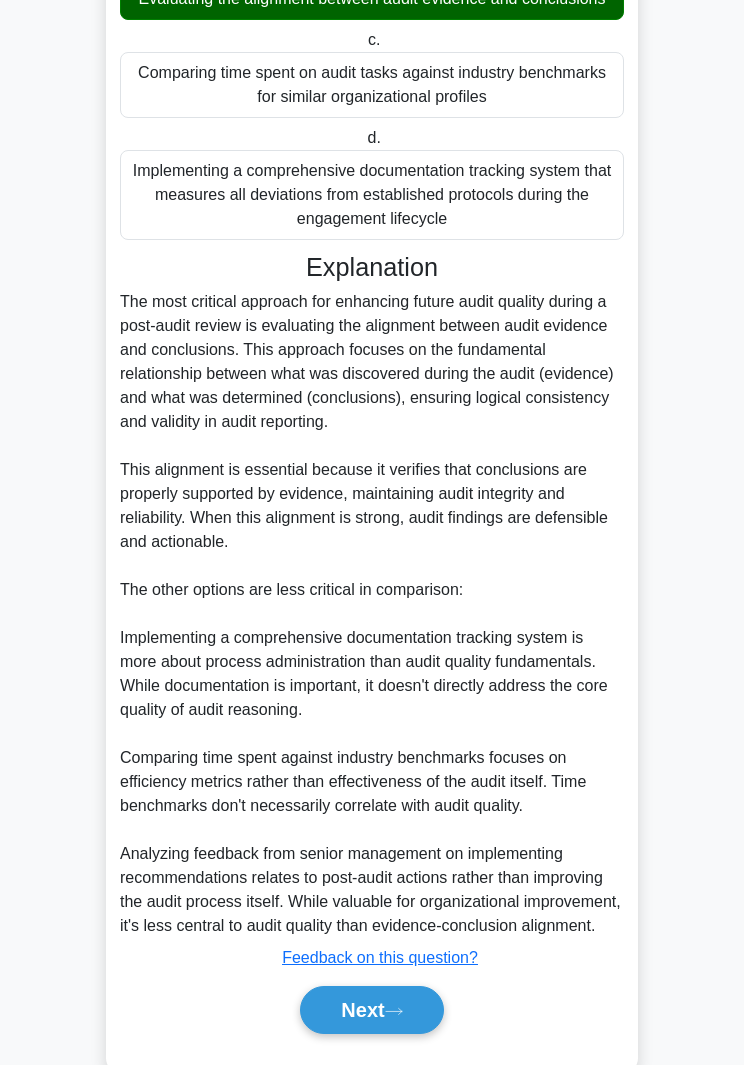 scroll, scrollTop: 528, scrollLeft: 0, axis: vertical 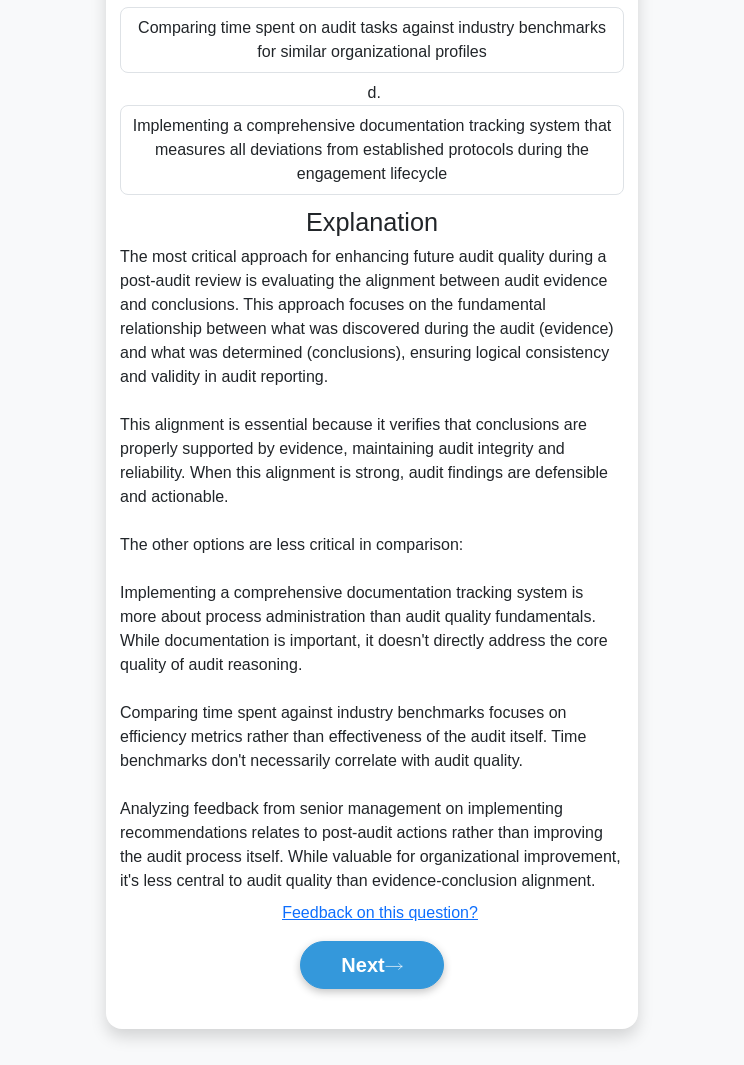 click on "Next" at bounding box center [371, 965] 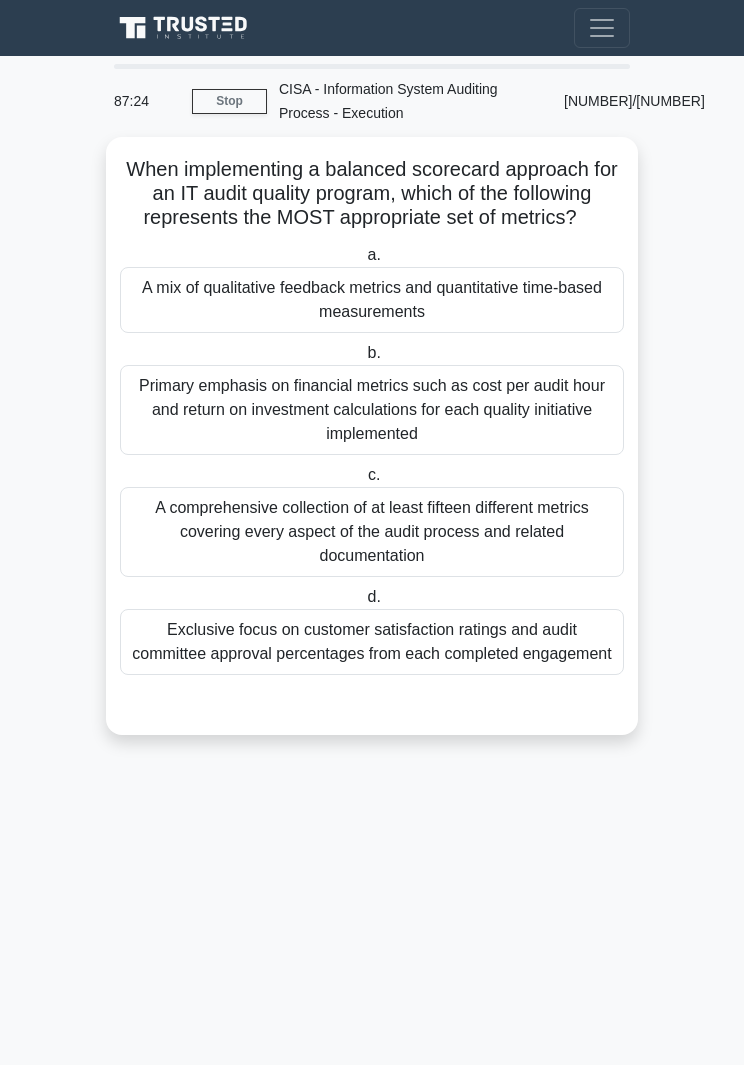 click on "A mix of qualitative feedback metrics and quantitative time-based measurements" at bounding box center [372, 300] 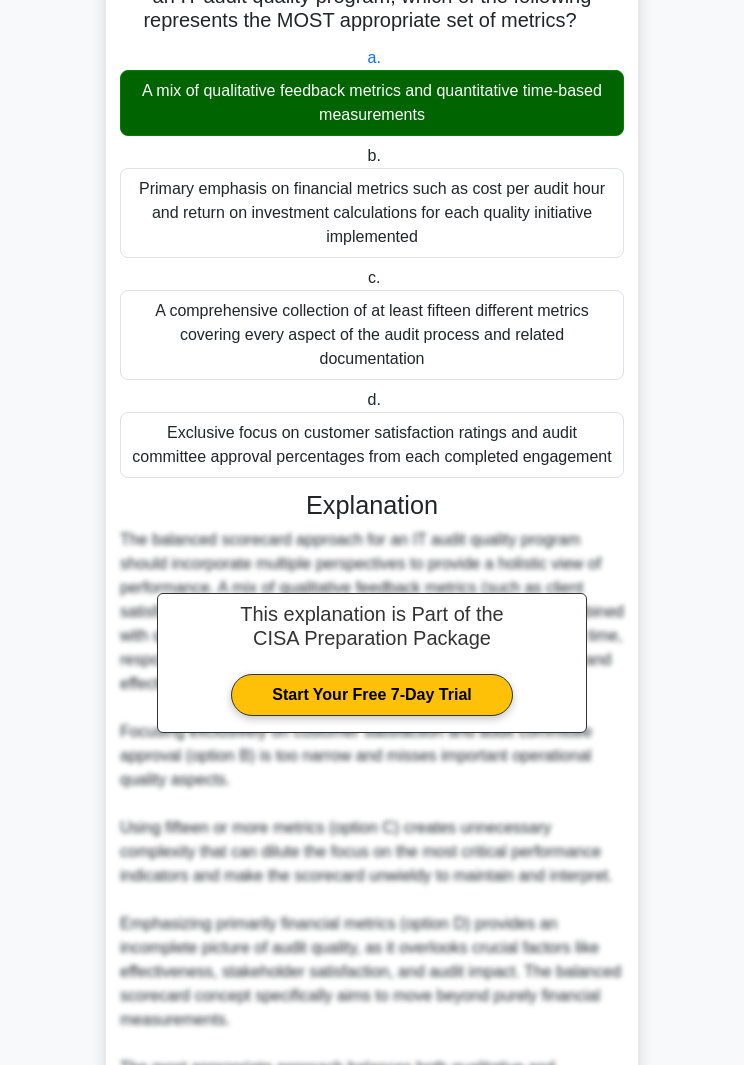 scroll, scrollTop: 528, scrollLeft: 0, axis: vertical 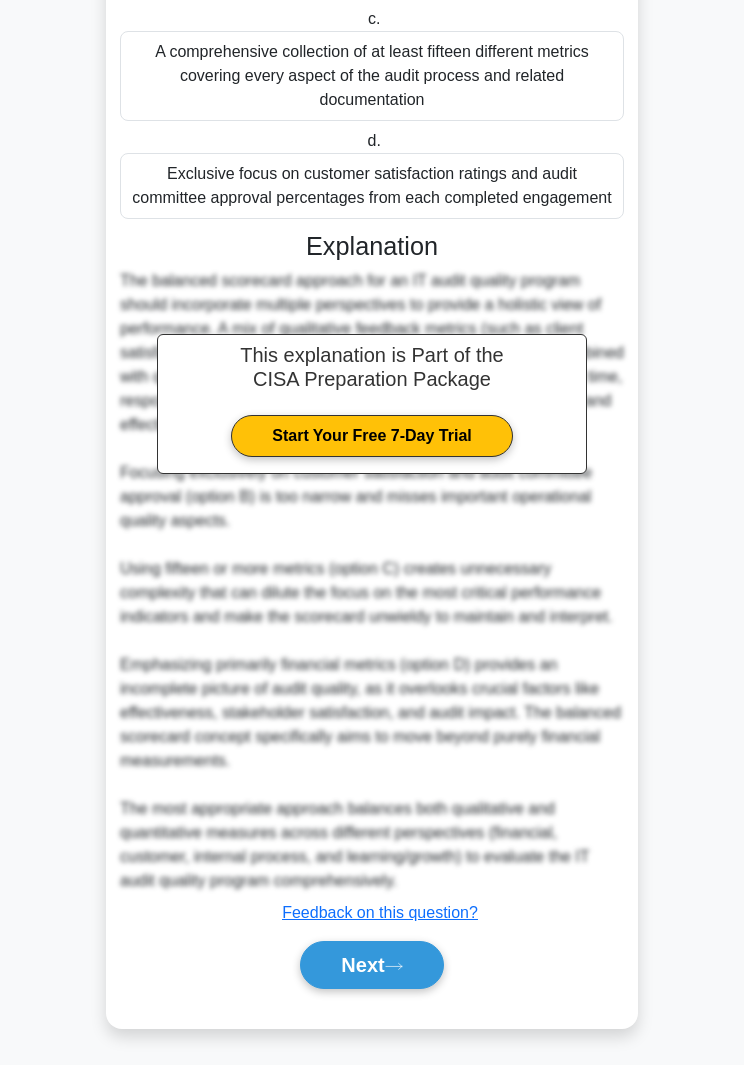 click on "Next" at bounding box center [371, 965] 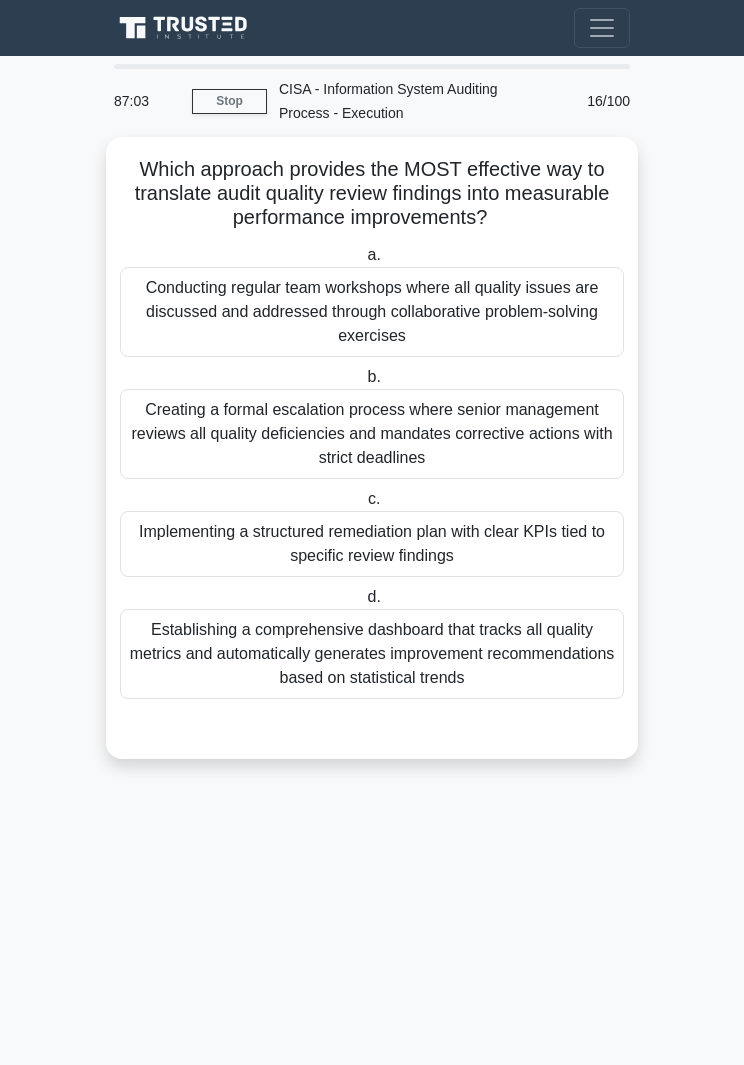 click on "Implementing a structured remediation plan with clear KPIs tied to specific review findings" at bounding box center (372, 544) 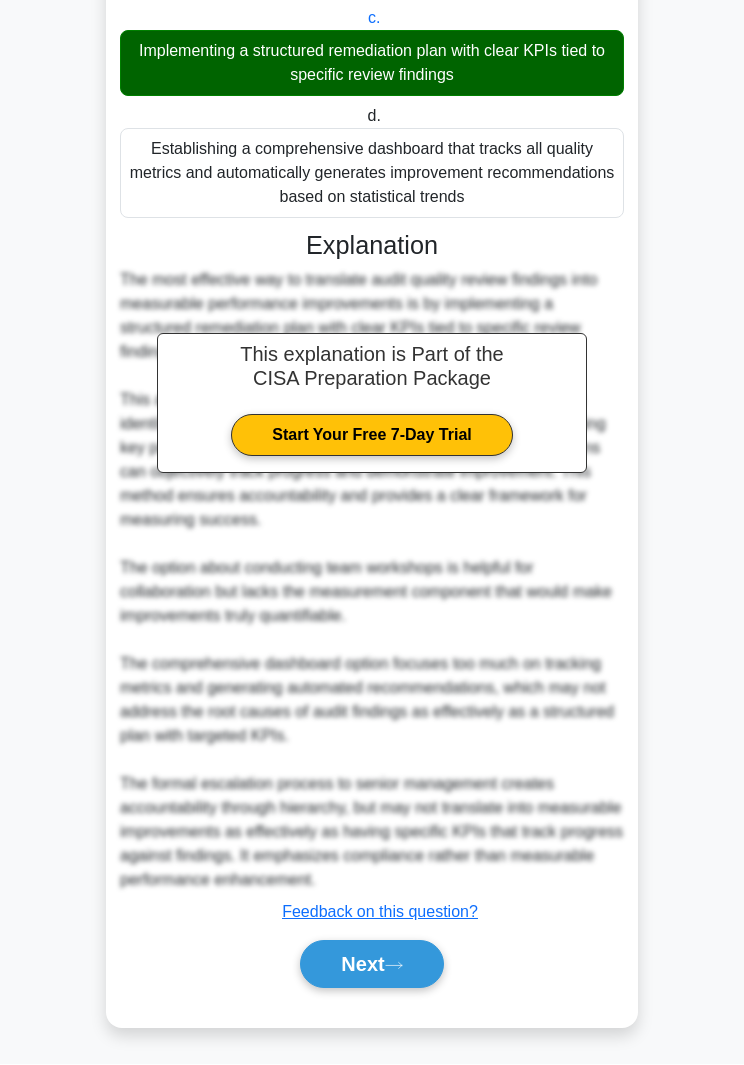 scroll, scrollTop: 528, scrollLeft: 0, axis: vertical 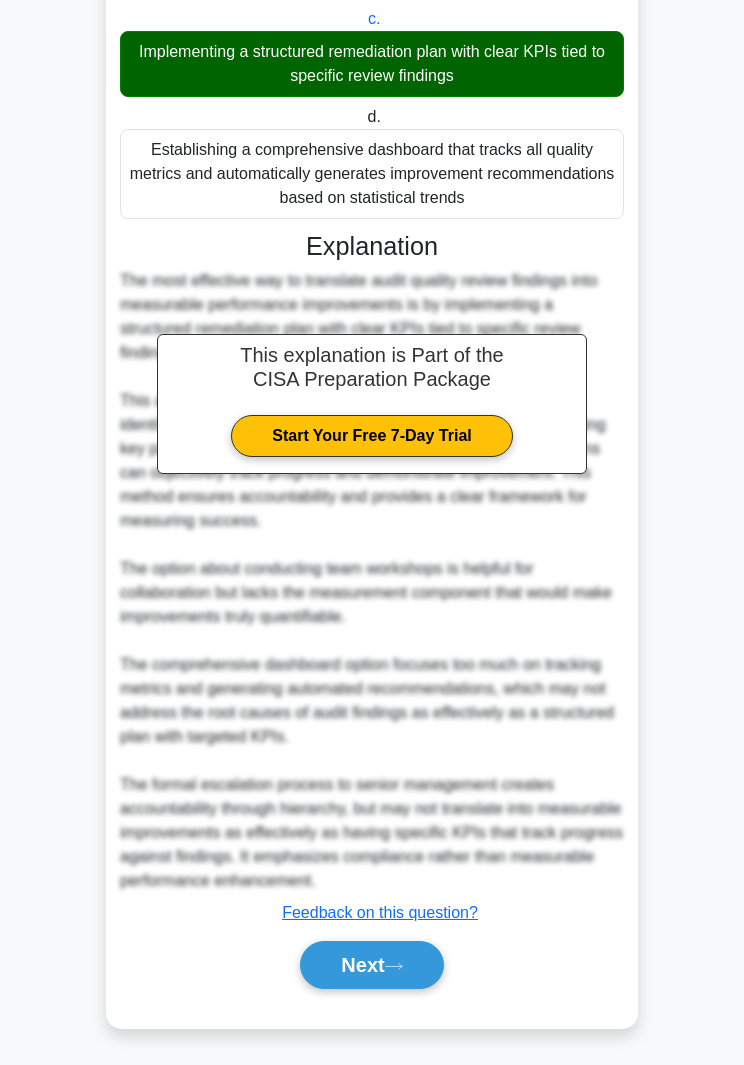 click on "Next" at bounding box center (371, 965) 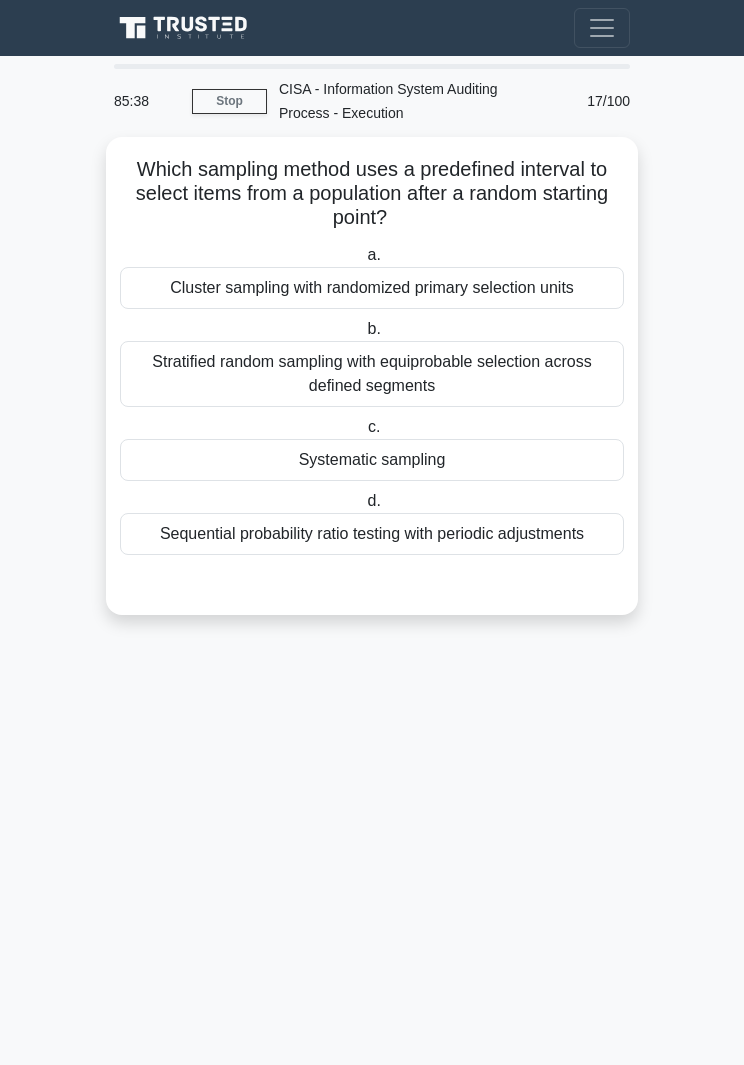 click on "Systematic sampling" at bounding box center (372, 460) 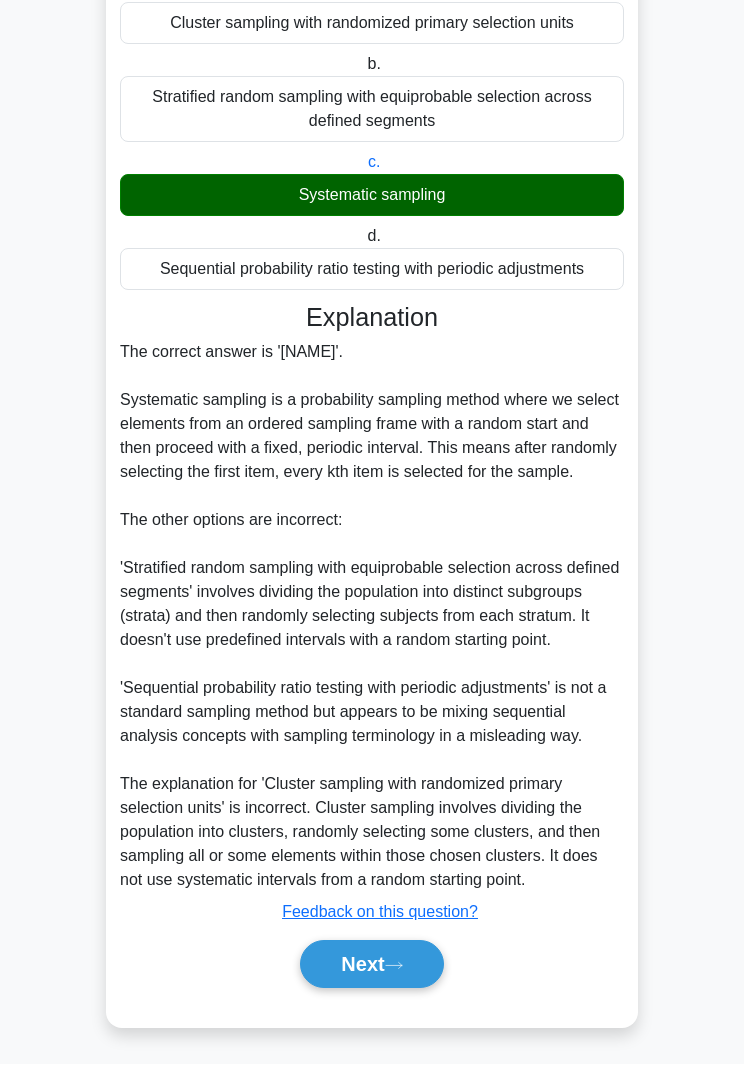 scroll, scrollTop: 336, scrollLeft: 0, axis: vertical 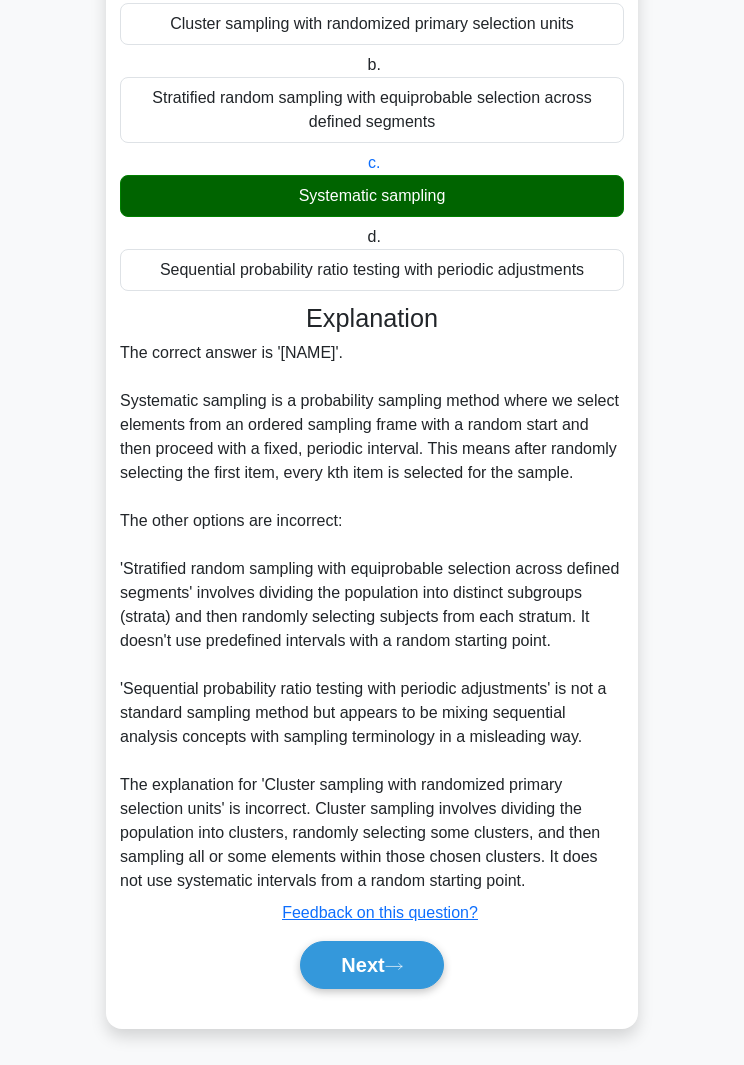 click on "Next" at bounding box center (371, 965) 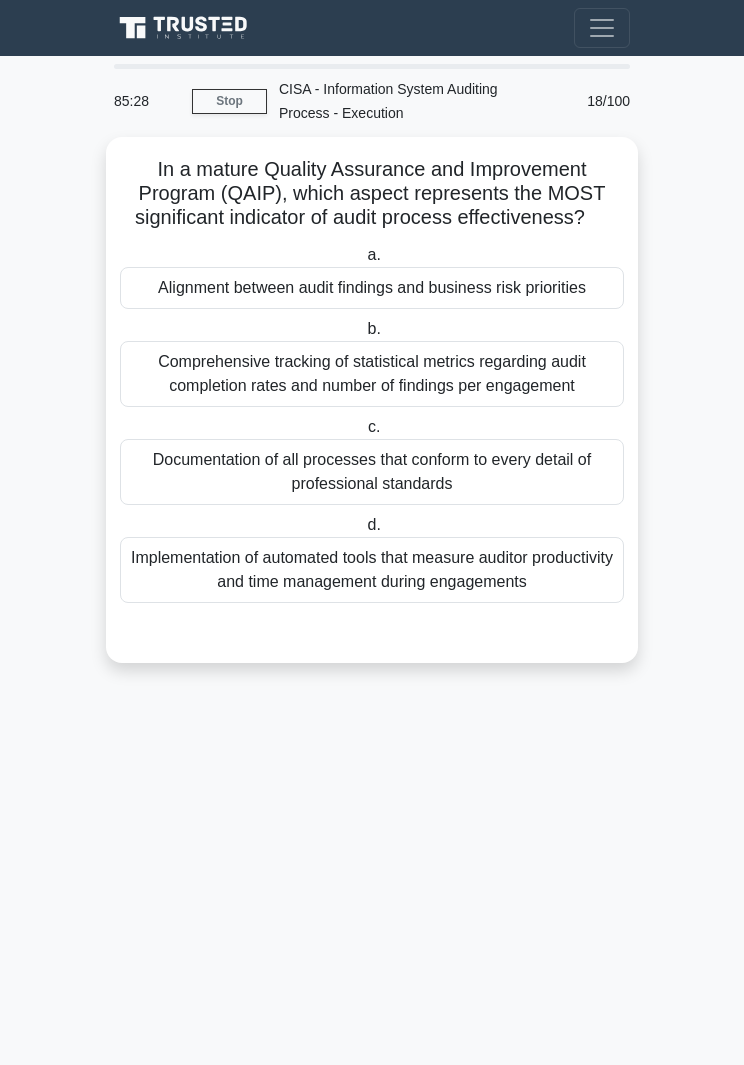 scroll, scrollTop: 19, scrollLeft: 0, axis: vertical 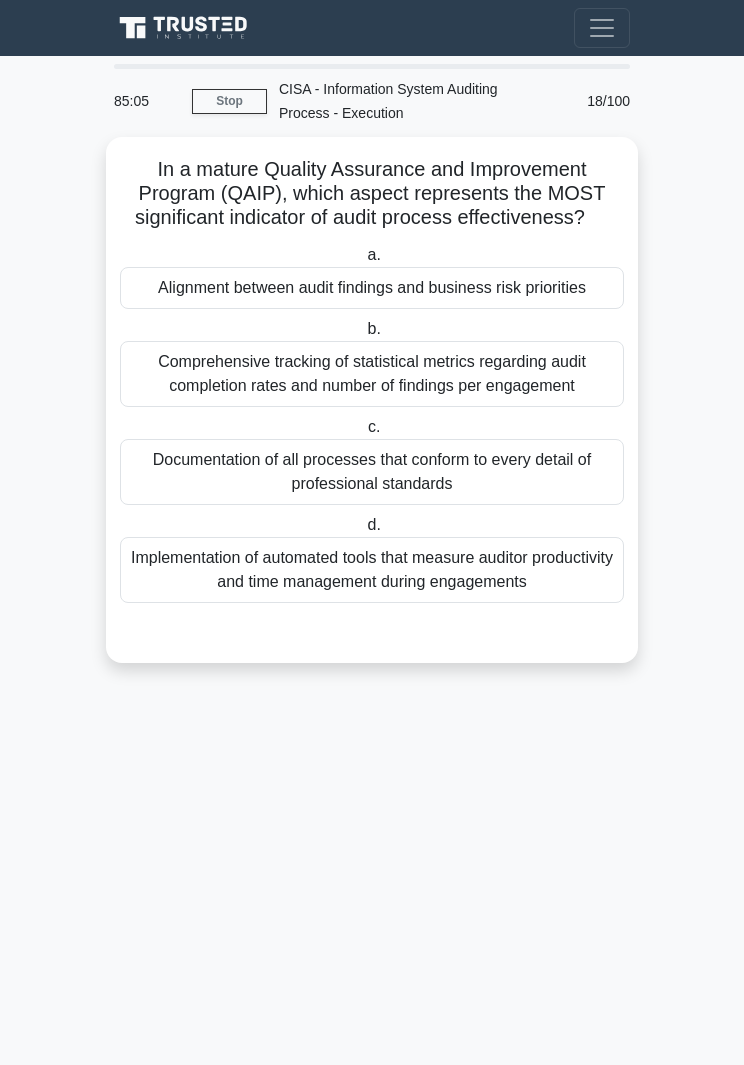 click on "Alignment between audit findings and business risk priorities" at bounding box center (372, 288) 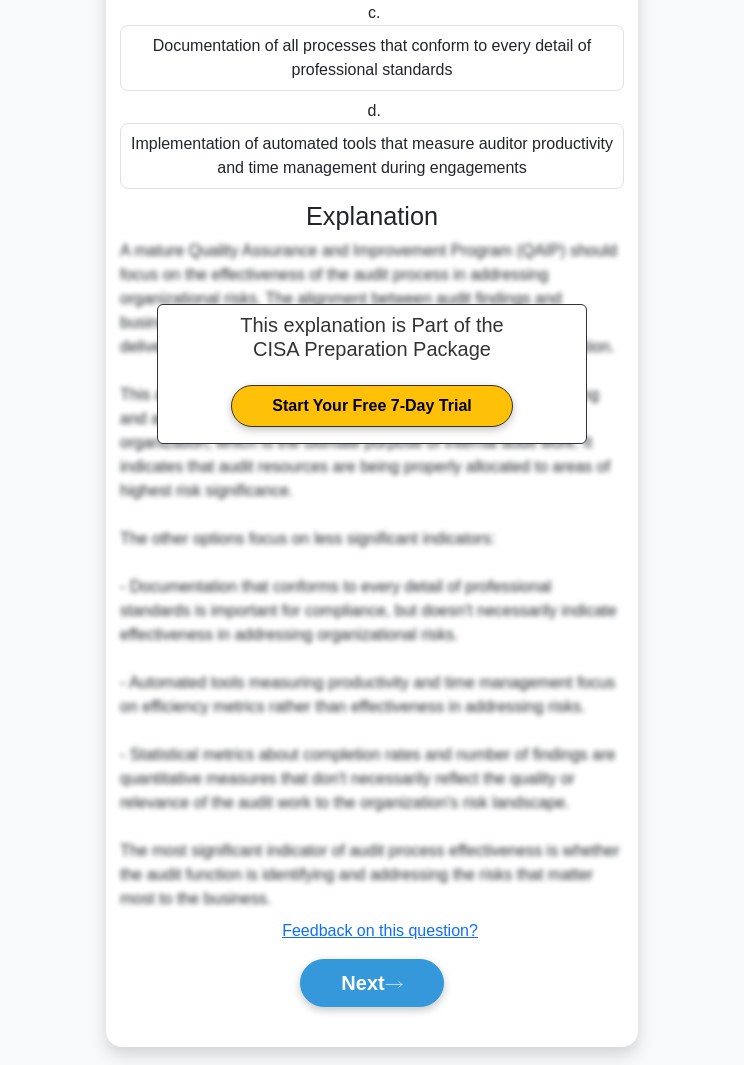 scroll, scrollTop: 552, scrollLeft: 0, axis: vertical 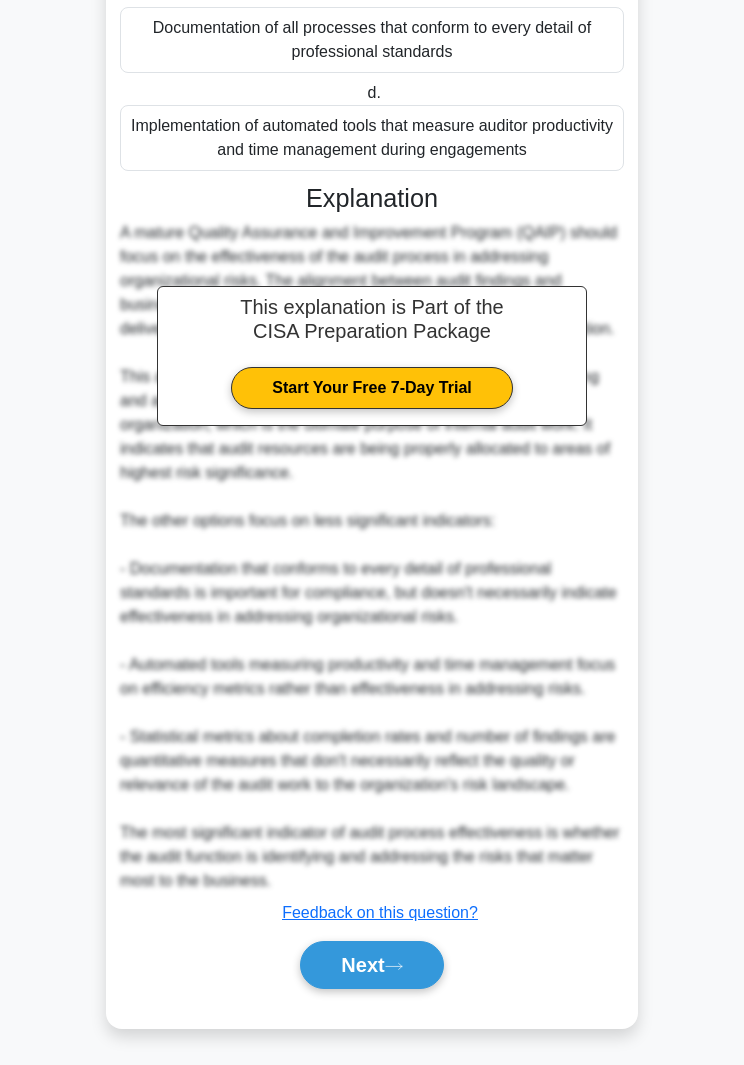 click on "Next" at bounding box center [371, 965] 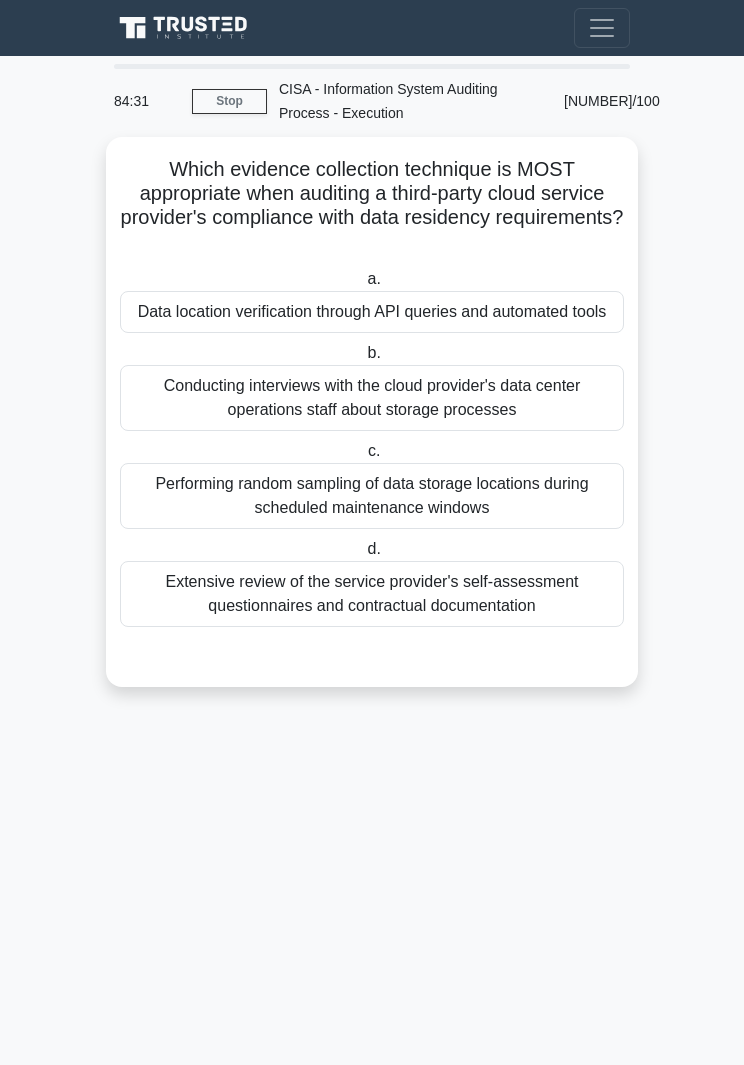 click on "Extensive review of the service provider's self-assessment questionnaires and contractual documentation" at bounding box center (372, 594) 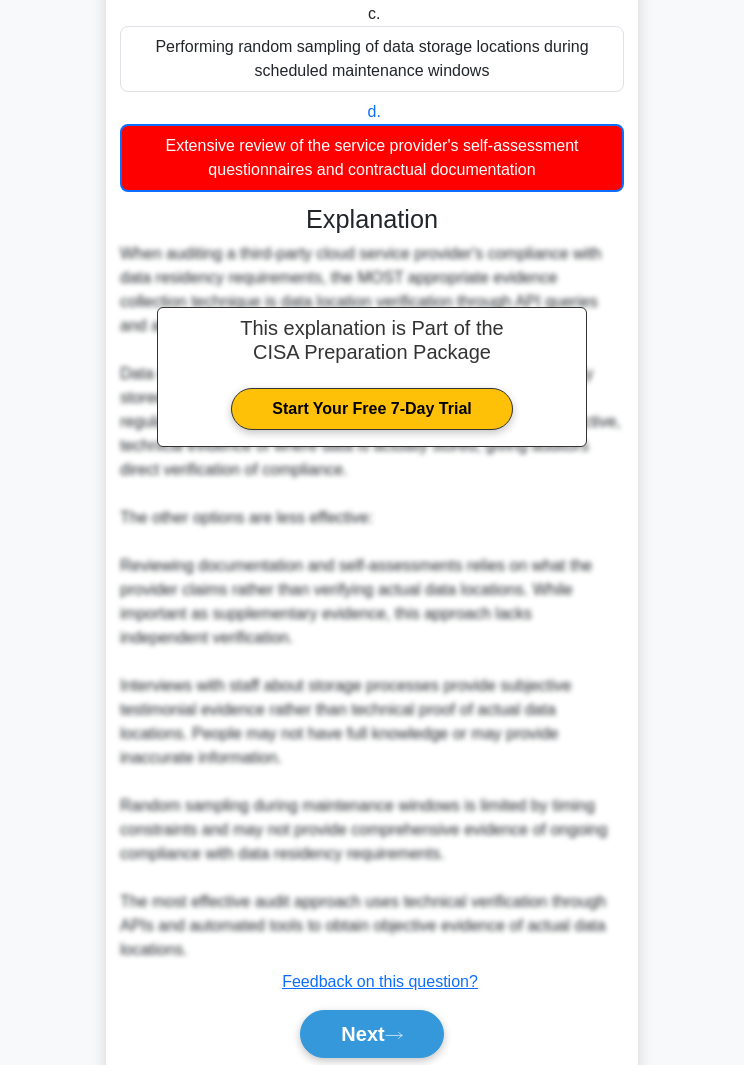 scroll, scrollTop: 554, scrollLeft: 0, axis: vertical 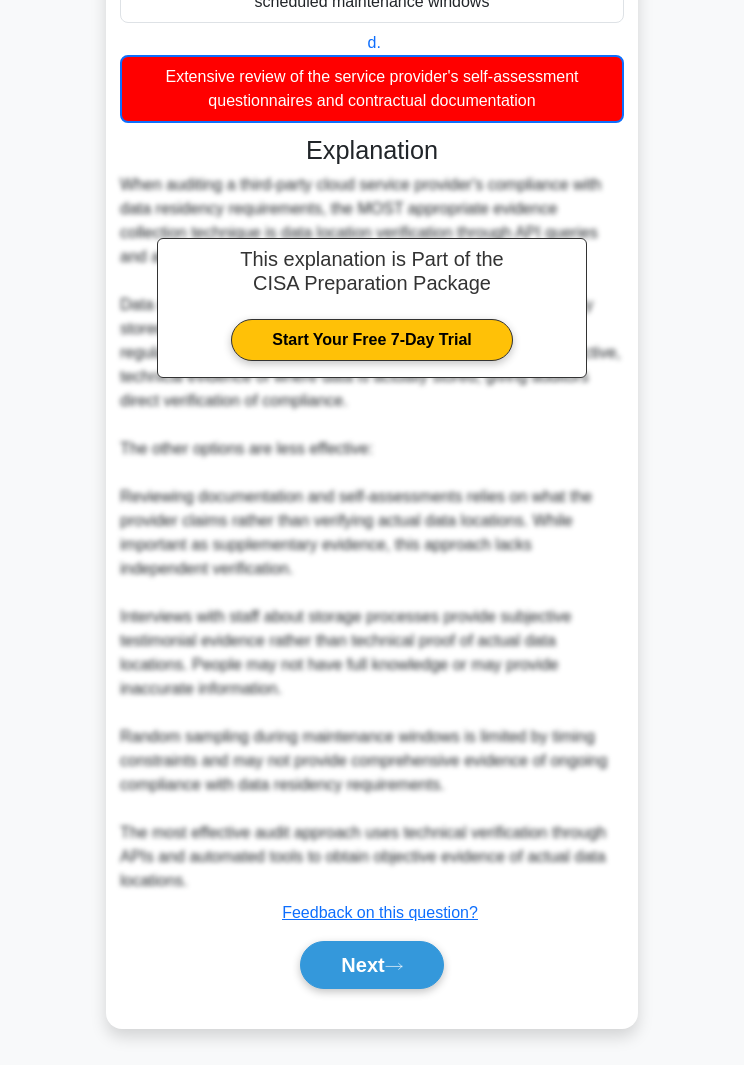 click on "Next" at bounding box center [371, 965] 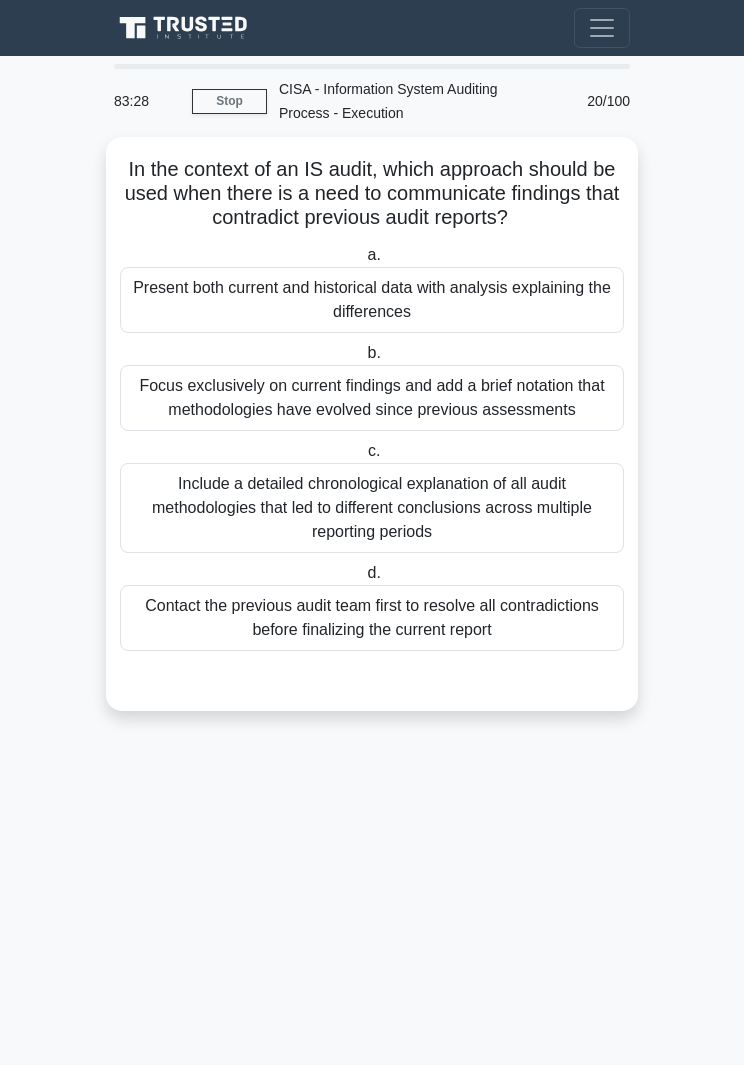 click on "Present both current and historical data with analysis explaining the differences" at bounding box center [372, 300] 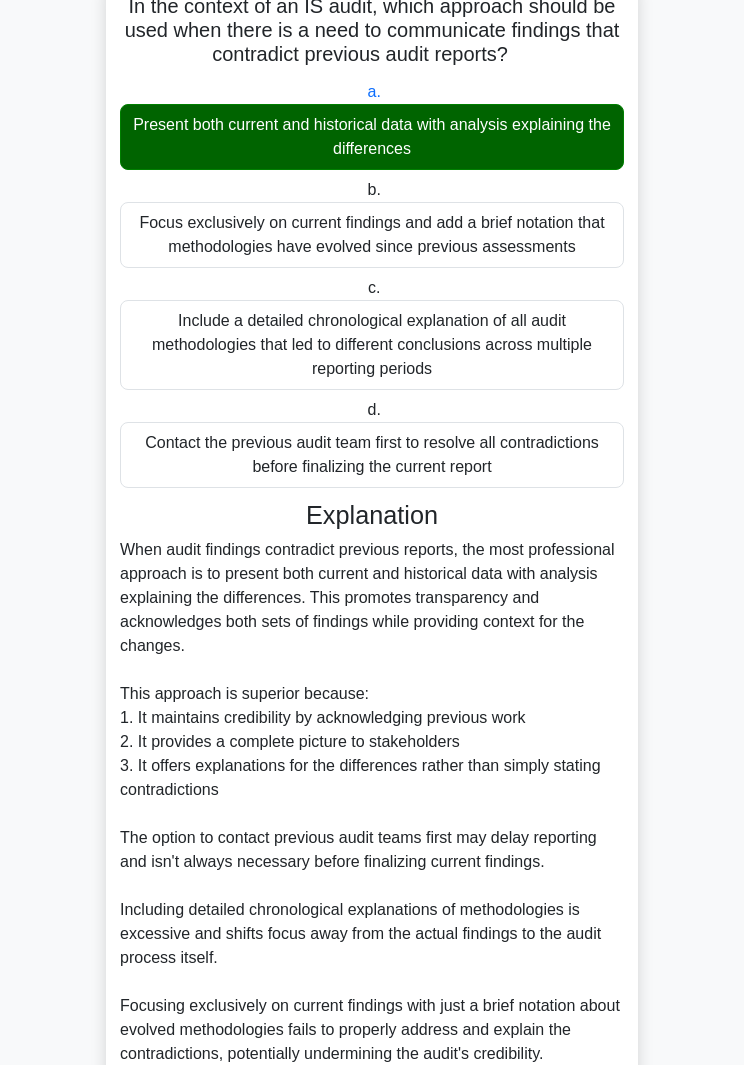 scroll, scrollTop: 408, scrollLeft: 0, axis: vertical 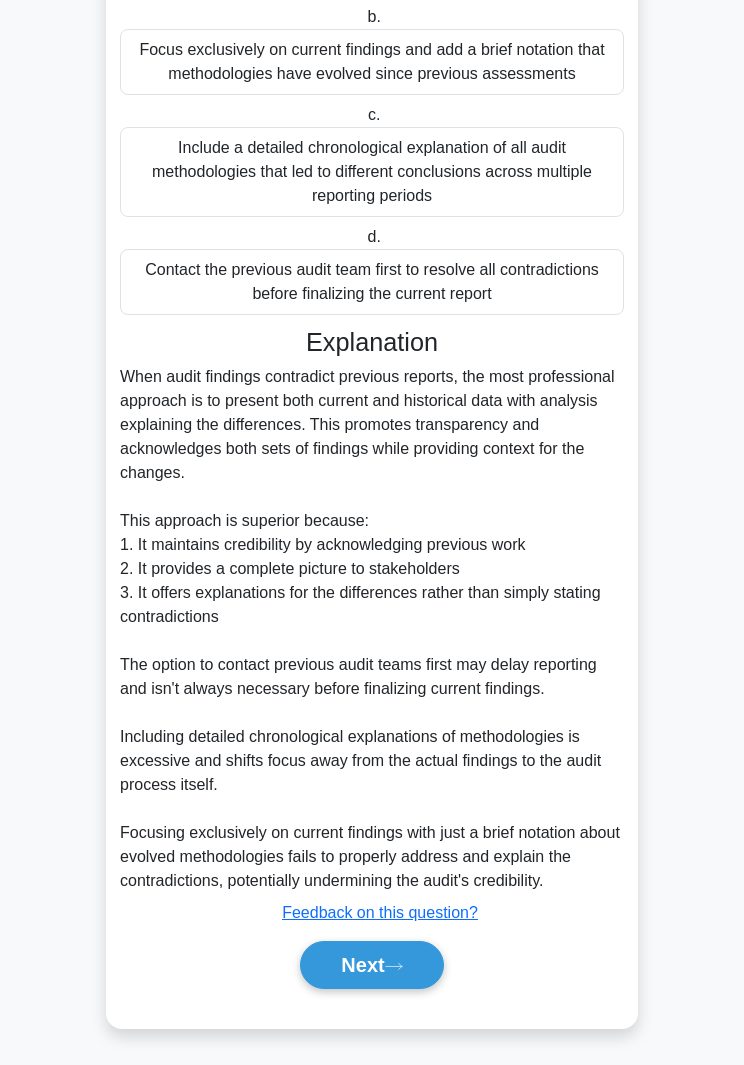 click on "Next" at bounding box center [371, 965] 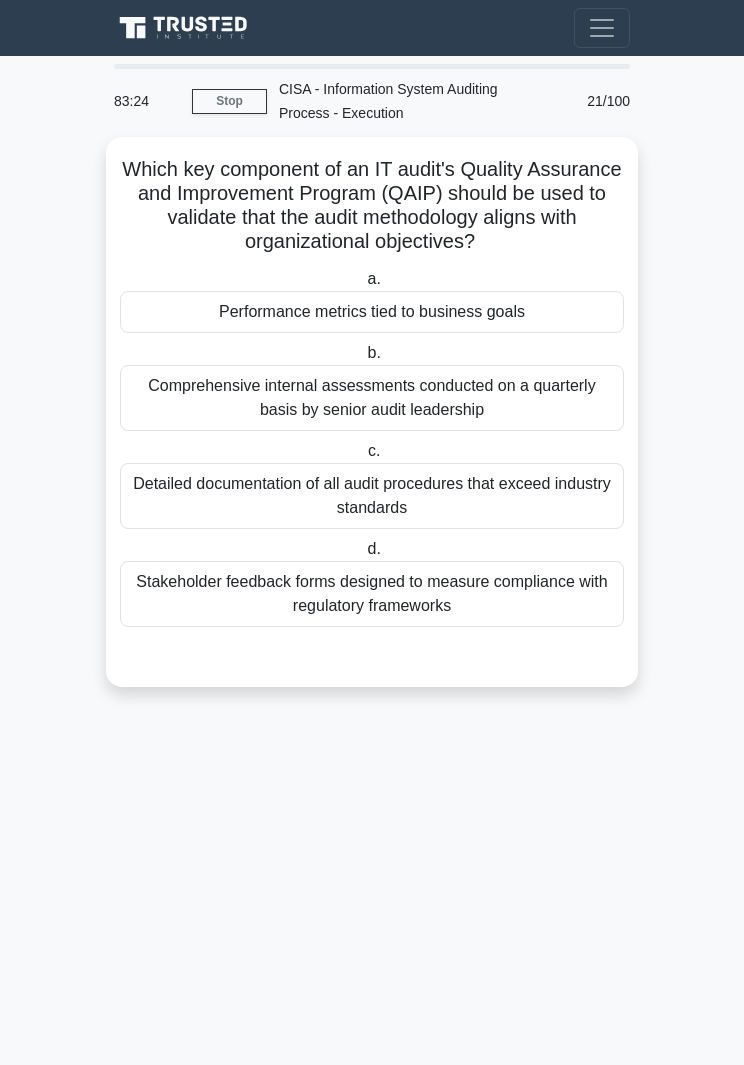 scroll, scrollTop: 19, scrollLeft: 0, axis: vertical 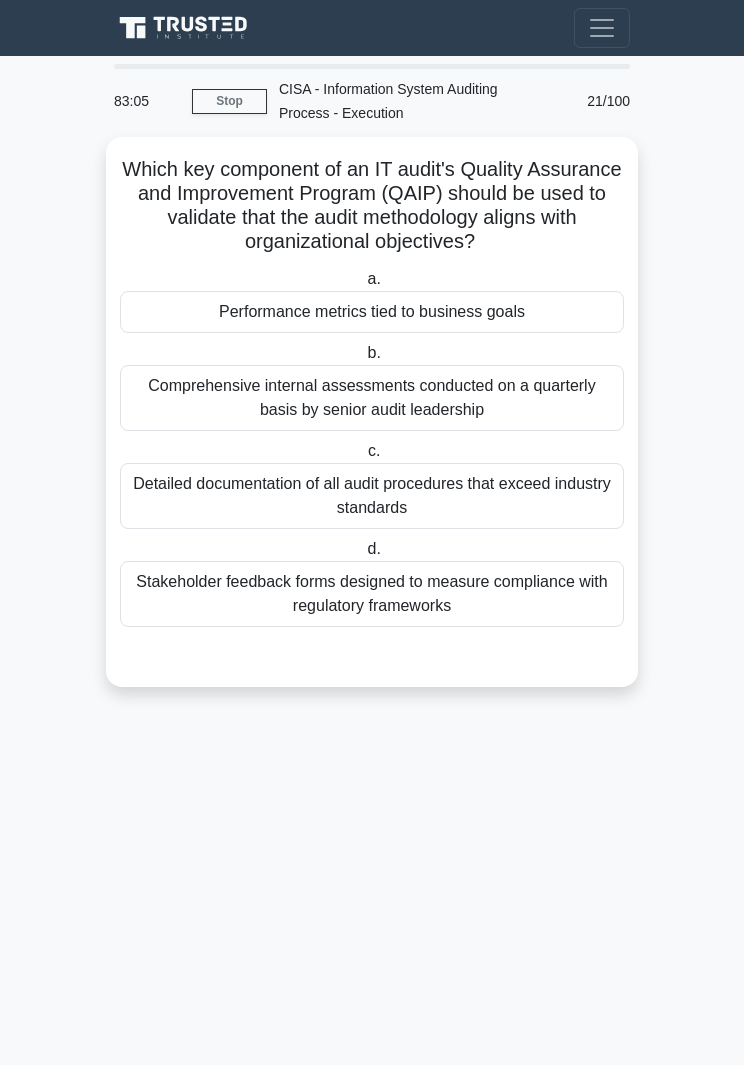 click on "Performance metrics tied to business goals" at bounding box center (372, 312) 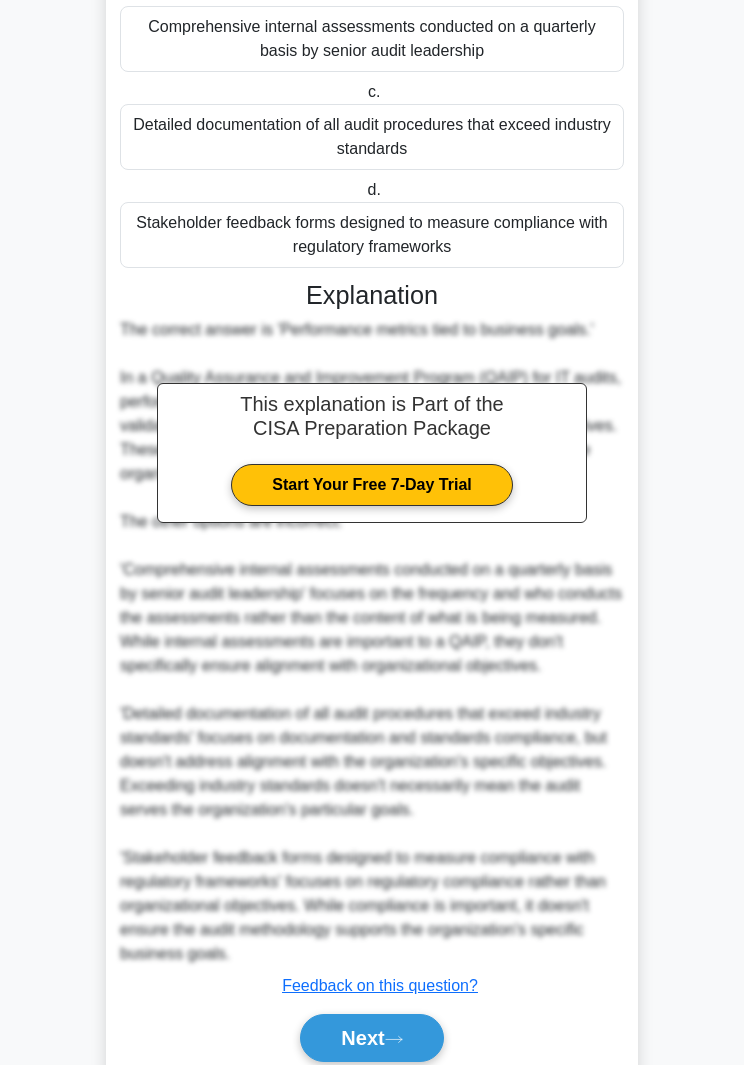 scroll, scrollTop: 528, scrollLeft: 0, axis: vertical 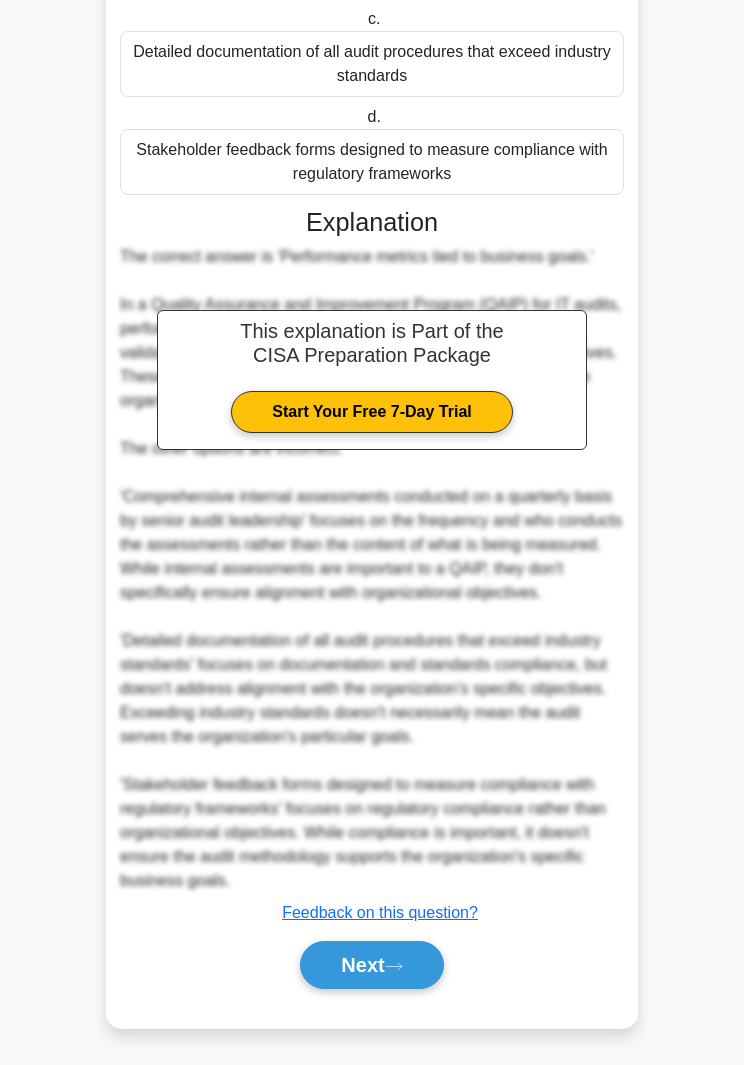 click on "Next" at bounding box center (371, 965) 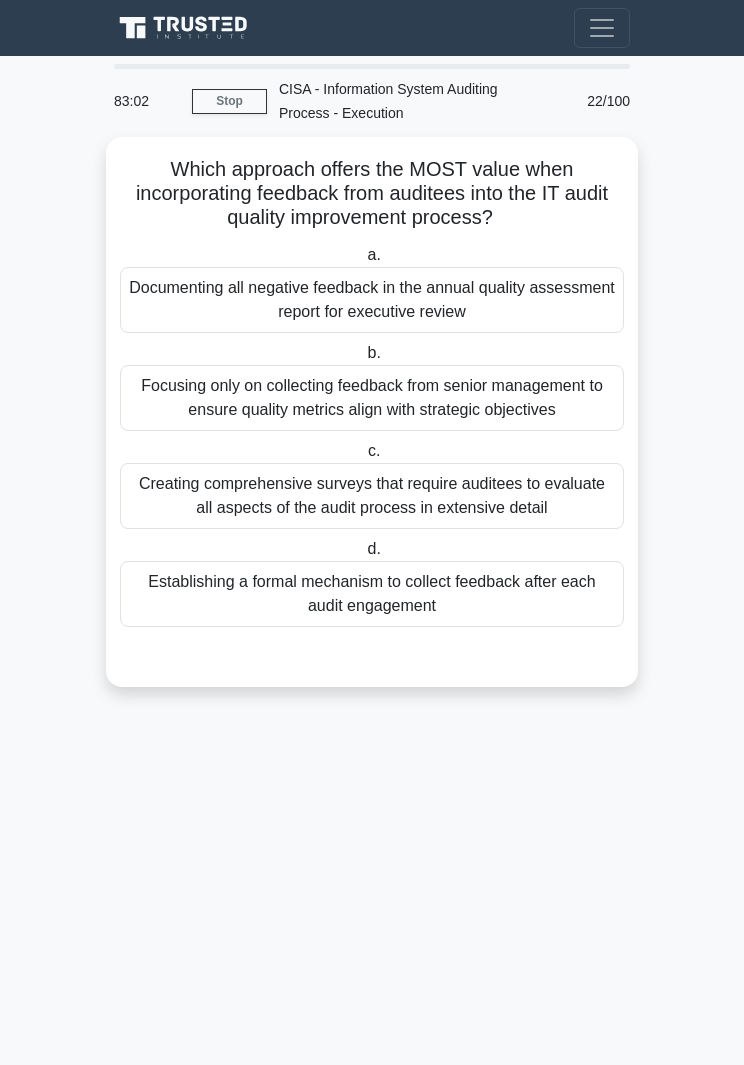scroll, scrollTop: 19, scrollLeft: 0, axis: vertical 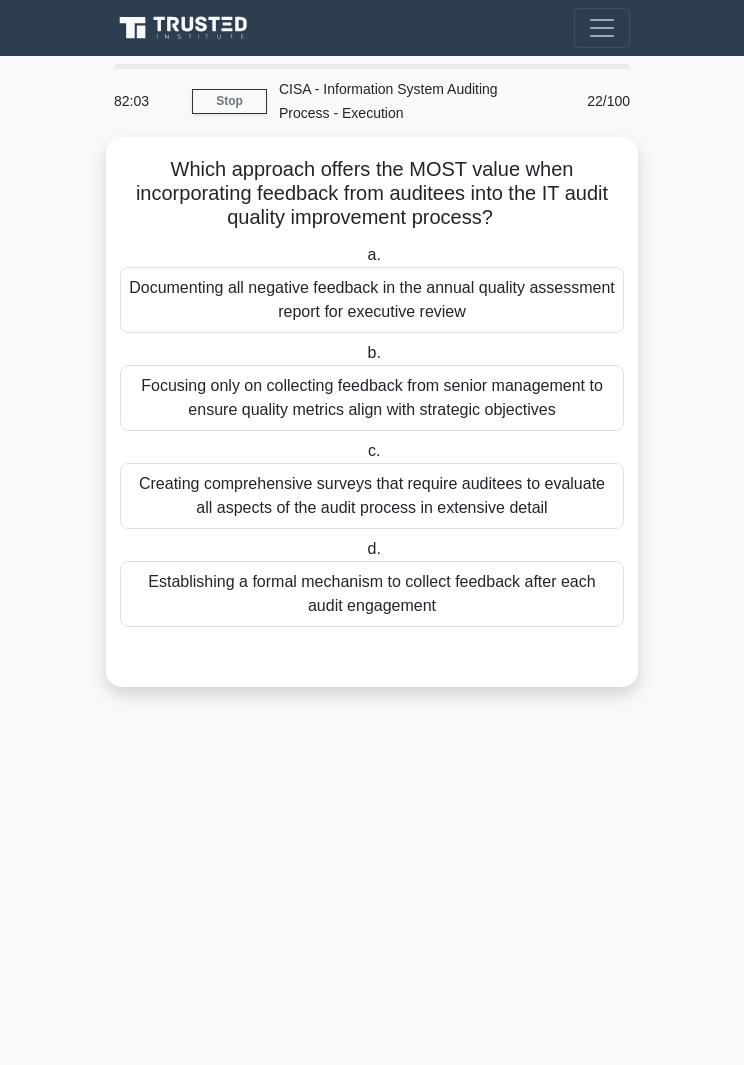 click on "Establishing a formal mechanism to collect feedback after each audit engagement" at bounding box center (372, 594) 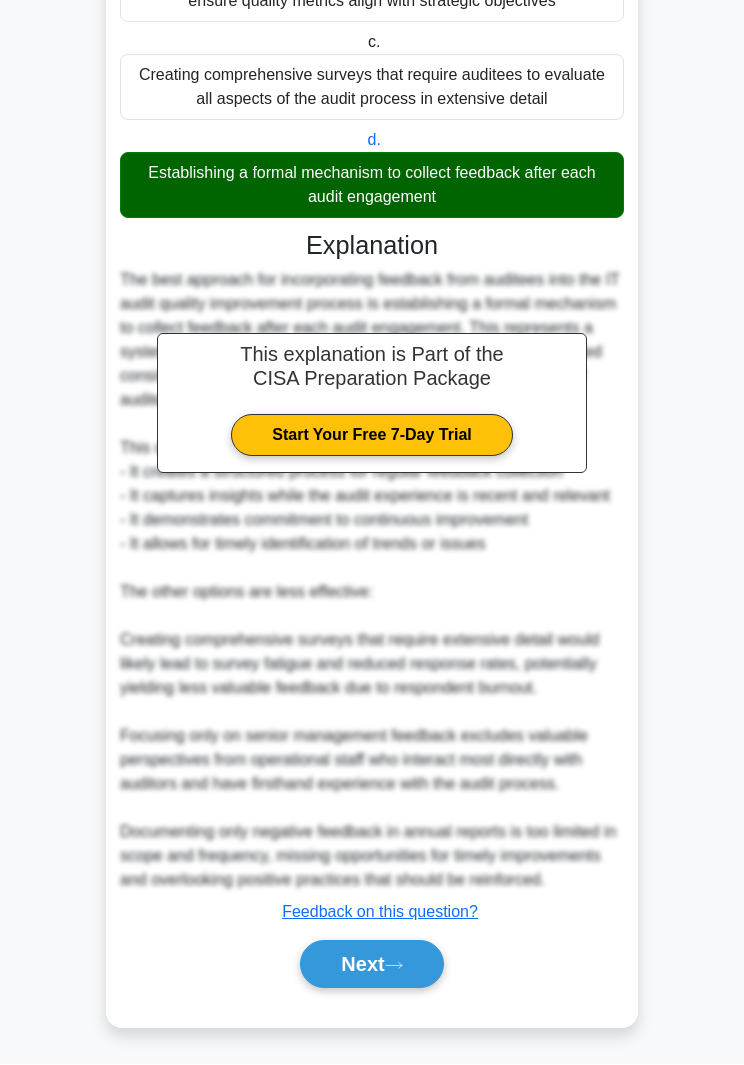 scroll, scrollTop: 528, scrollLeft: 0, axis: vertical 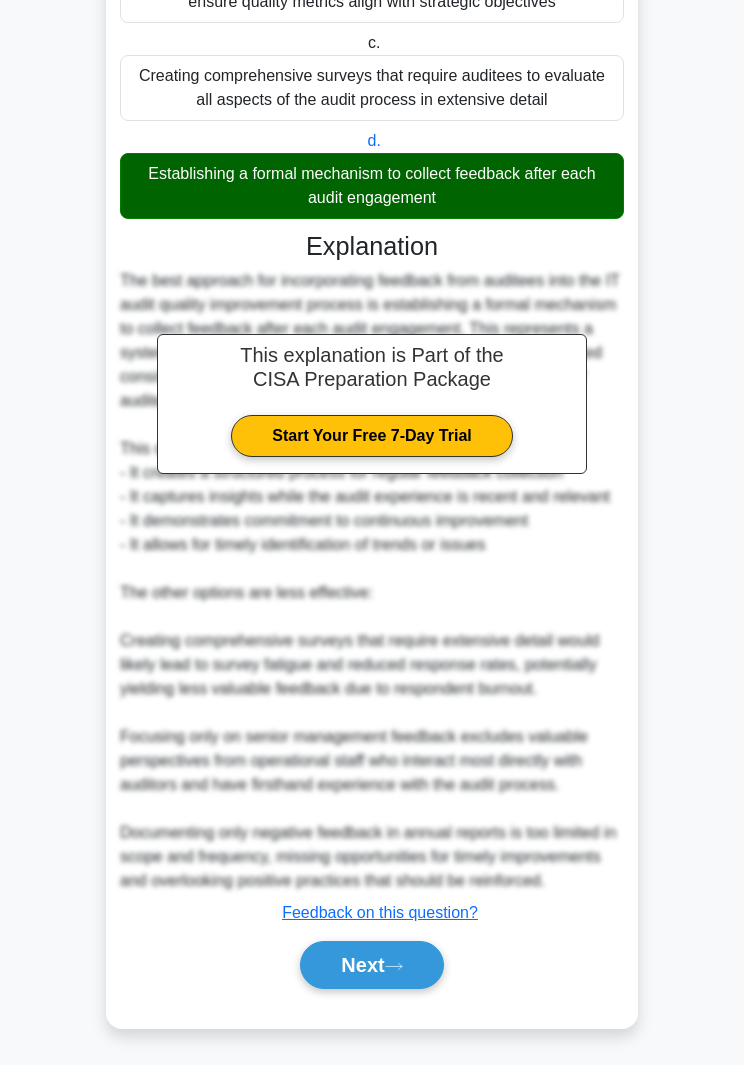 click on "Next" at bounding box center [371, 965] 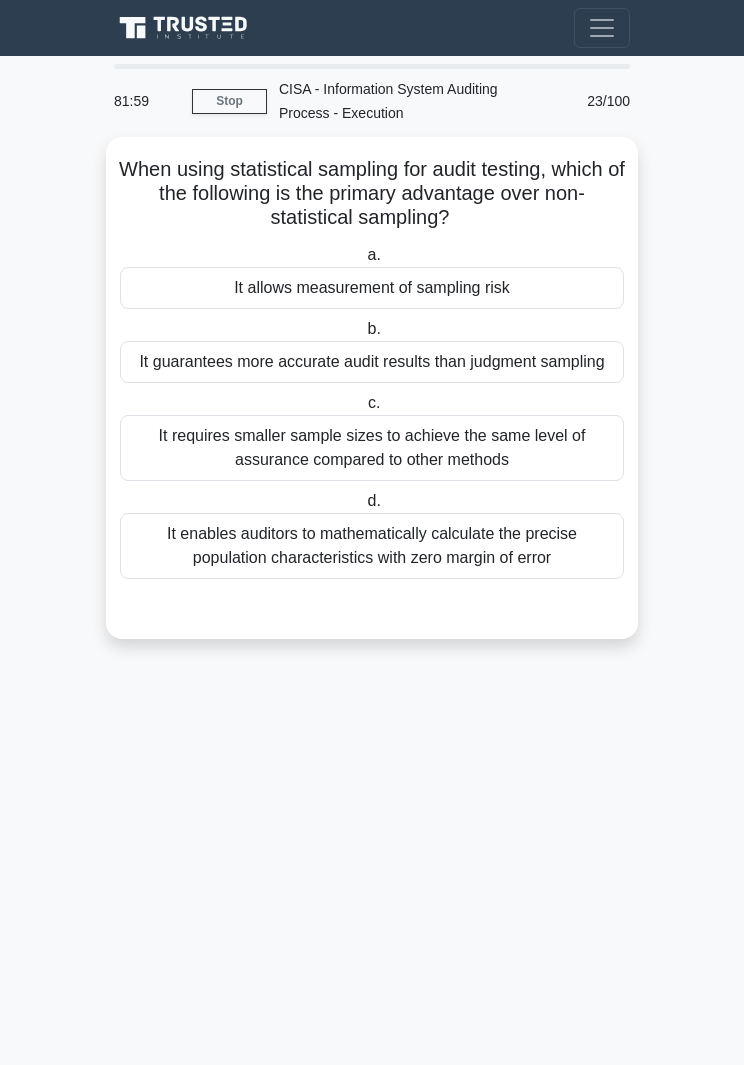 scroll, scrollTop: 19, scrollLeft: 0, axis: vertical 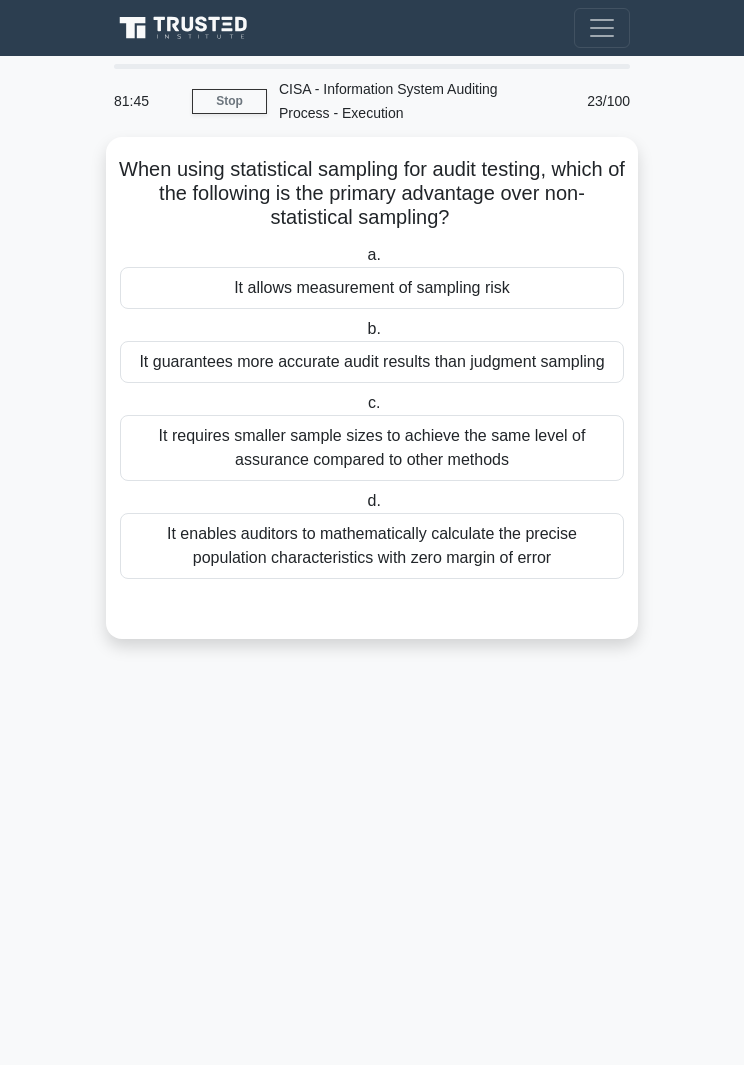 click on "It guarantees more accurate audit results than judgment sampling" at bounding box center (372, 362) 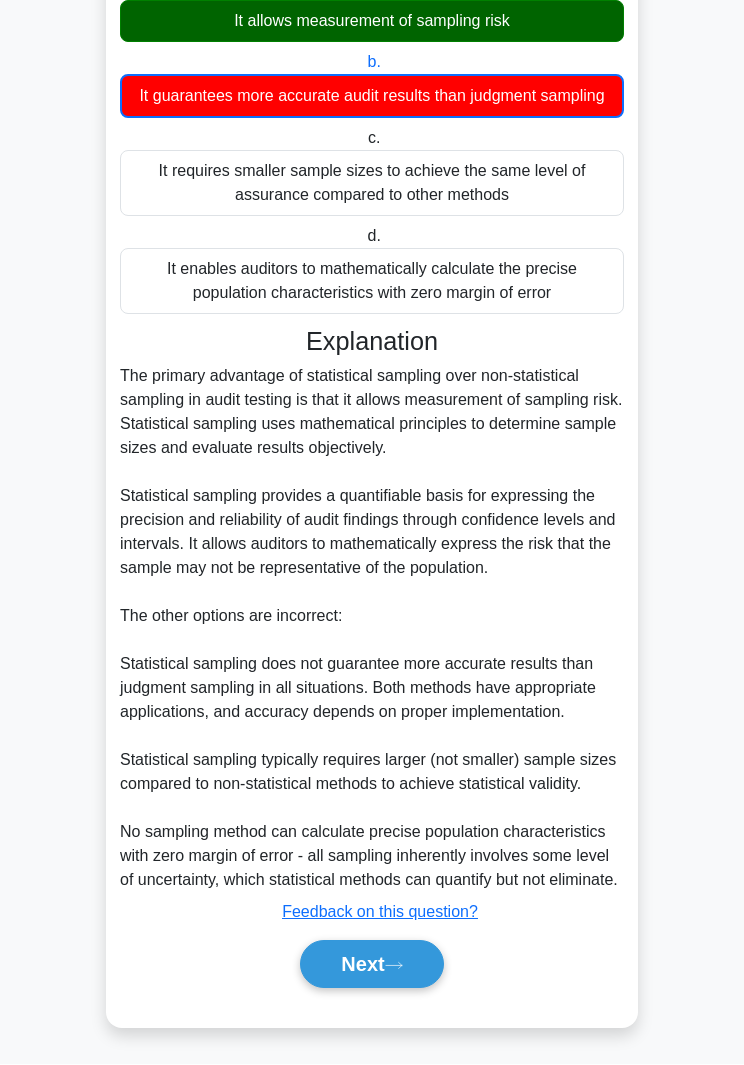 scroll, scrollTop: 386, scrollLeft: 0, axis: vertical 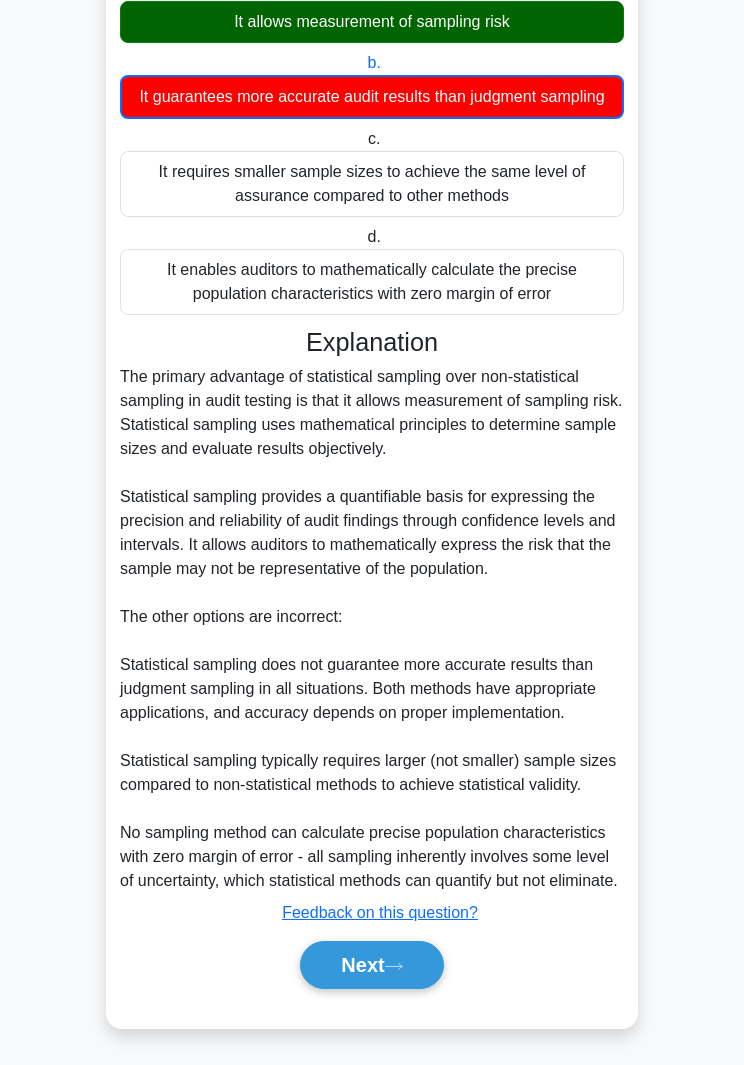 click on "Next" at bounding box center (371, 965) 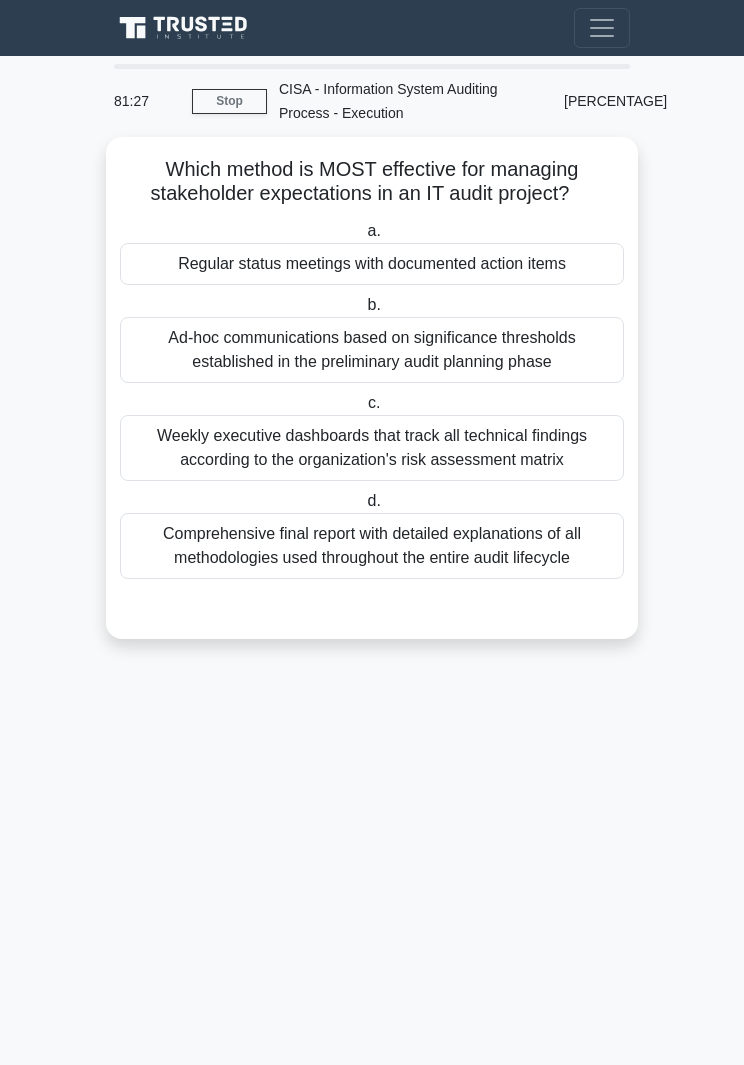 scroll, scrollTop: 19, scrollLeft: 0, axis: vertical 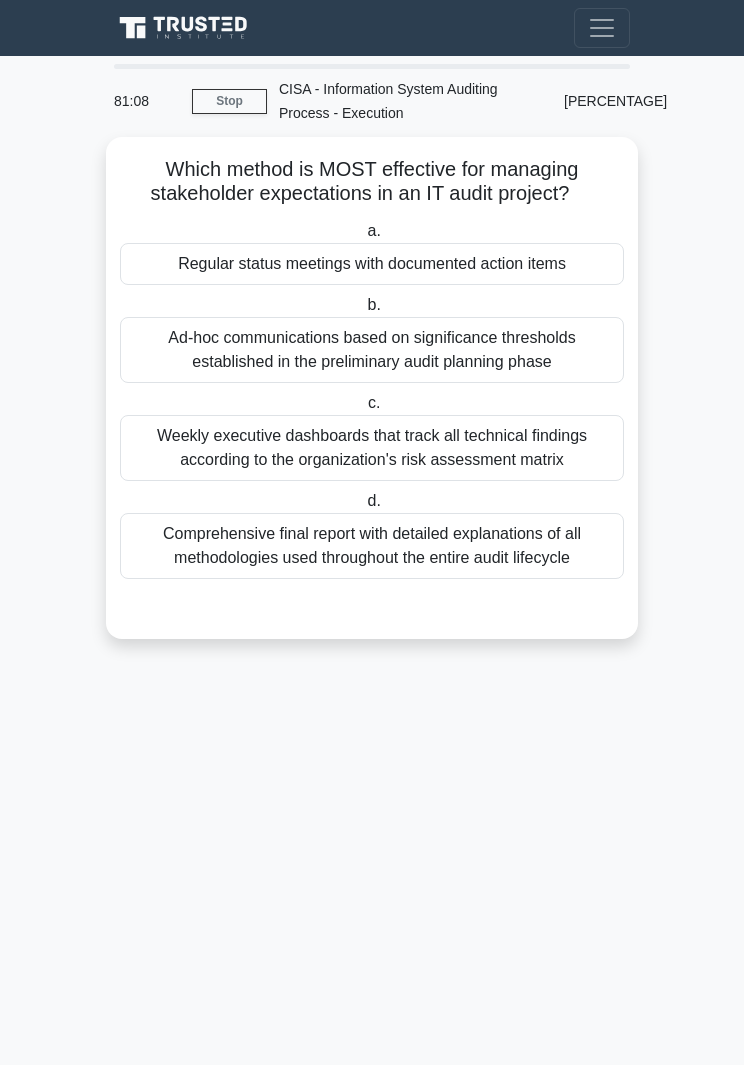 click on "Regular status meetings with documented action items" at bounding box center (372, 264) 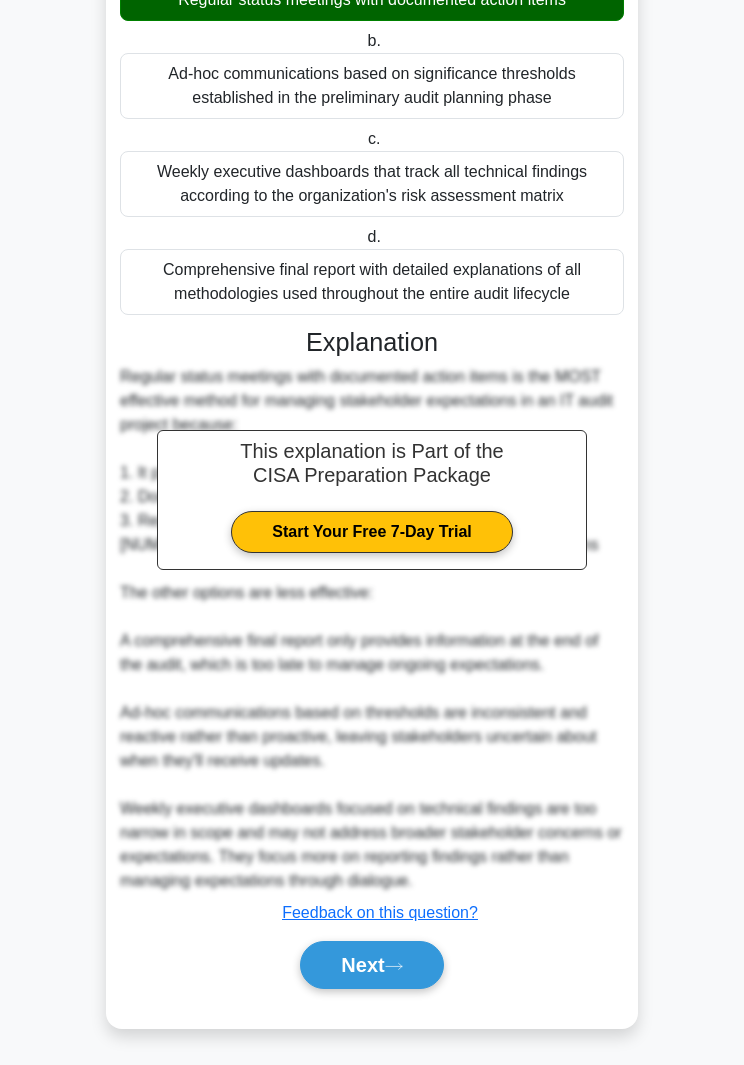 scroll, scrollTop: 360, scrollLeft: 0, axis: vertical 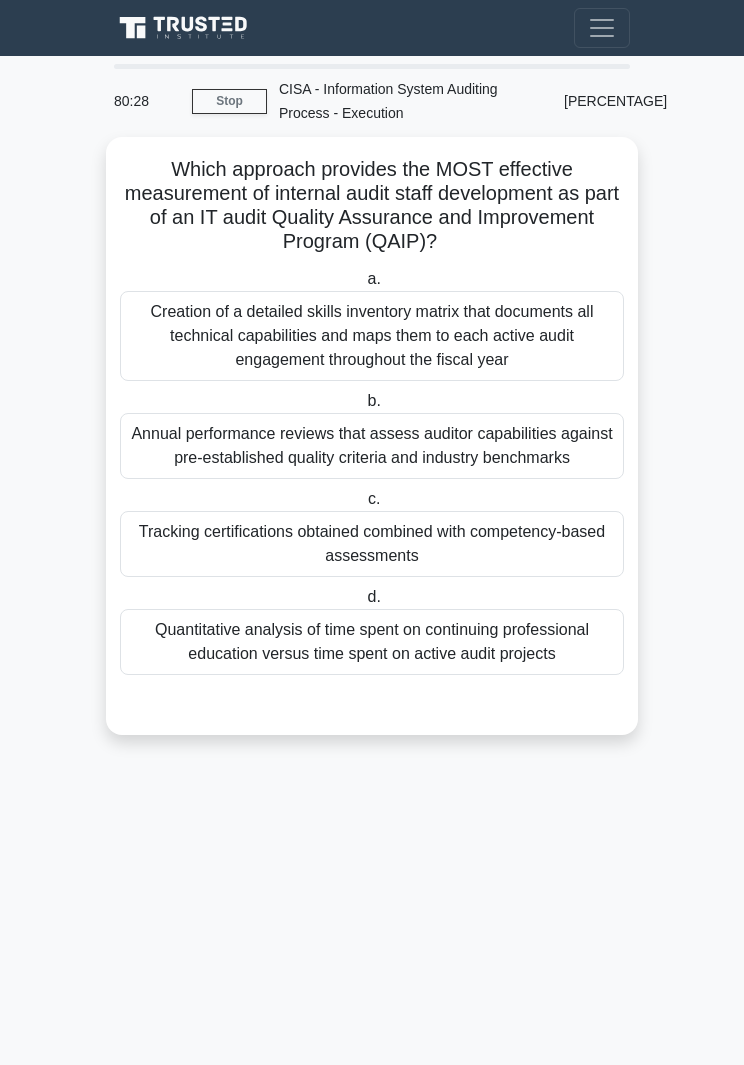 click on "Tracking certifications obtained combined with competency-based assessments" at bounding box center [372, 544] 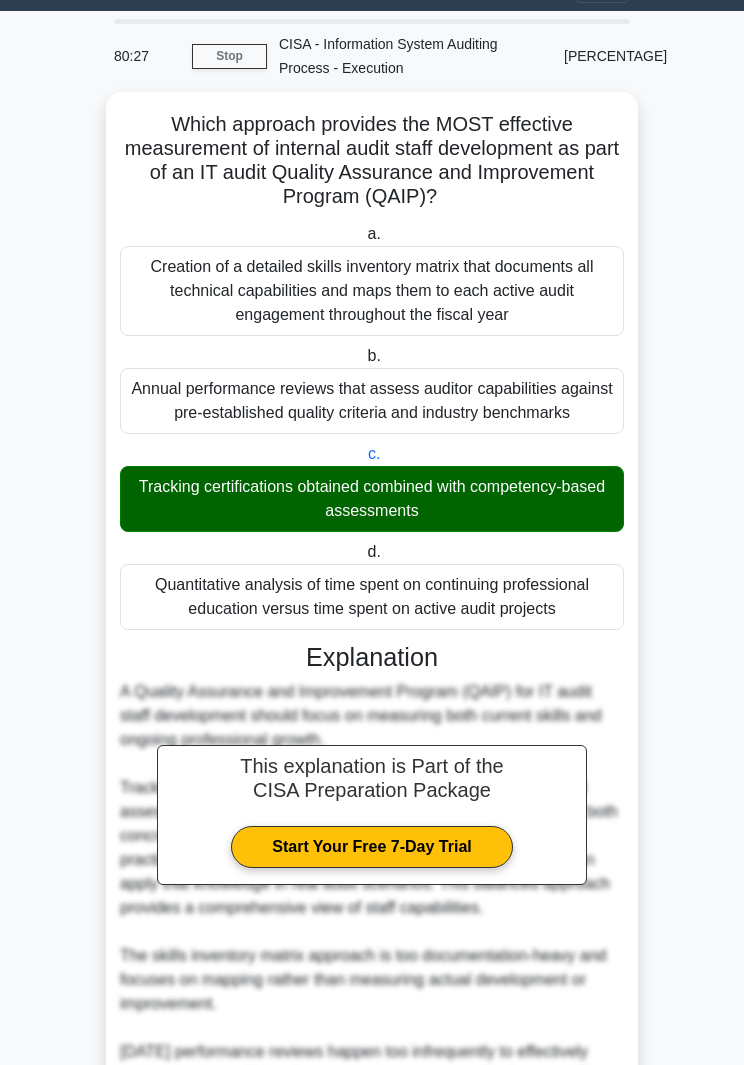scroll, scrollTop: 432, scrollLeft: 0, axis: vertical 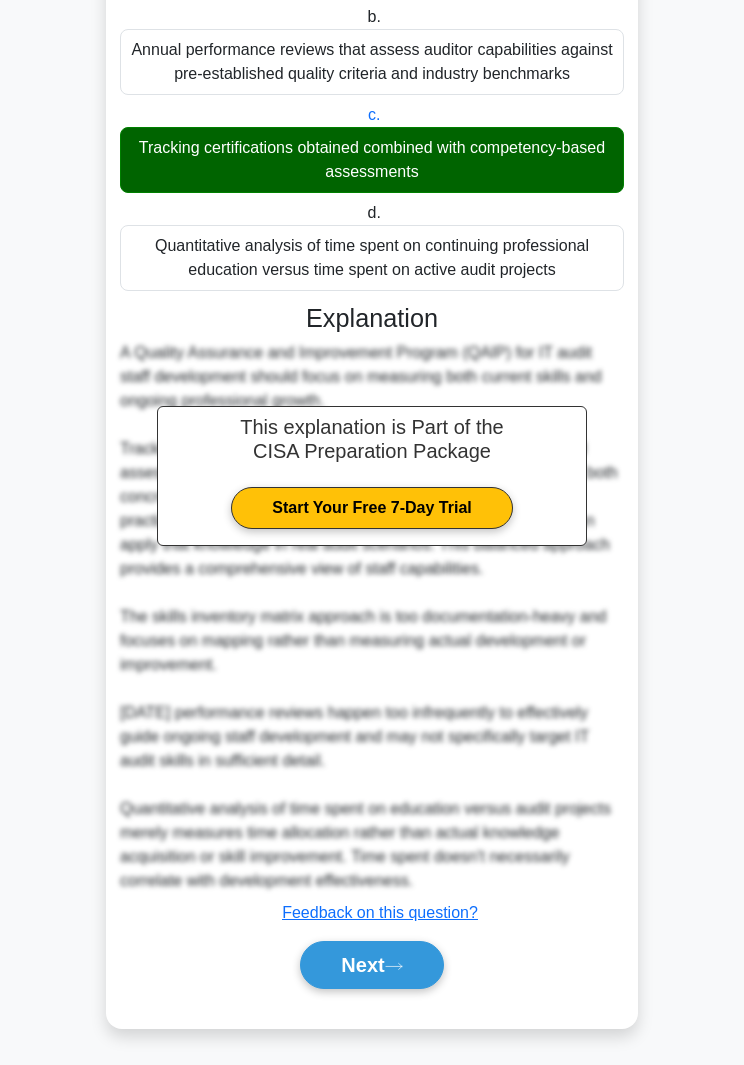 click on "Next" at bounding box center [371, 965] 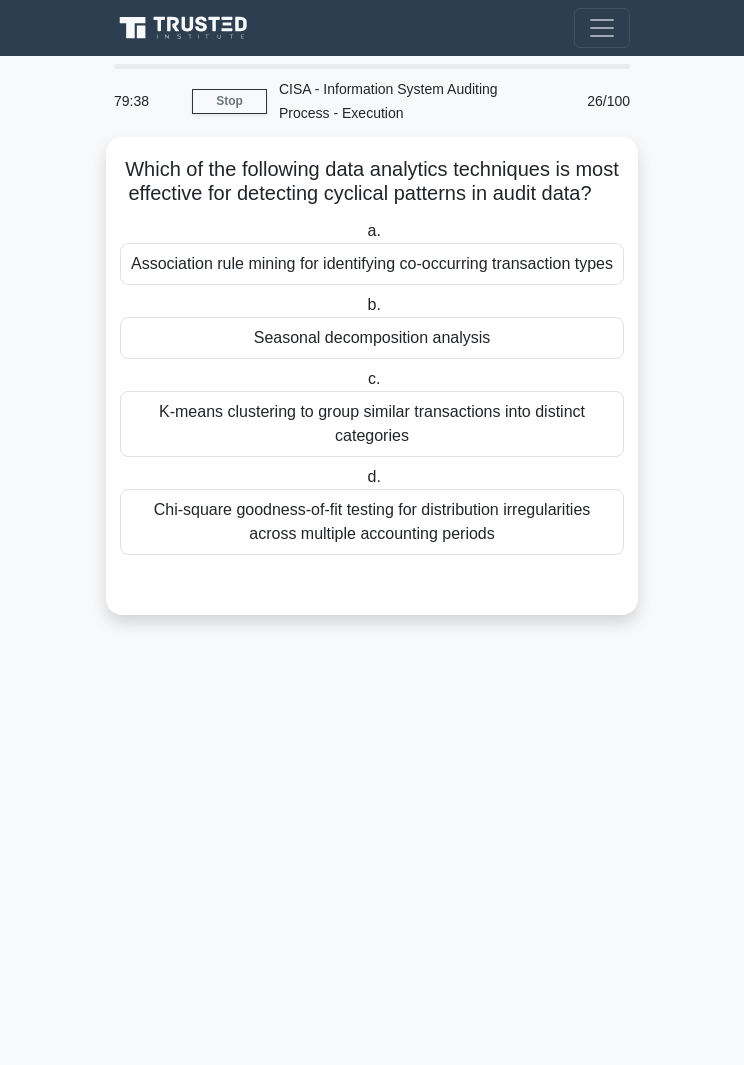 click on "Seasonal decomposition analysis" at bounding box center (372, 338) 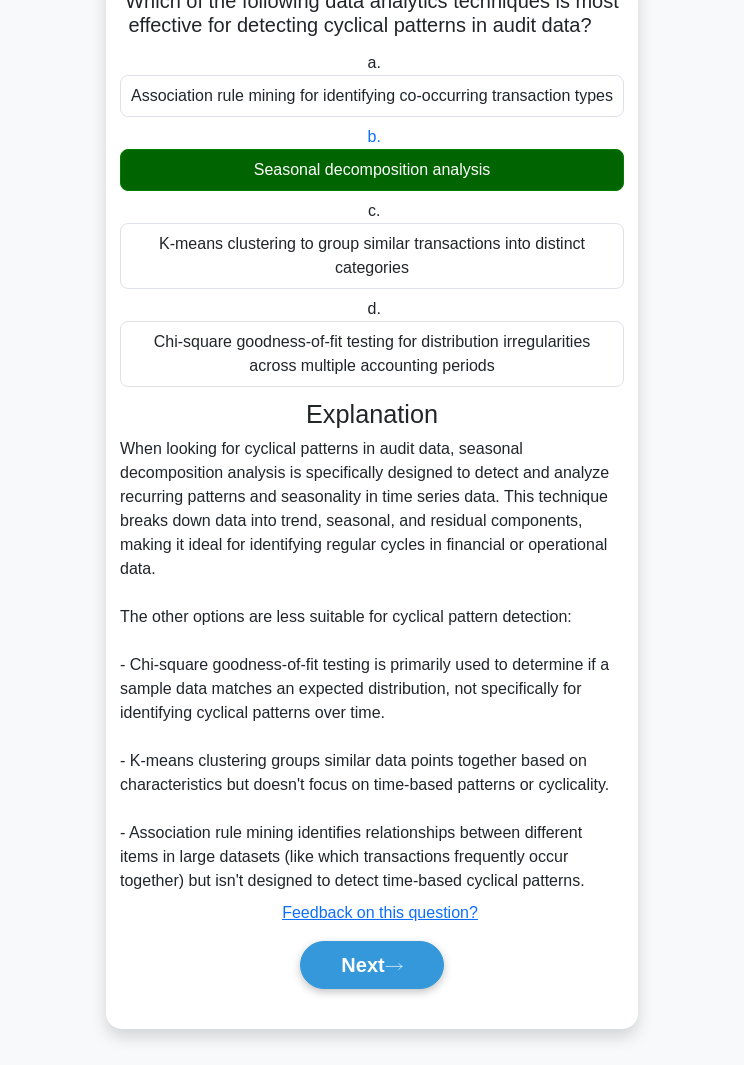 scroll, scrollTop: 264, scrollLeft: 0, axis: vertical 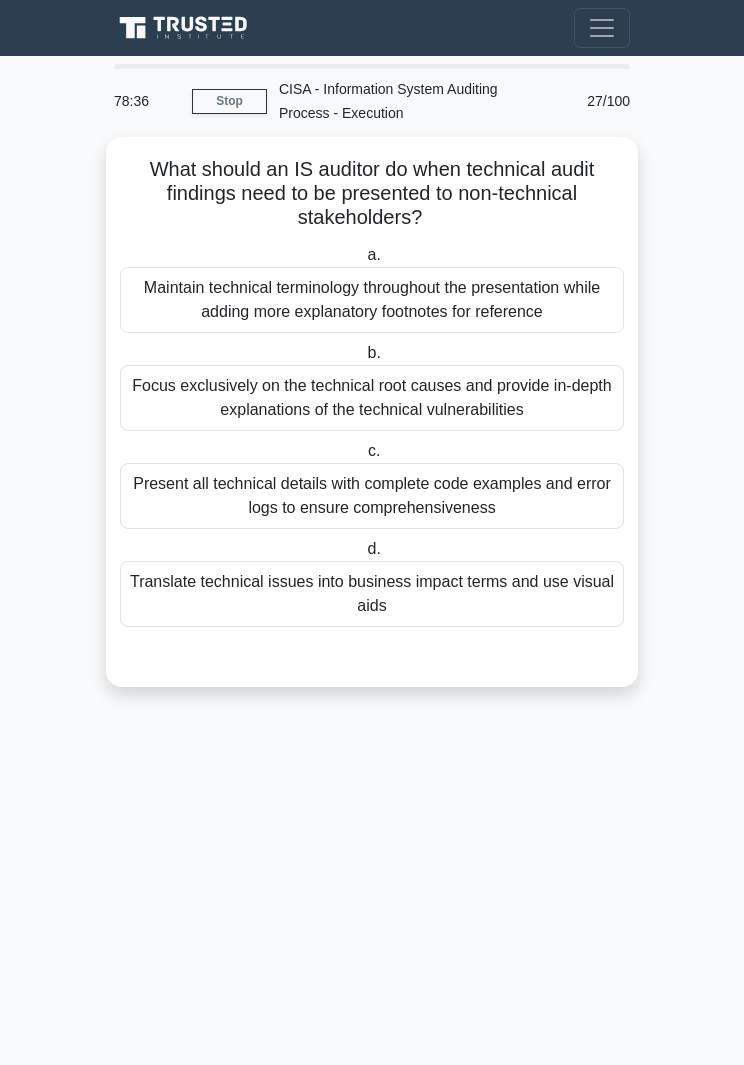 click on "78:36
Stop
CISA  - Information System Auditing Process - Execution
Beginner
27/100
What should an IS auditor do when technical audit findings need to be presented to non-technical stakeholders?
.spinner_0XTQ{transform-origin:center;animation:spinner_y6GP .75s linear infinite}@keyframes spinner_y6GP{100%{transform:rotate(360deg)}}
a. b. c. d." at bounding box center (372, 560) 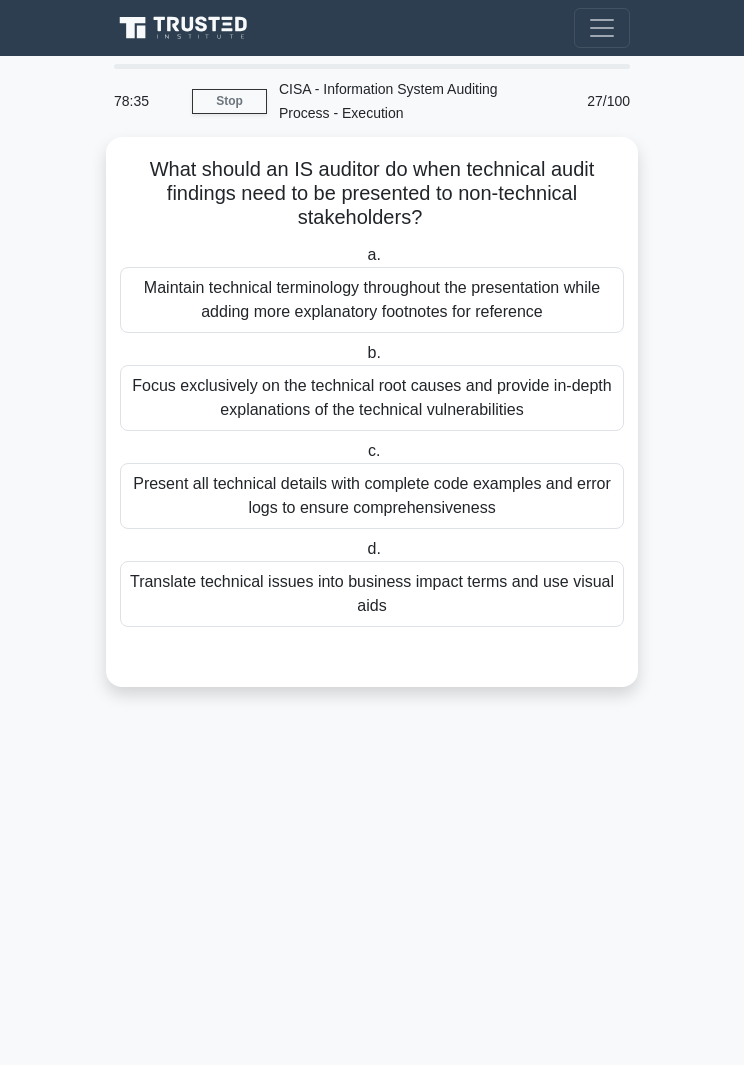 click on "Translate technical issues into business impact terms and use visual aids" at bounding box center [372, 594] 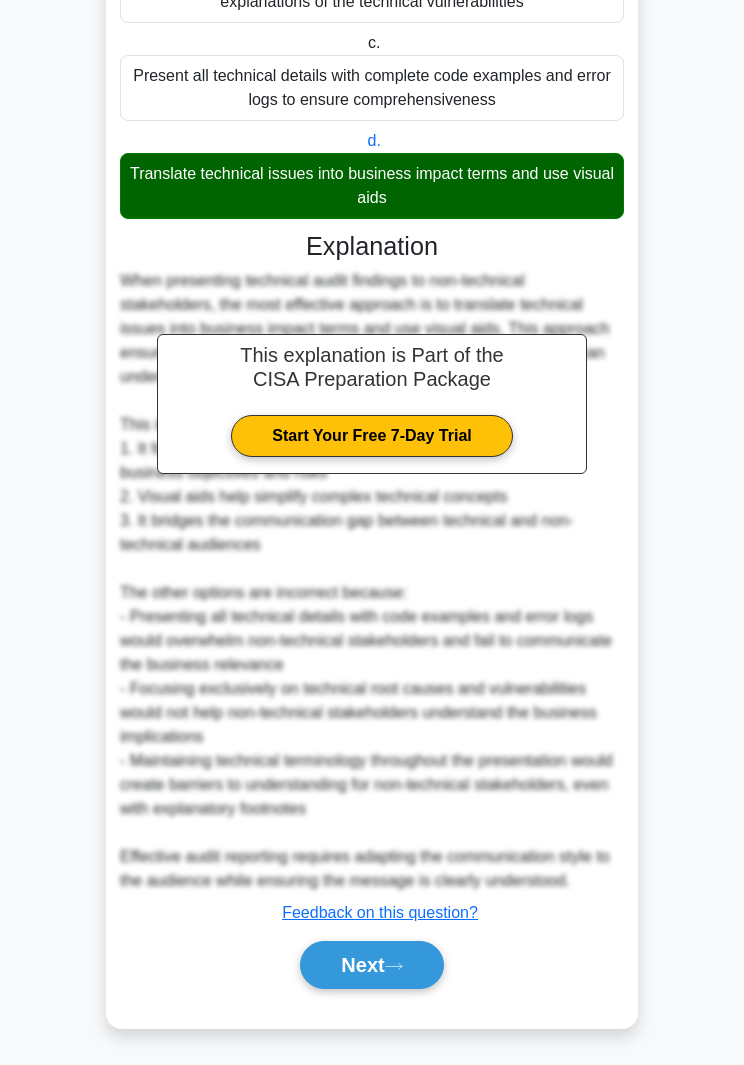 scroll, scrollTop: 432, scrollLeft: 0, axis: vertical 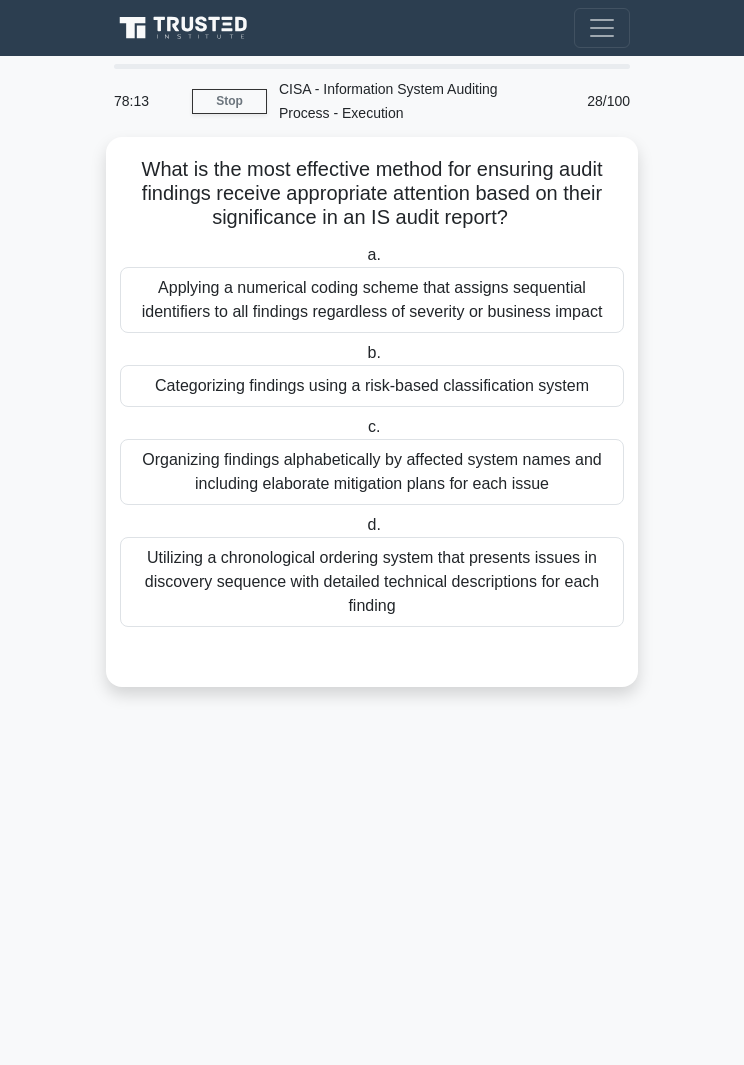 click on "Categorizing findings using a risk-based classification system" at bounding box center (372, 386) 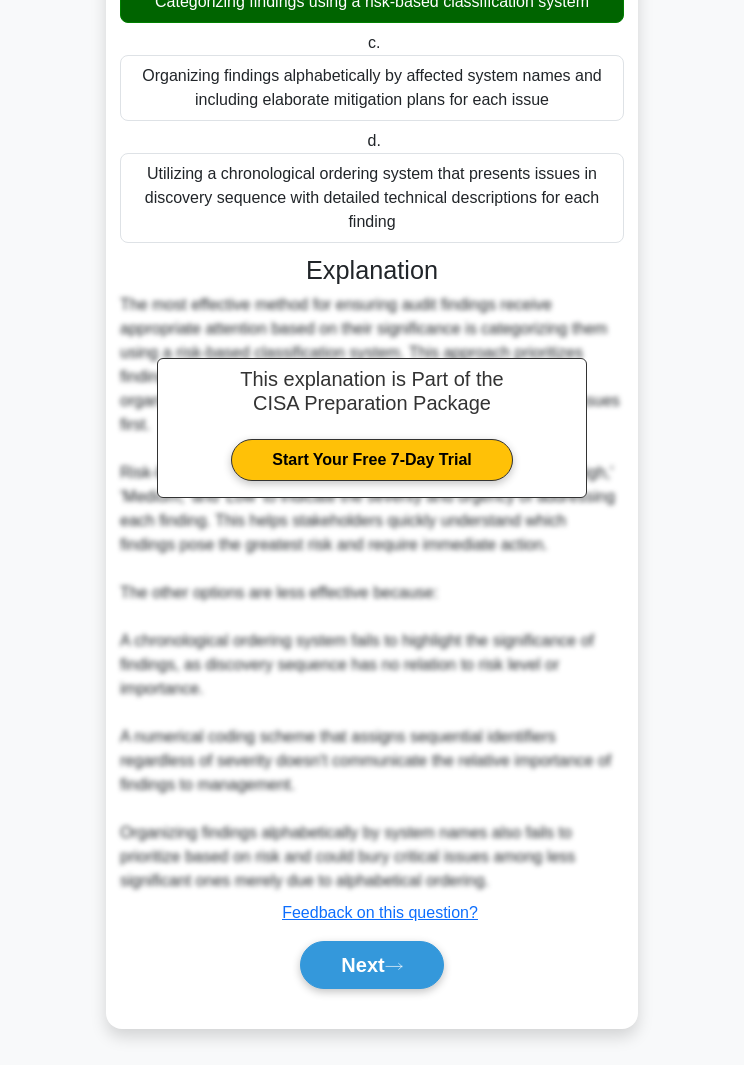 scroll, scrollTop: 480, scrollLeft: 0, axis: vertical 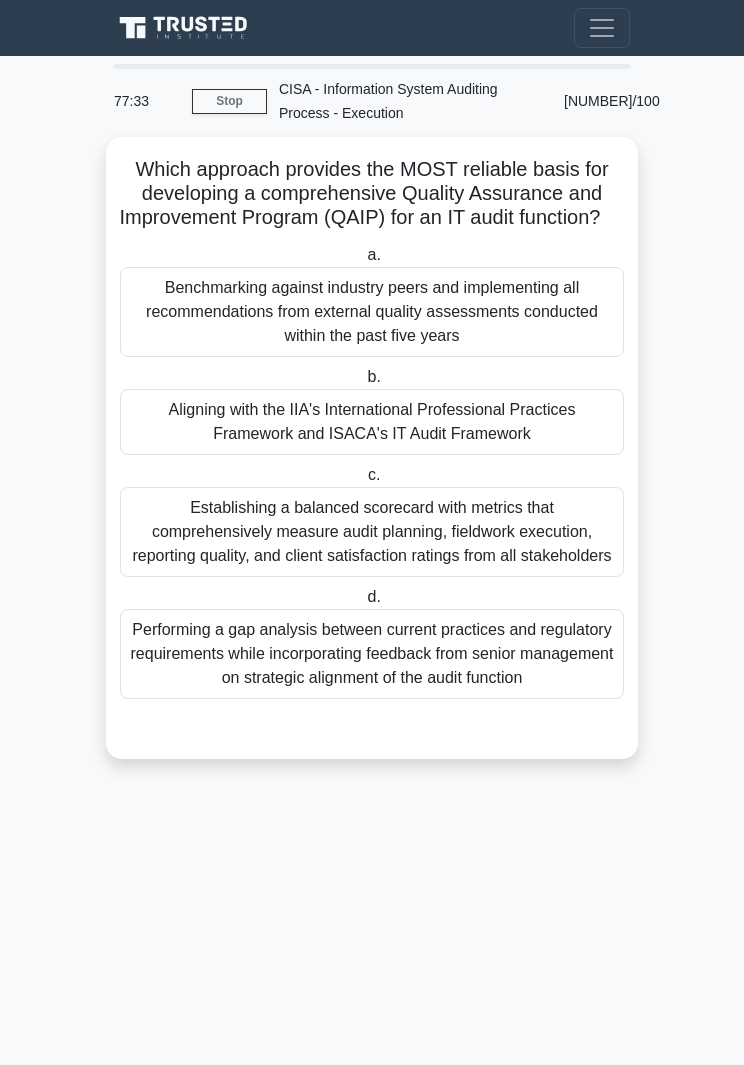 click on "Establishing a balanced scorecard with metrics that comprehensively measure audit planning, fieldwork execution, reporting quality, and client satisfaction ratings from all stakeholders" at bounding box center [372, 532] 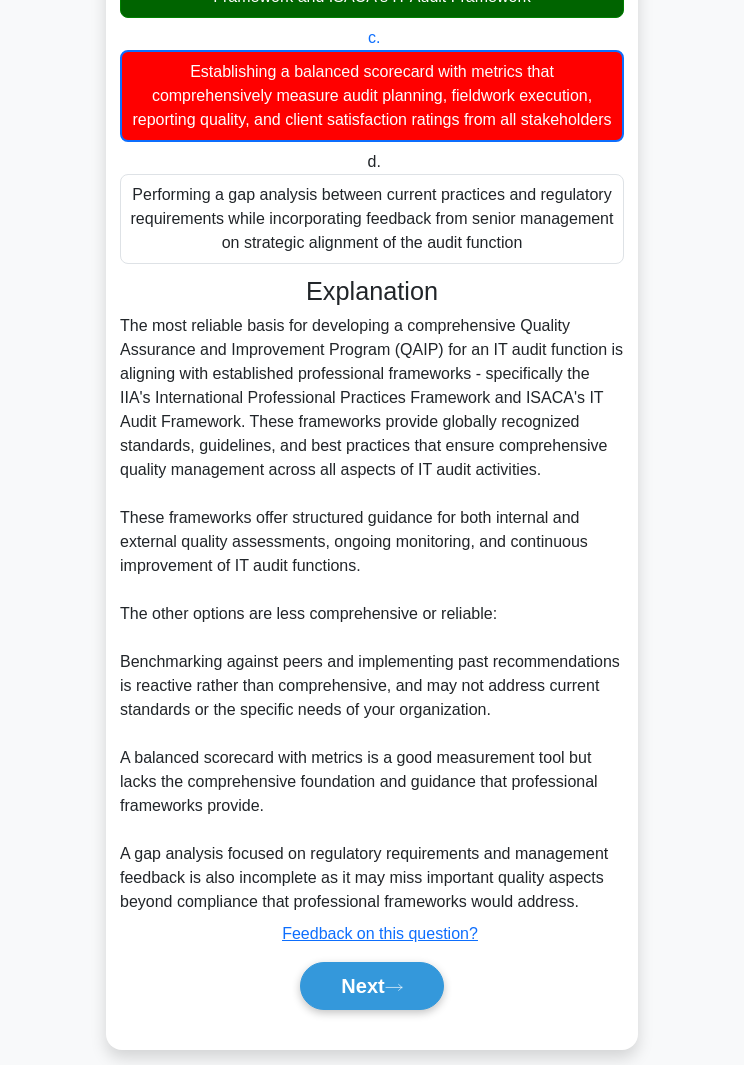 scroll, scrollTop: 578, scrollLeft: 0, axis: vertical 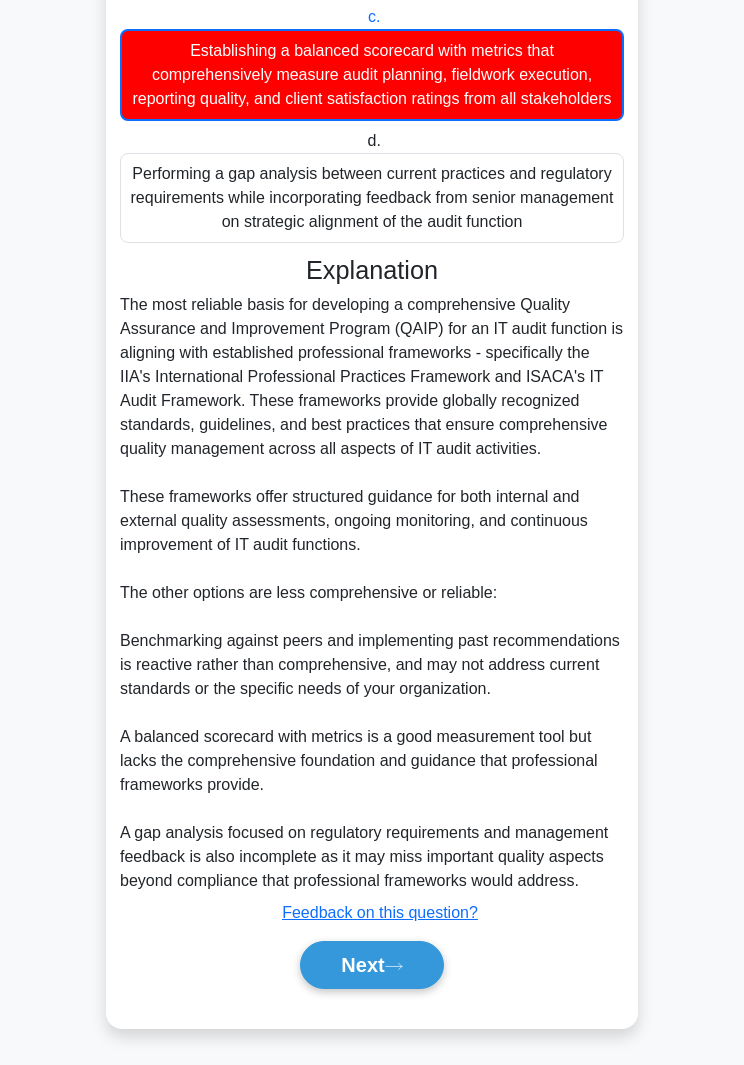 click on "Next" at bounding box center (371, 965) 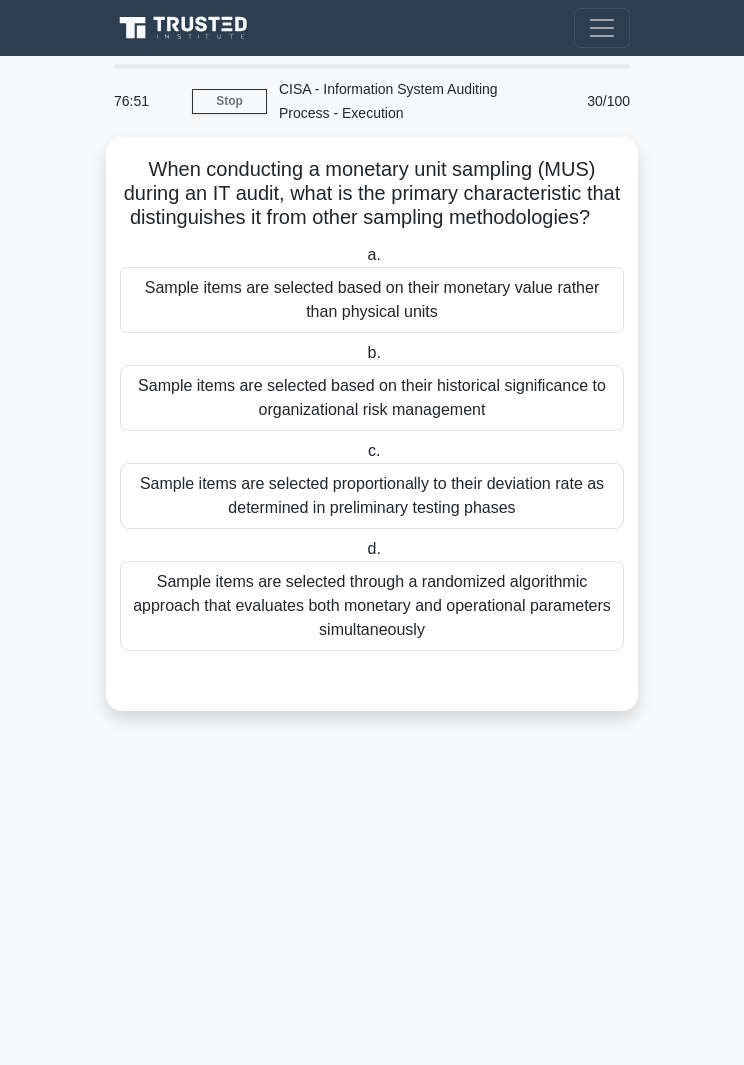 click on "Sample items are selected based on their monetary value rather than physical units" at bounding box center (372, 300) 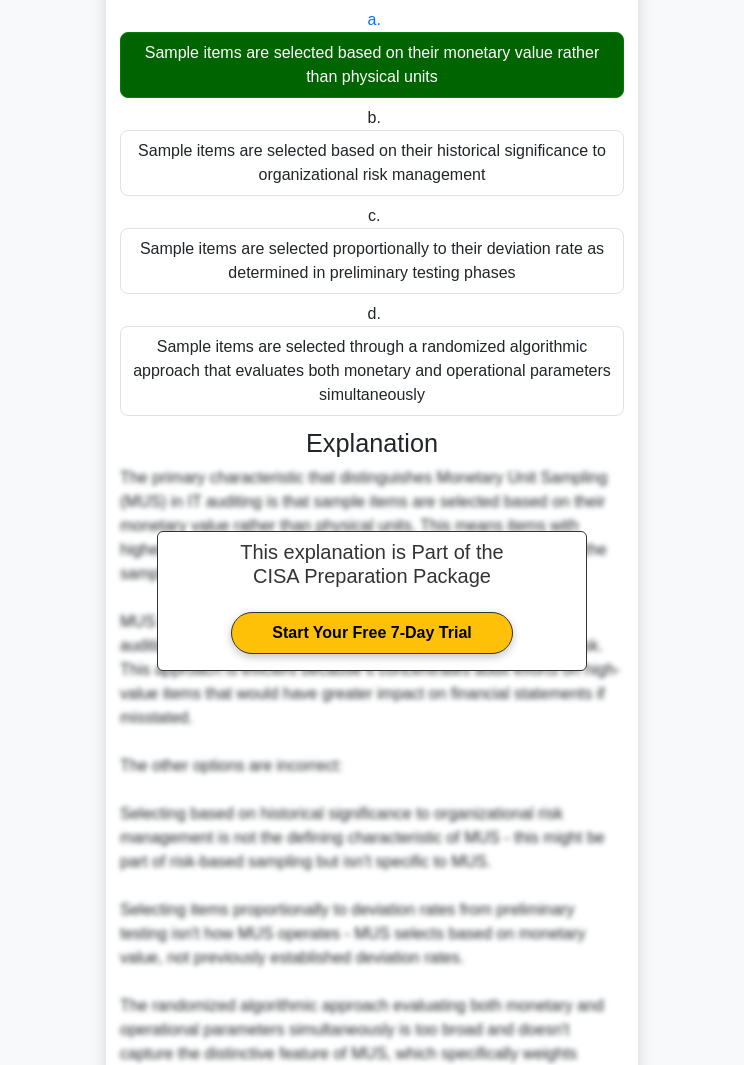 scroll, scrollTop: 0, scrollLeft: 0, axis: both 